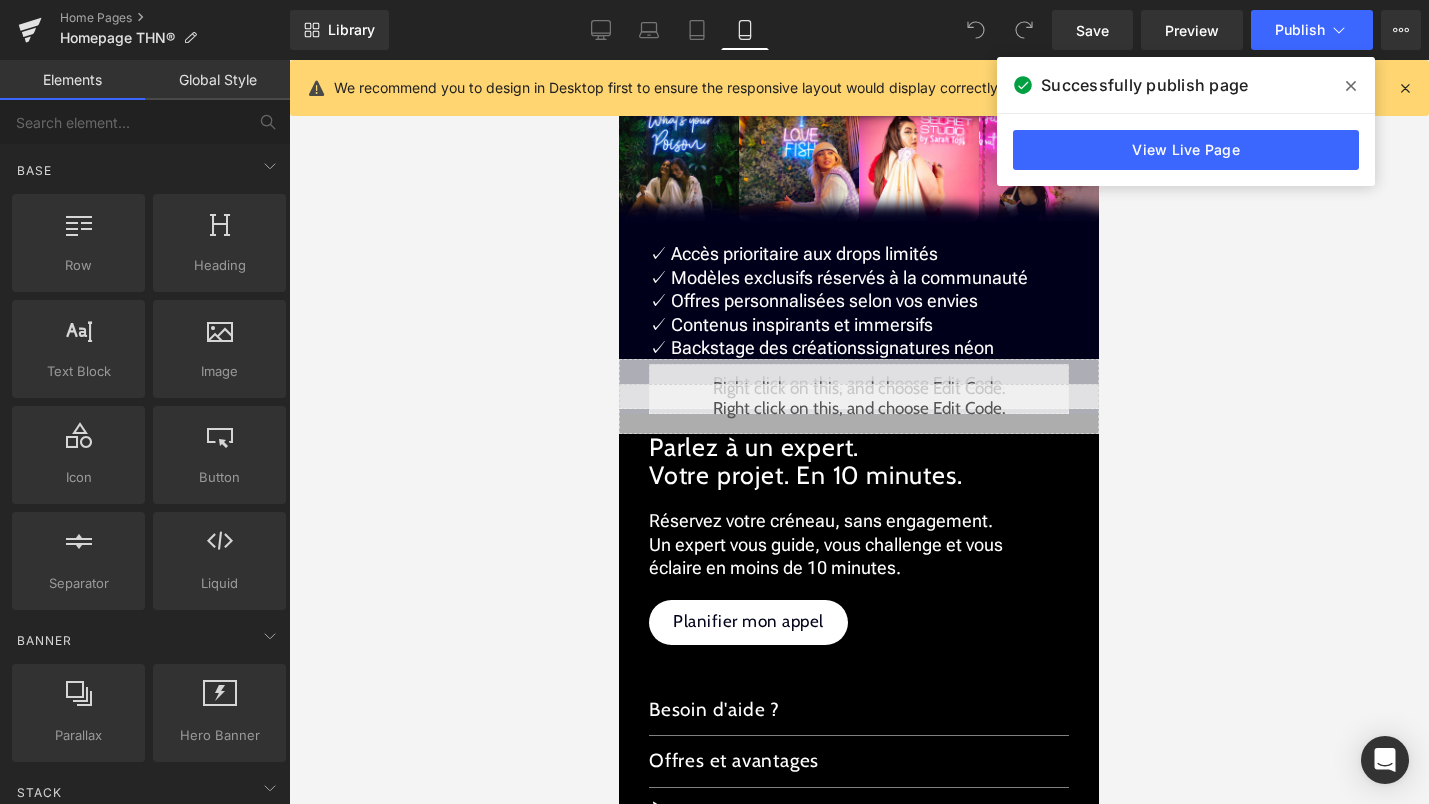 scroll, scrollTop: 0, scrollLeft: 0, axis: both 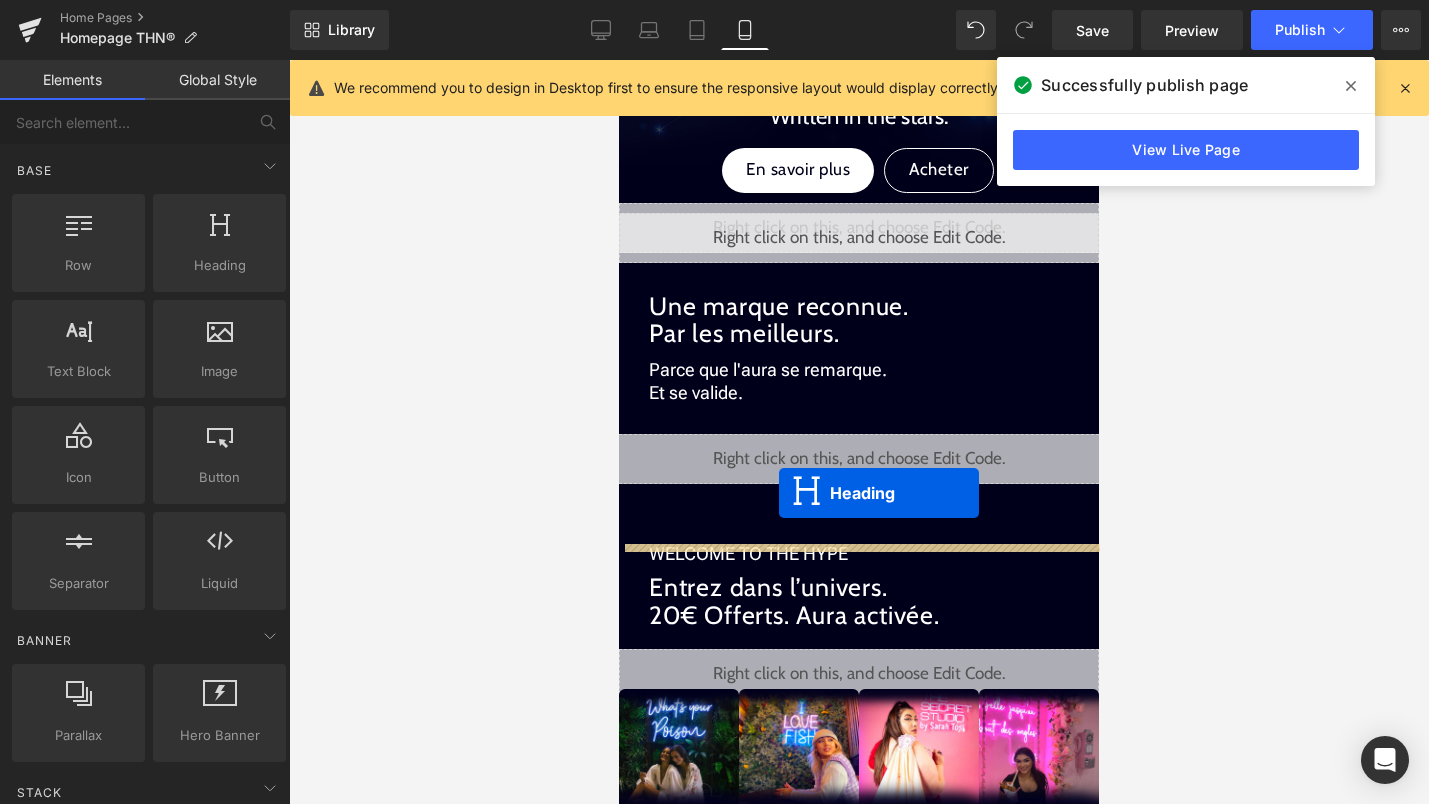 drag, startPoint x: 824, startPoint y: 466, endPoint x: 779, endPoint y: 493, distance: 52.478565 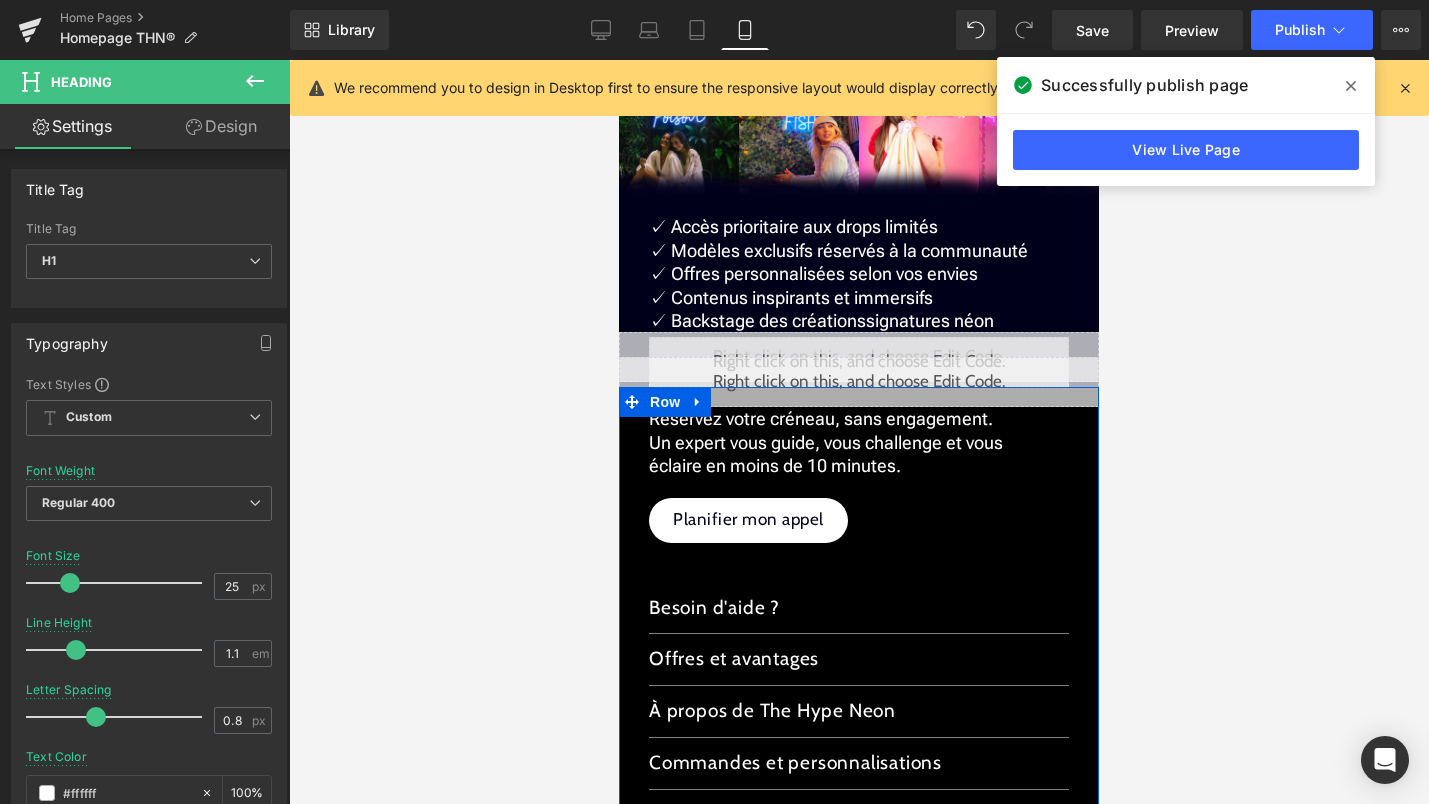 scroll, scrollTop: 2446, scrollLeft: 0, axis: vertical 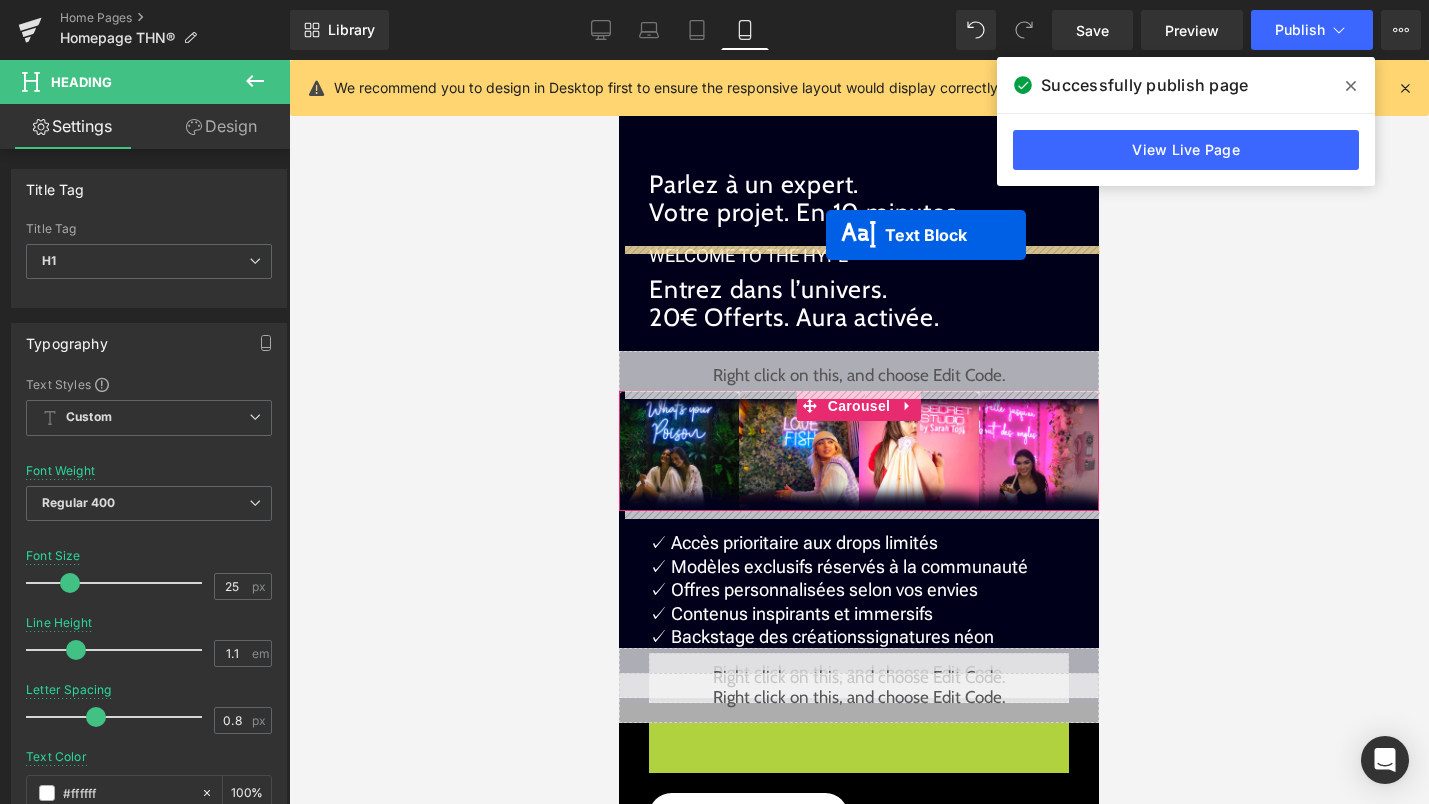 drag, startPoint x: 817, startPoint y: 441, endPoint x: 826, endPoint y: 235, distance: 206.1965 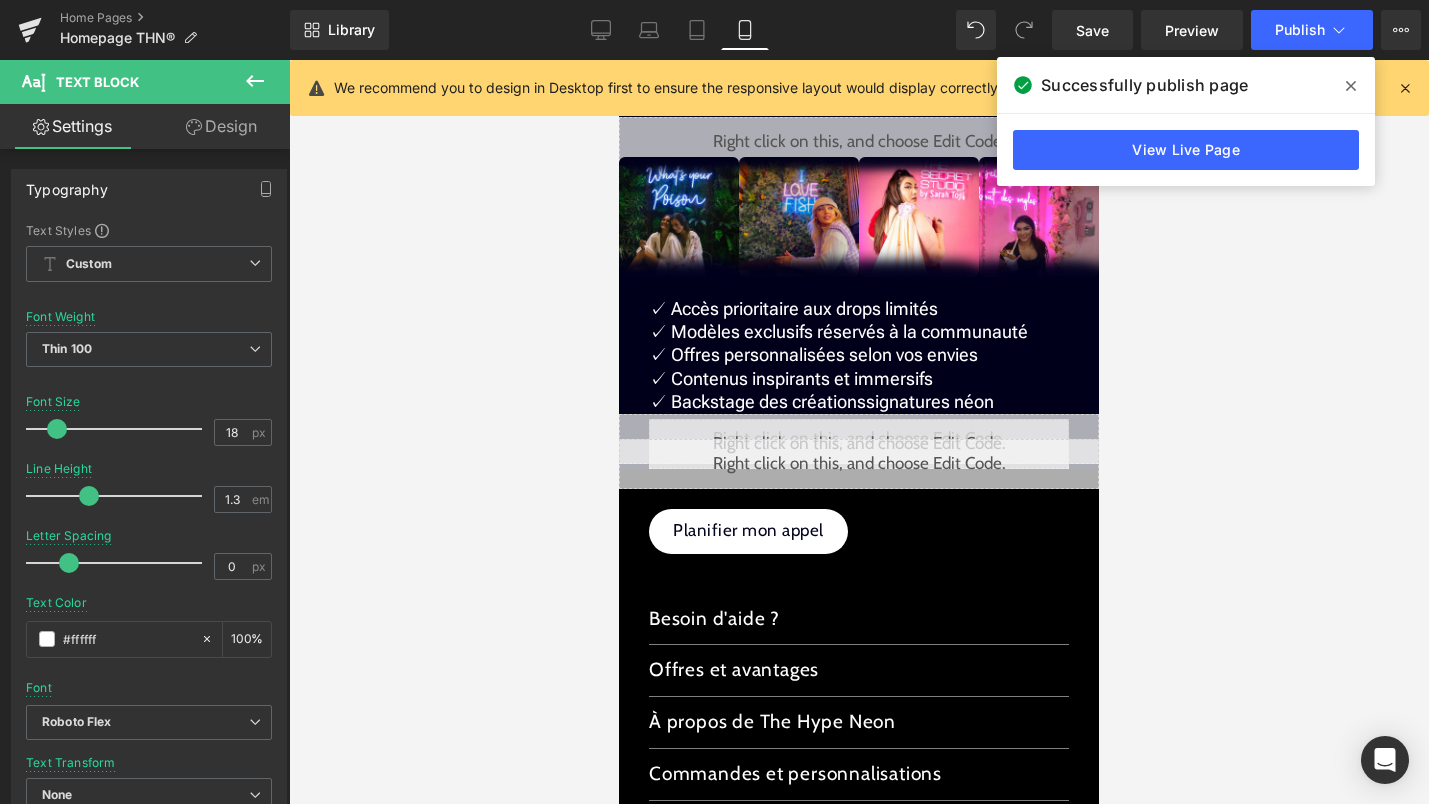scroll, scrollTop: 2451, scrollLeft: 0, axis: vertical 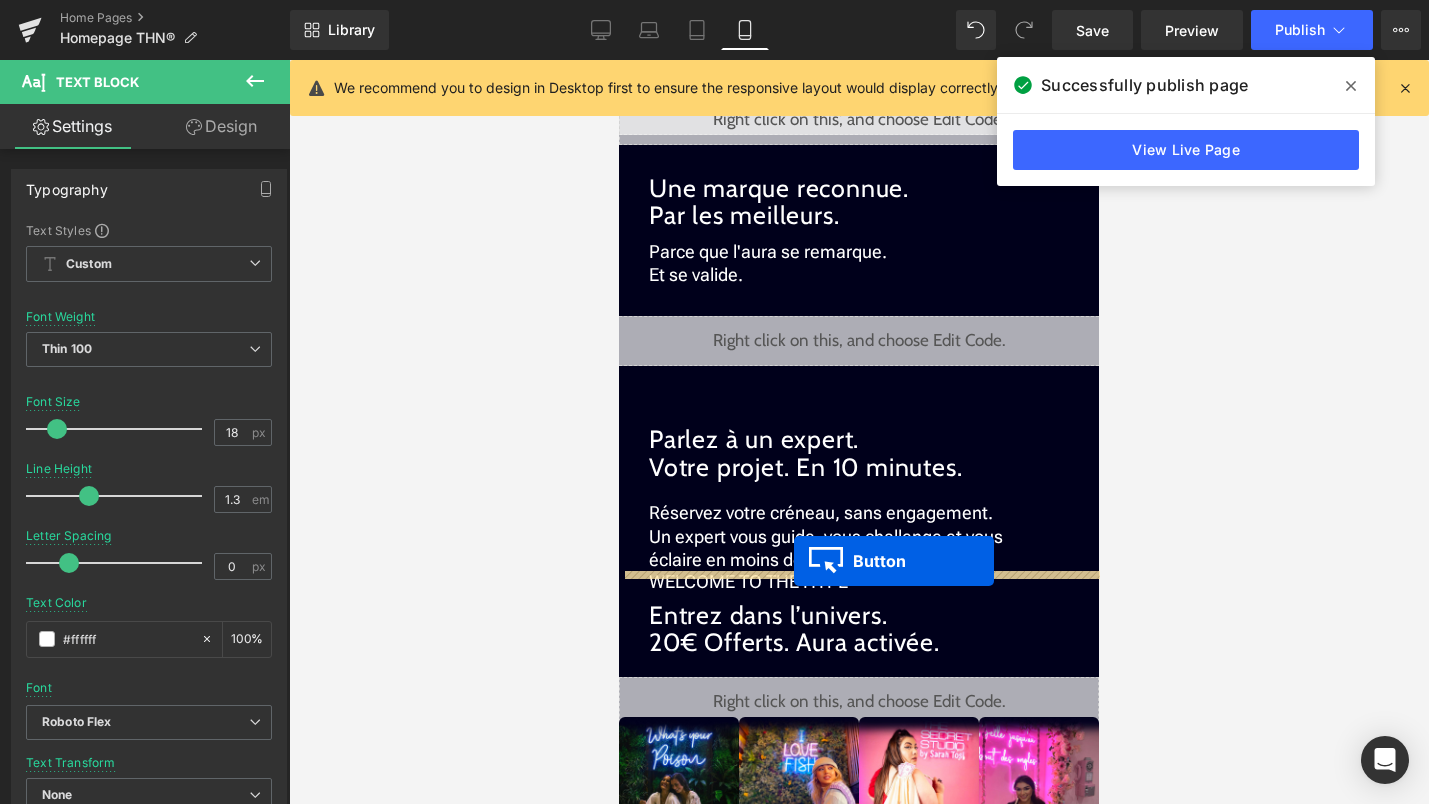 drag, startPoint x: 747, startPoint y: 506, endPoint x: 794, endPoint y: 561, distance: 72.34639 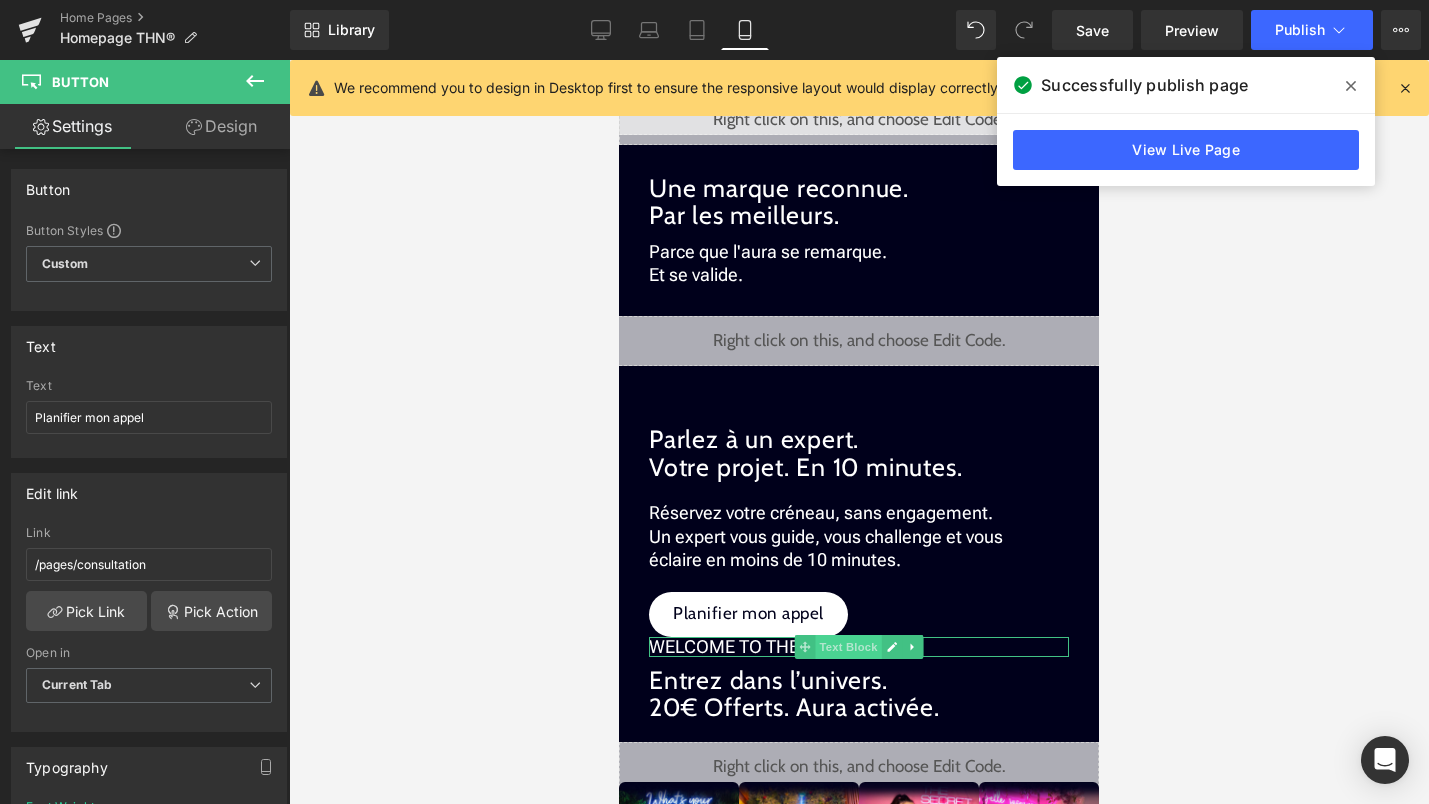 click on "Text Block" at bounding box center [848, 647] 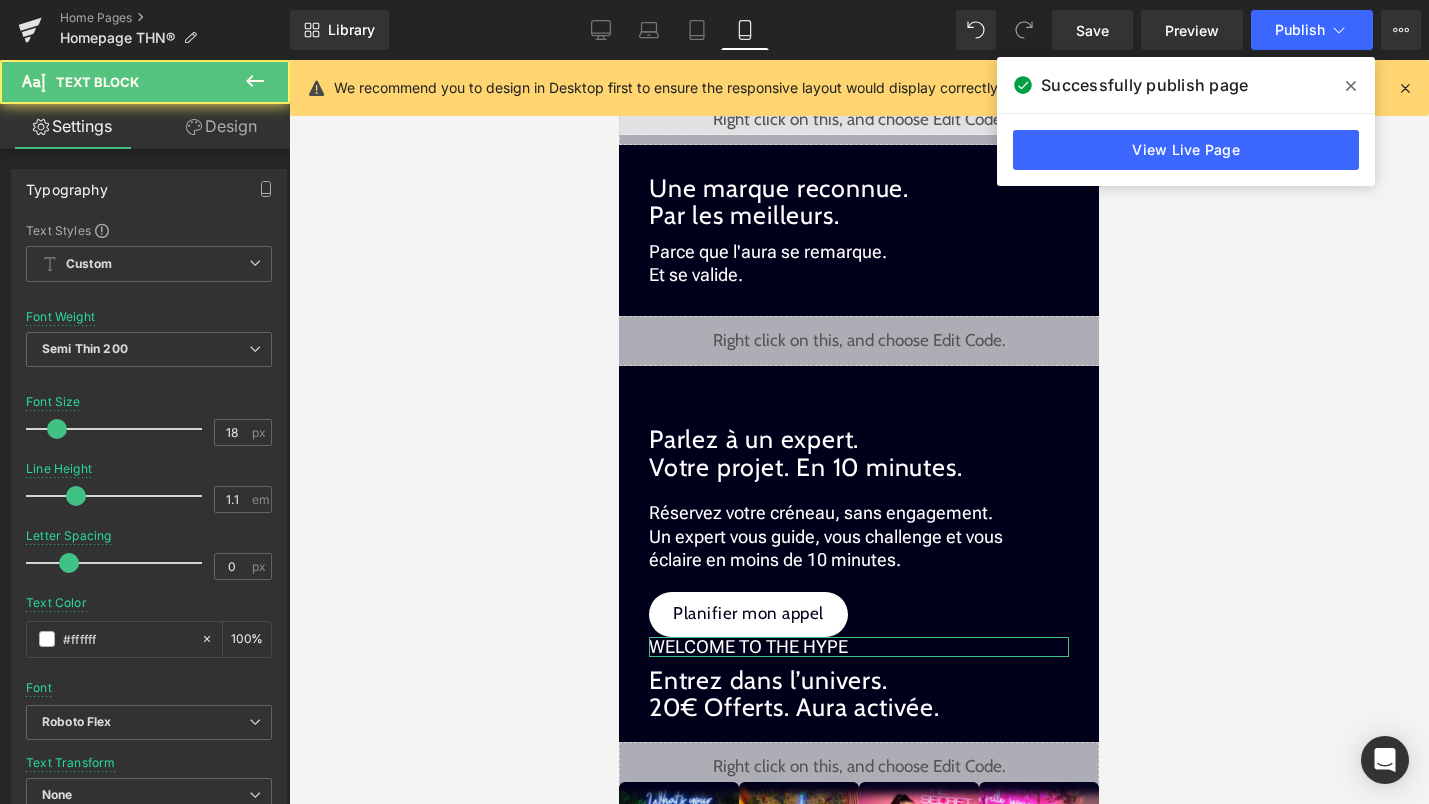 click on "Design" at bounding box center [221, 126] 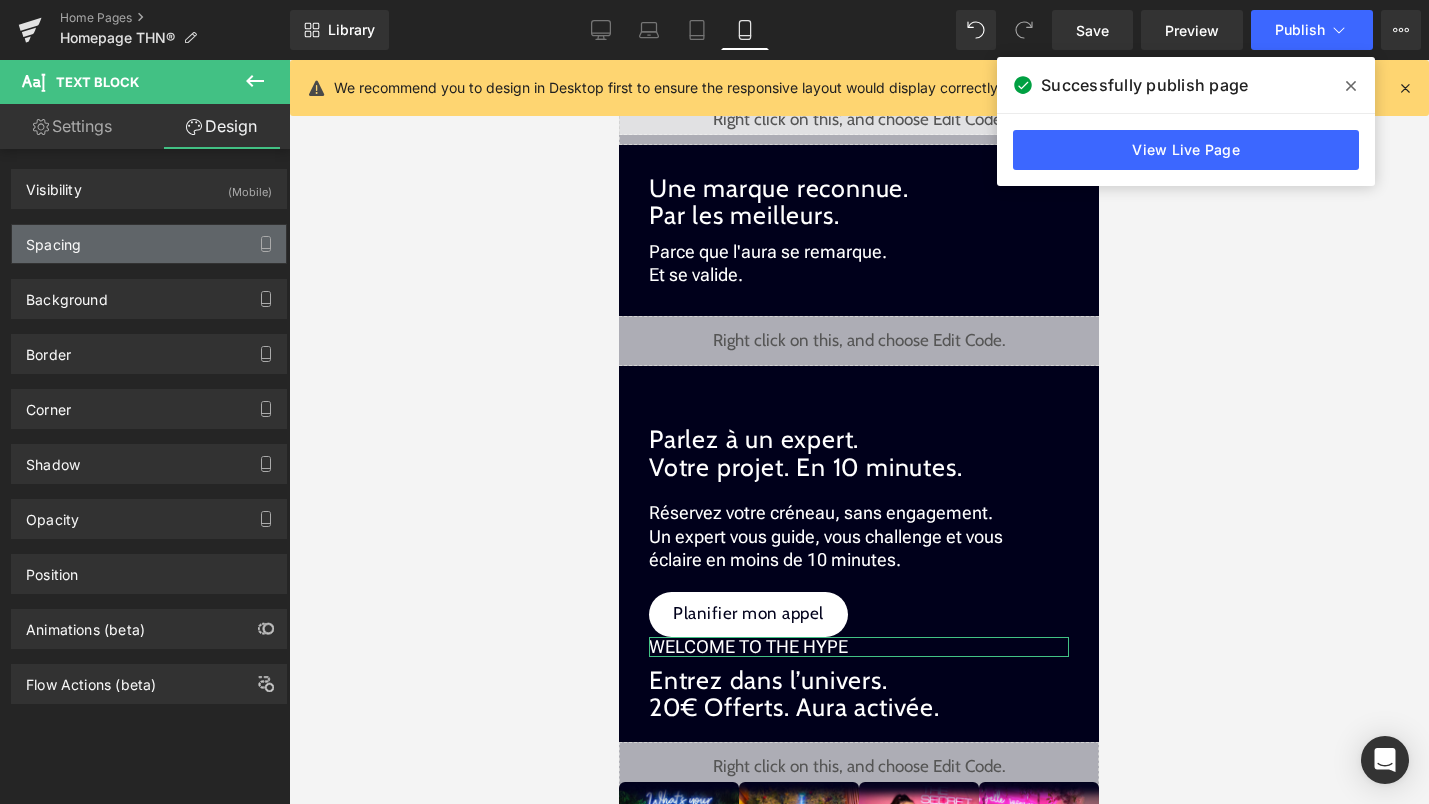 click on "Spacing" at bounding box center [149, 244] 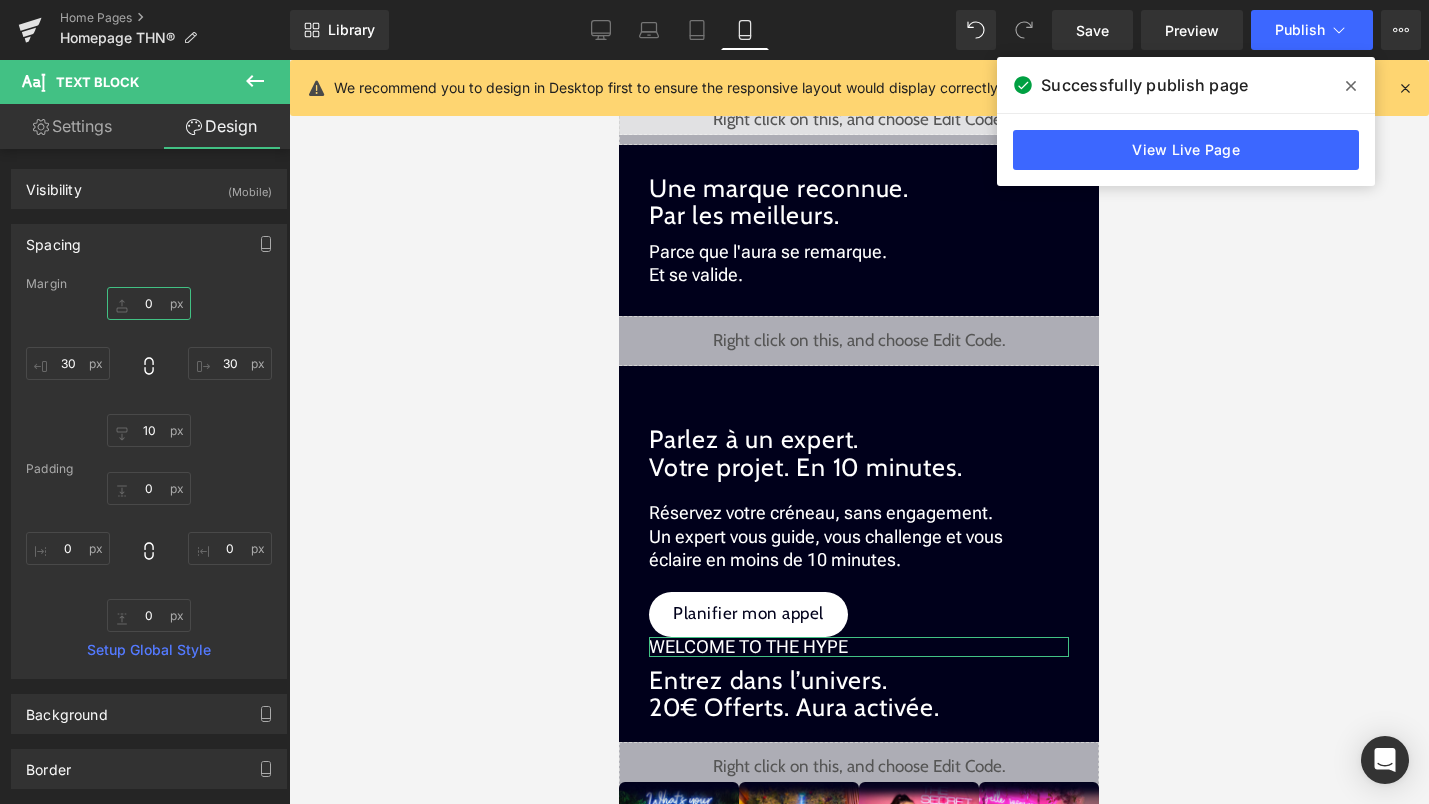 click on "0" at bounding box center (149, 303) 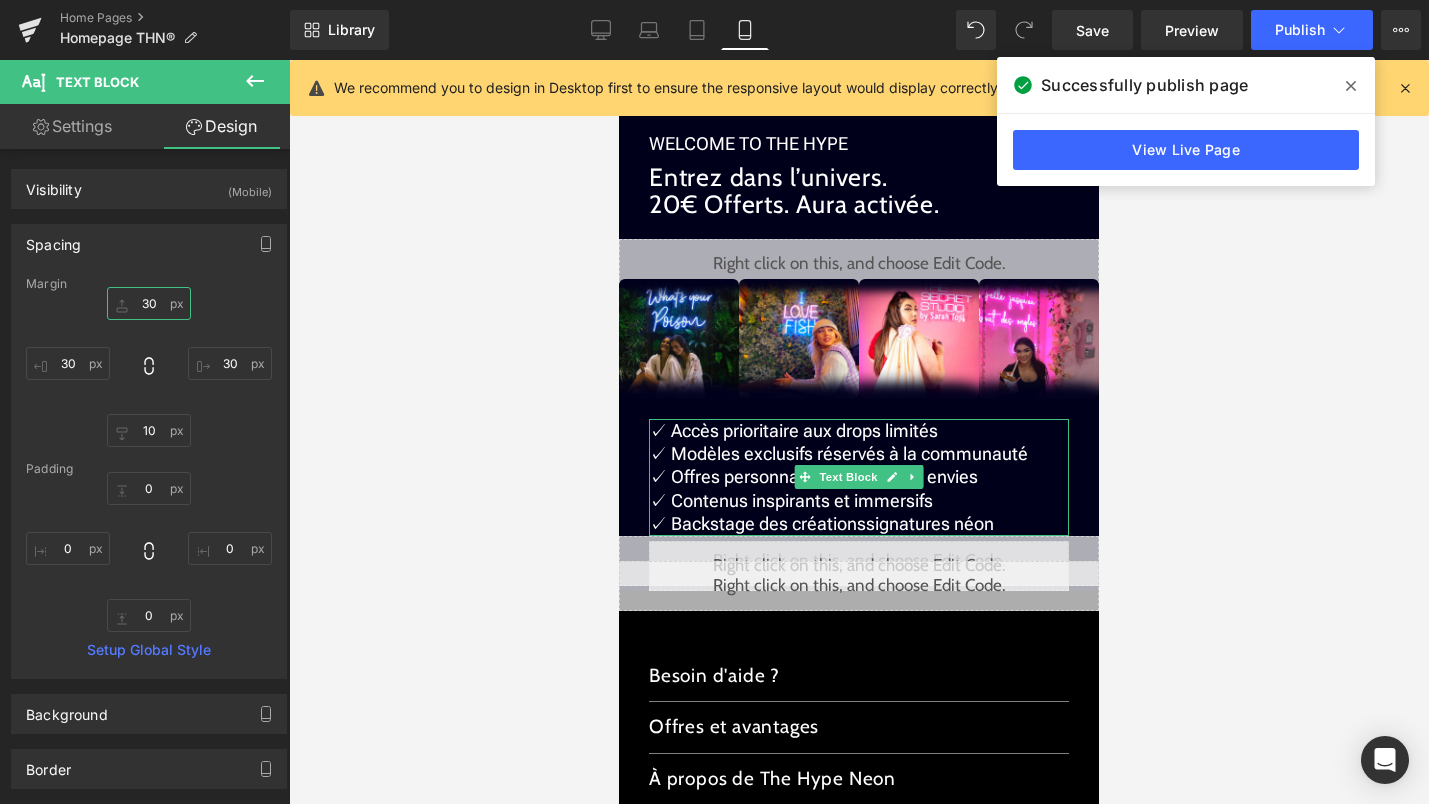 scroll, scrollTop: 2411, scrollLeft: 0, axis: vertical 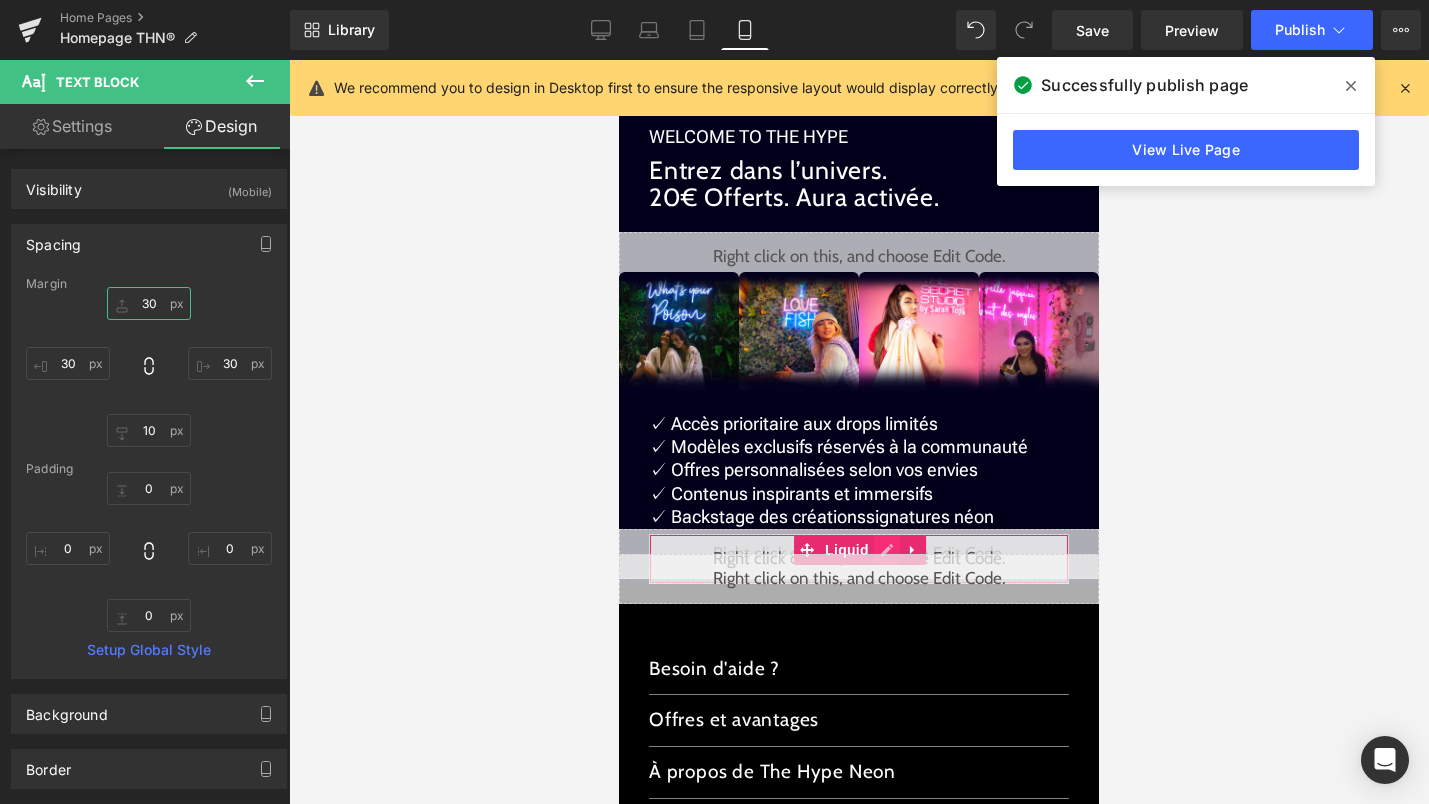 click on "Liquid" at bounding box center [859, 559] 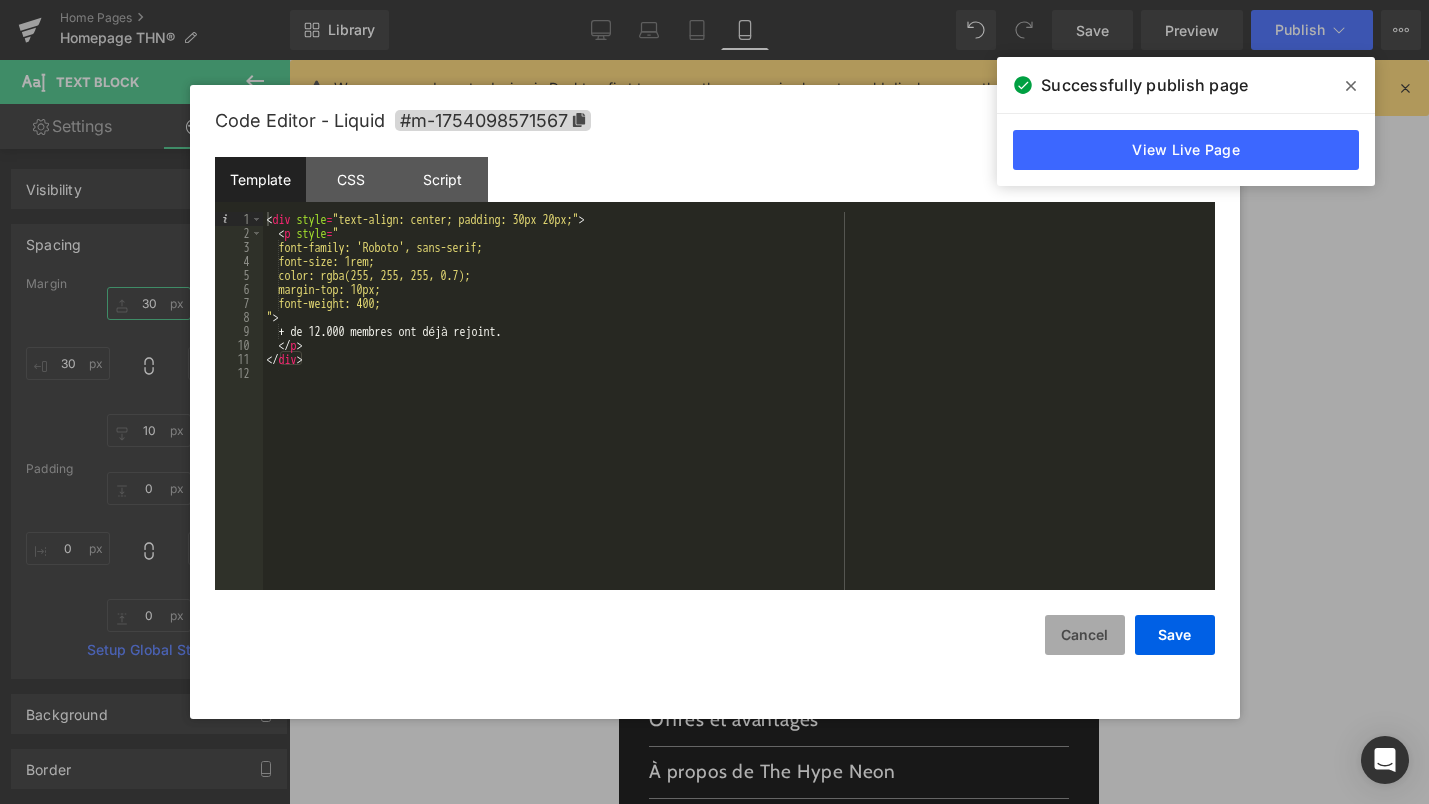 type on "30" 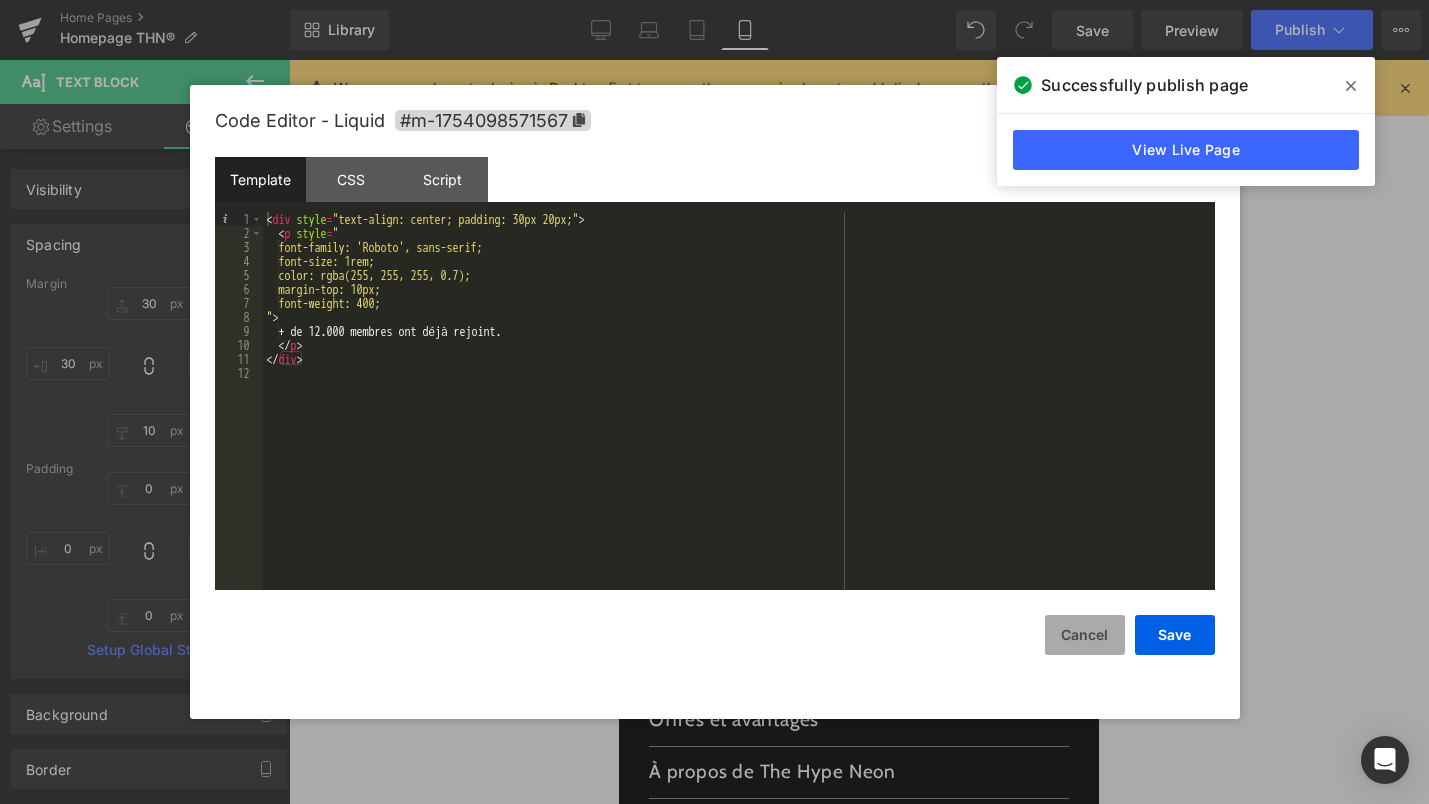click on "Cancel" at bounding box center [1085, 635] 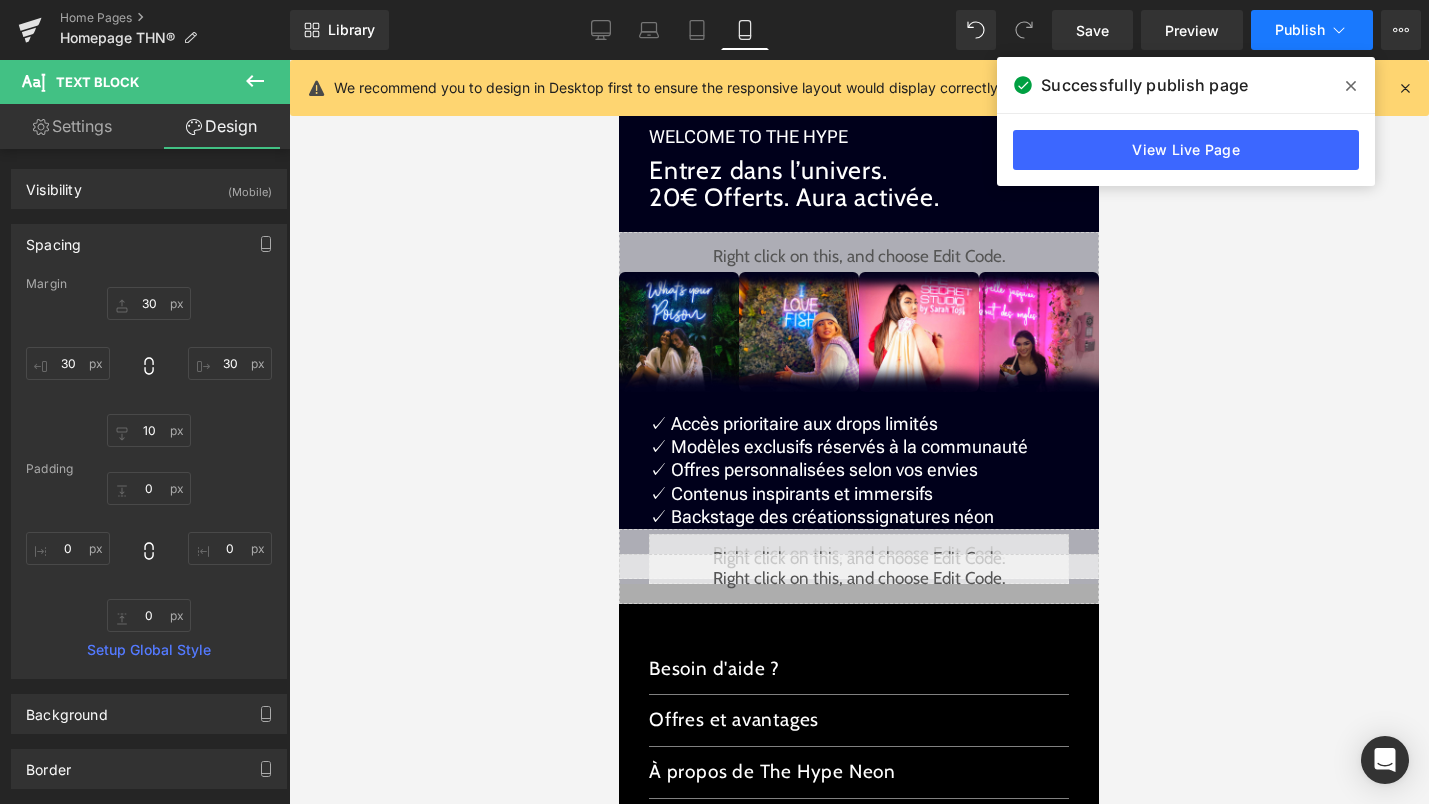 click on "Publish" at bounding box center [1312, 30] 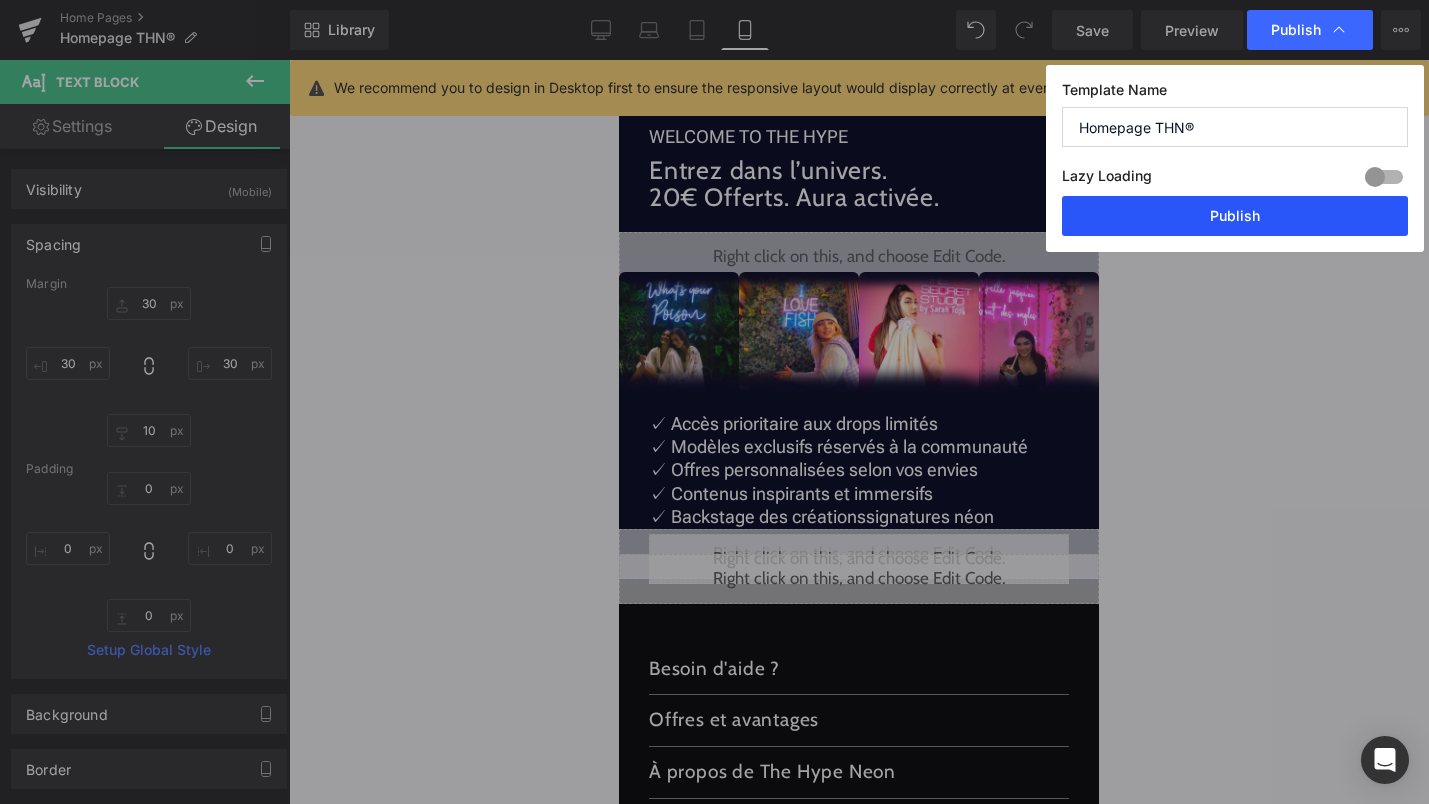 click on "Publish" at bounding box center (1235, 216) 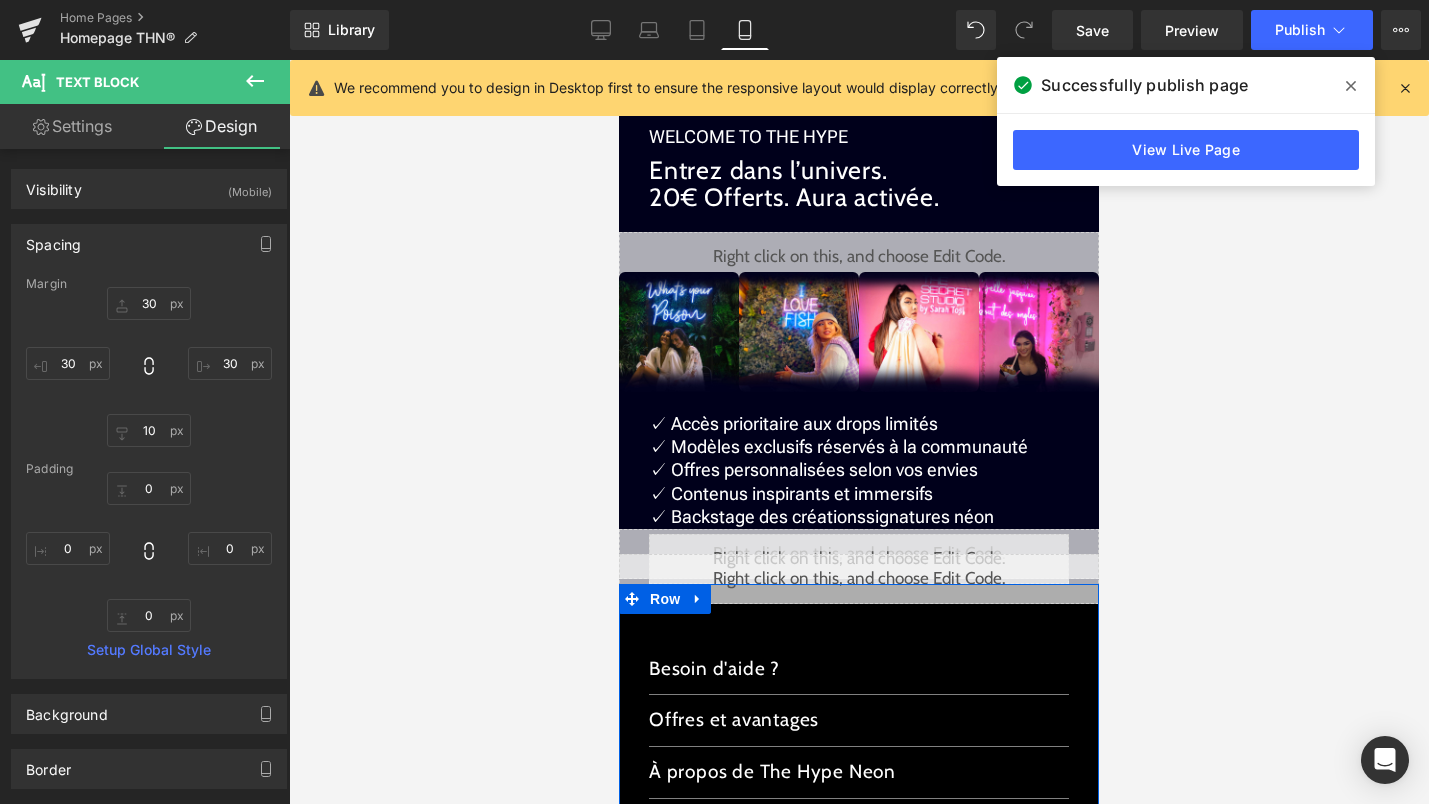 click on "Liquid" at bounding box center (859, 579) 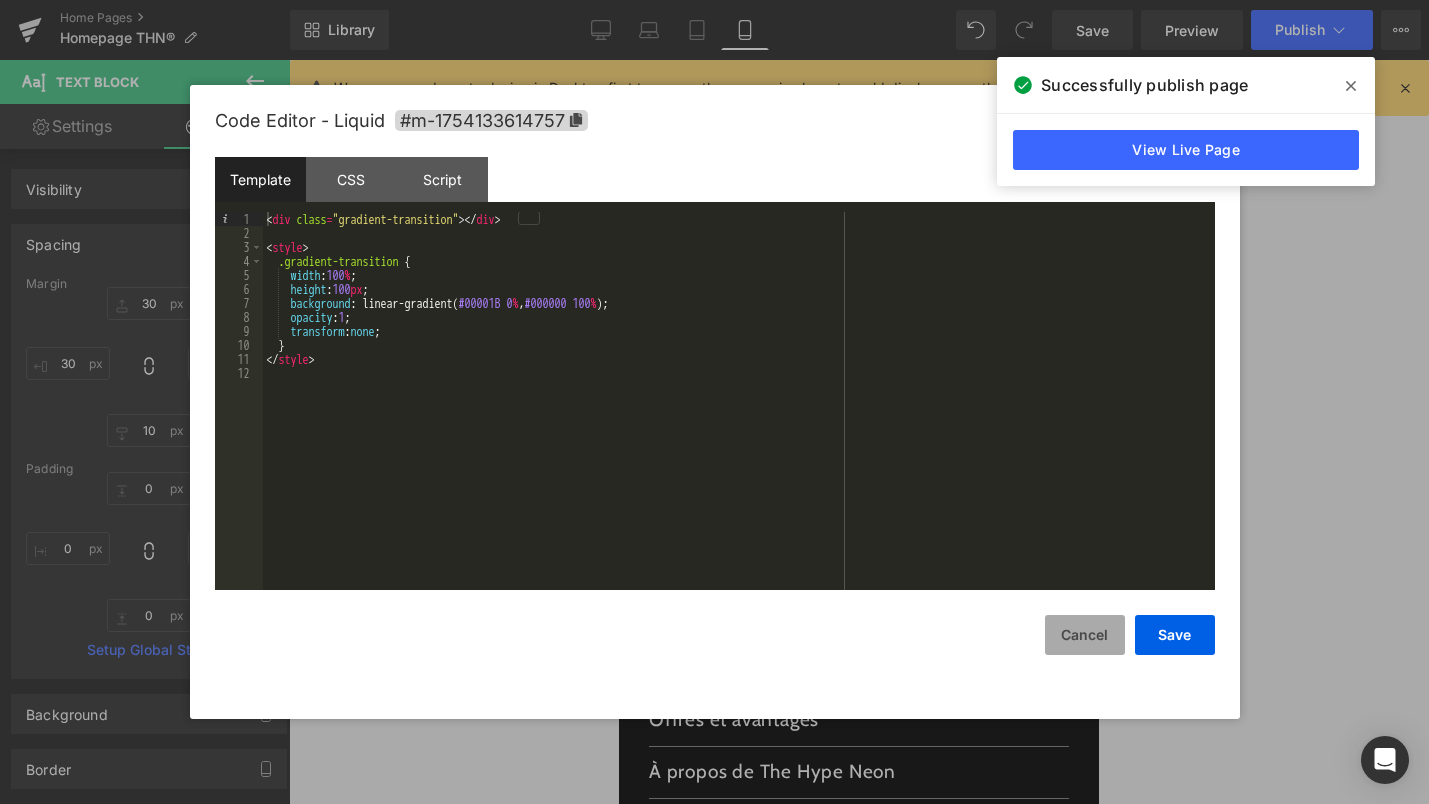 click on "Cancel" at bounding box center [1085, 635] 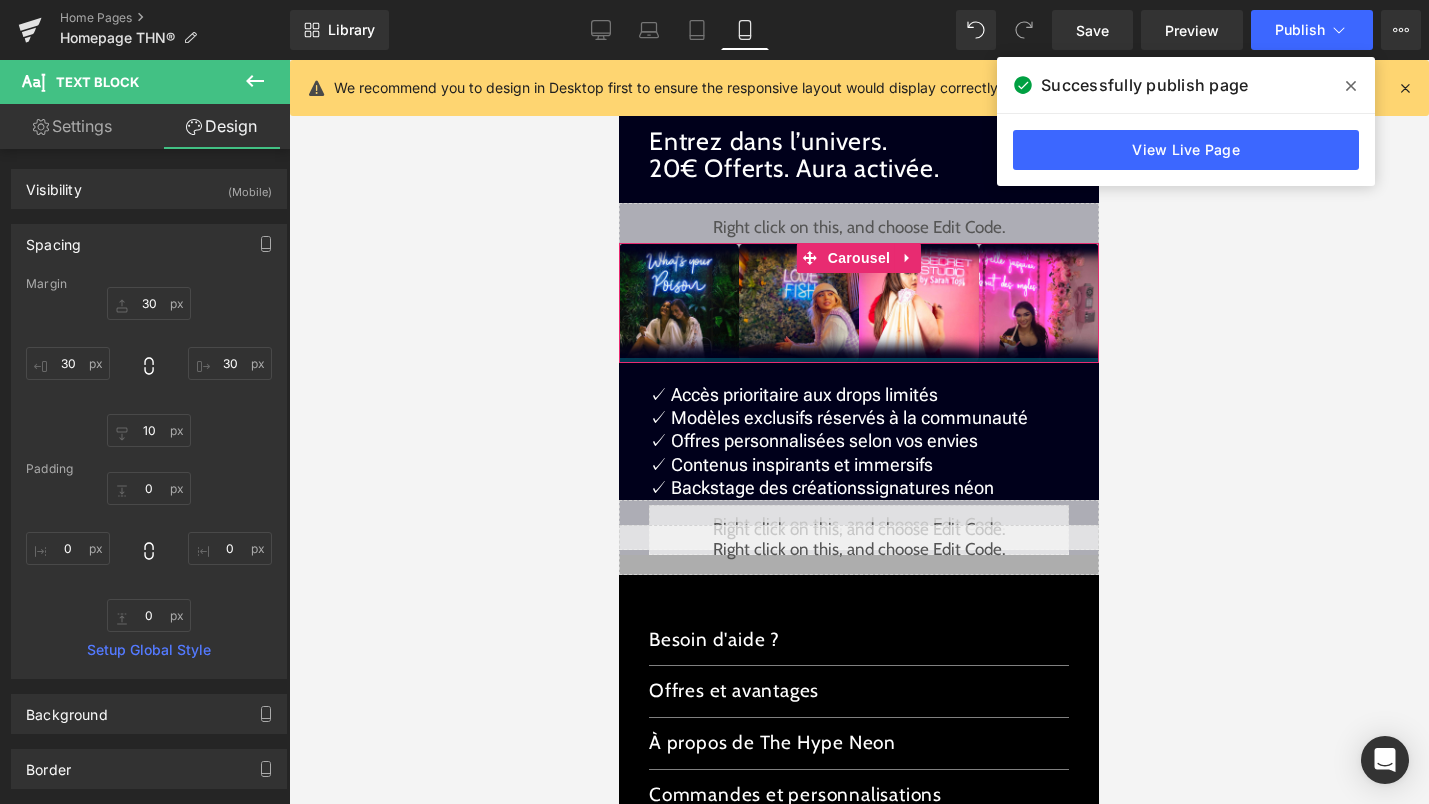 scroll, scrollTop: 2443, scrollLeft: 0, axis: vertical 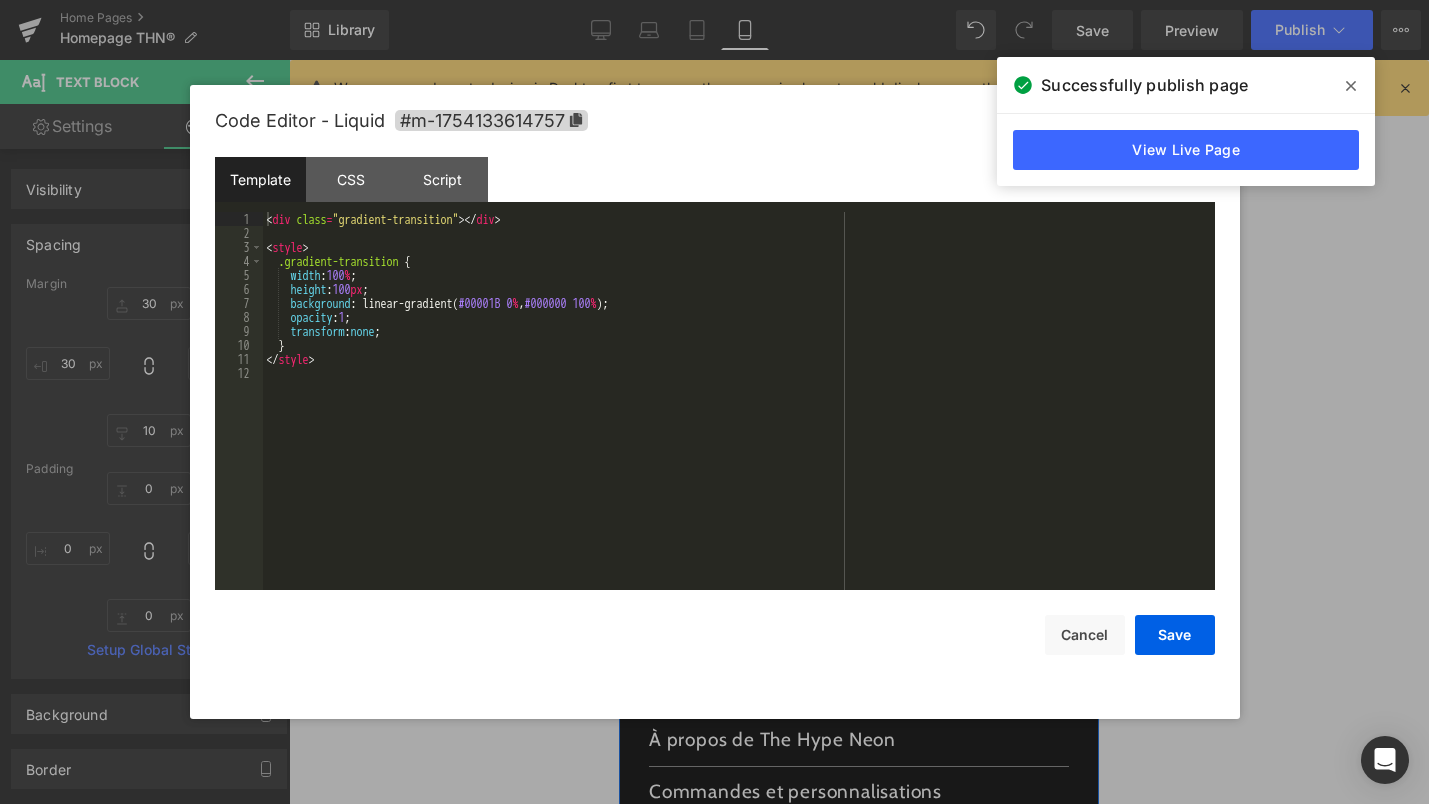 click 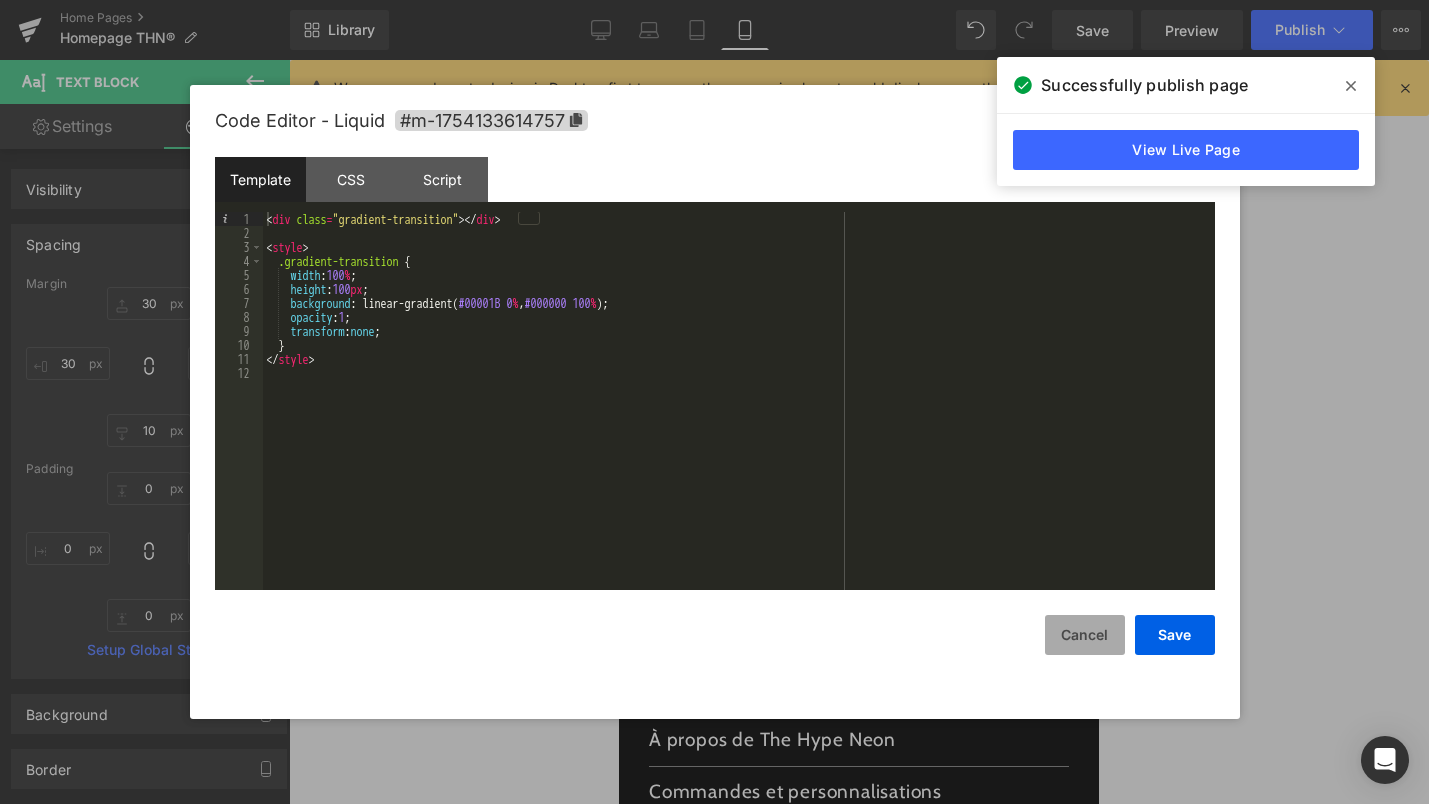 click on "Cancel" at bounding box center [1085, 635] 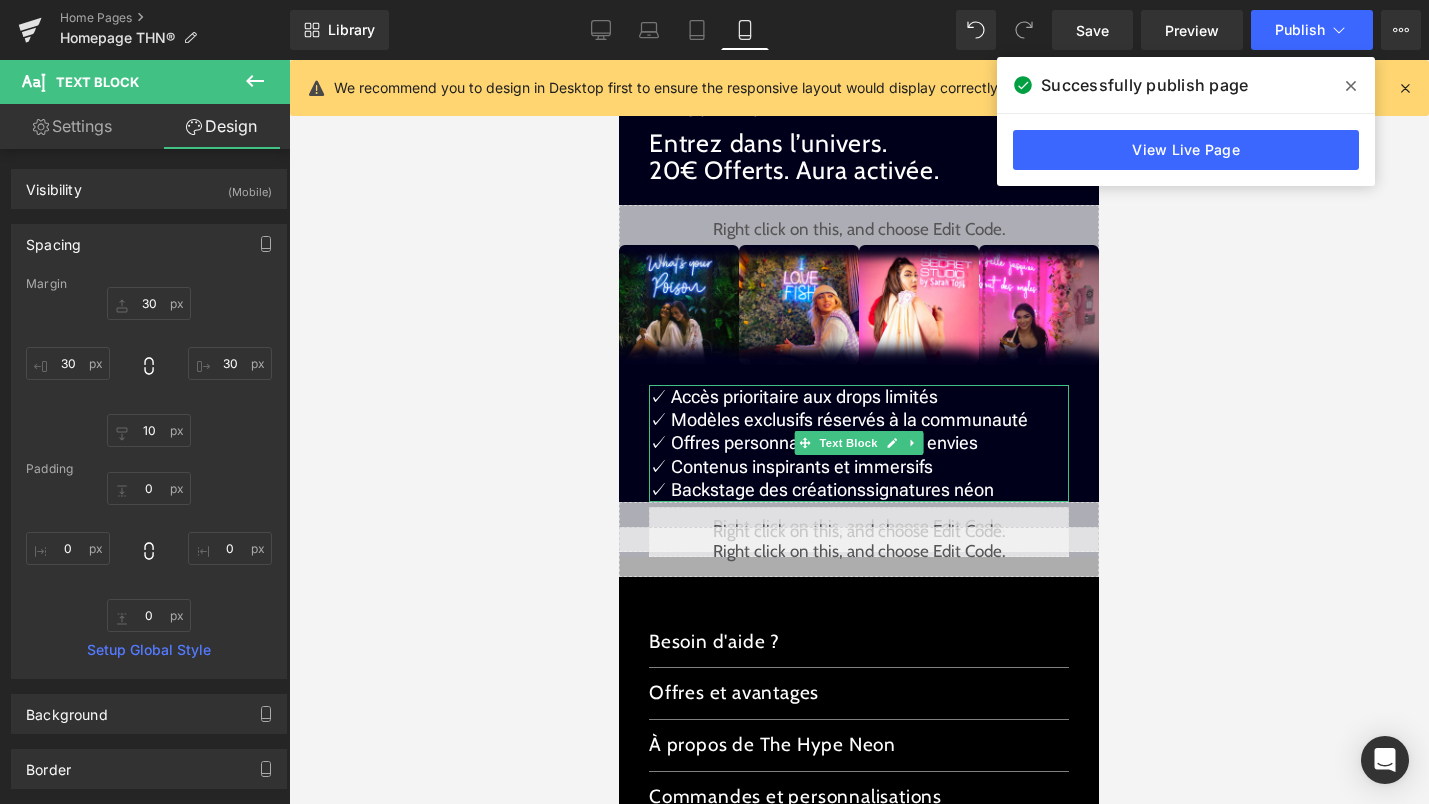 scroll, scrollTop: 2429, scrollLeft: 0, axis: vertical 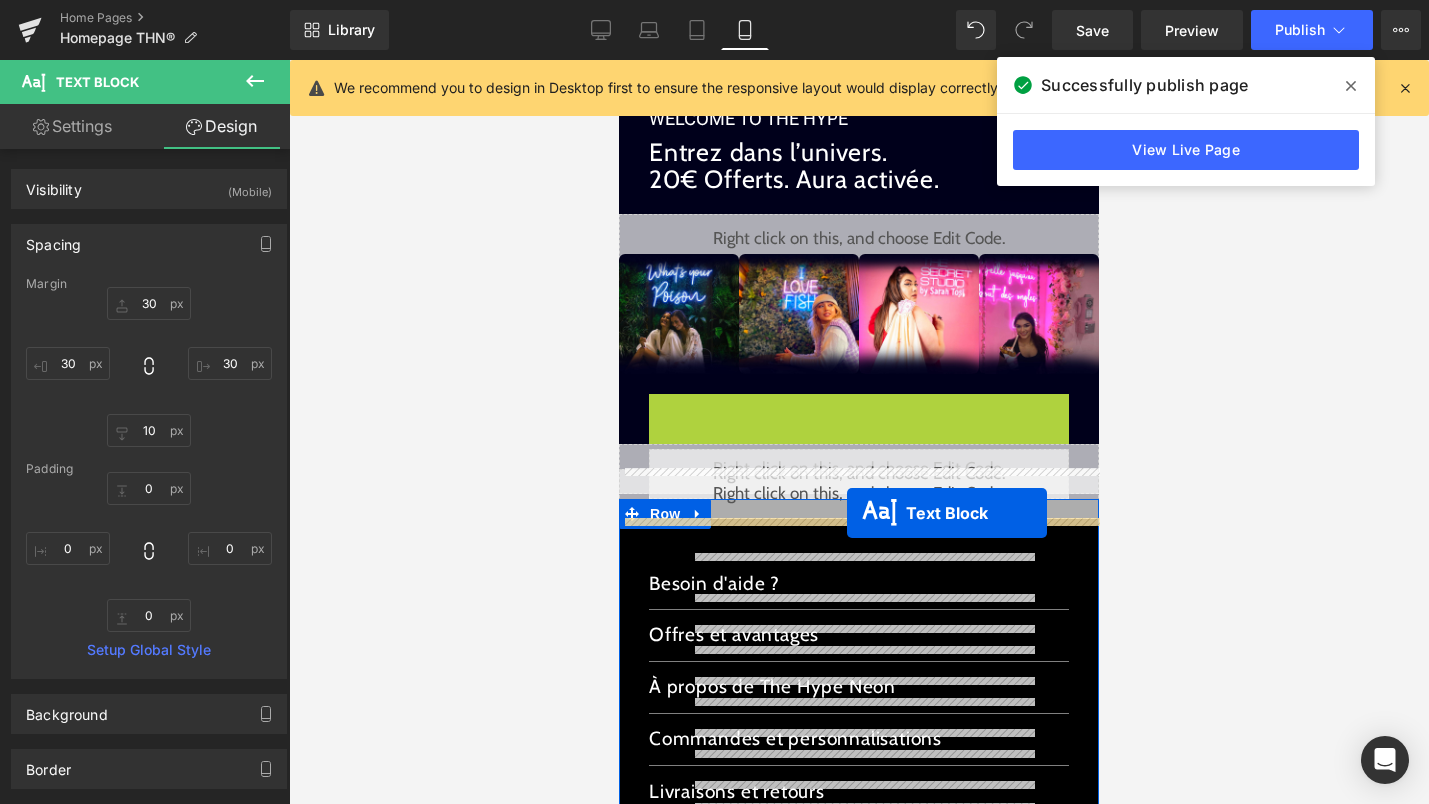 drag, startPoint x: 852, startPoint y: 458, endPoint x: 847, endPoint y: 513, distance: 55.226807 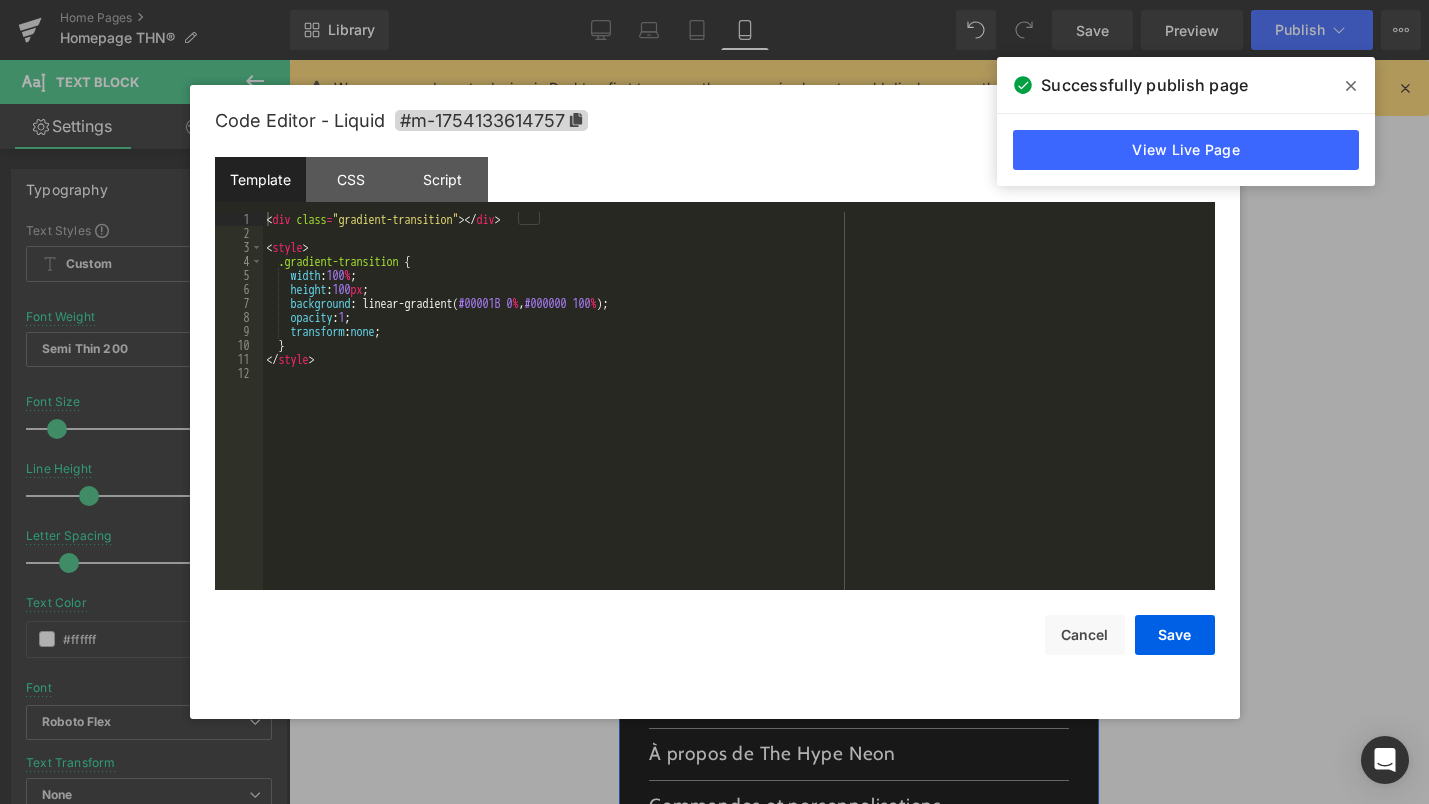 click 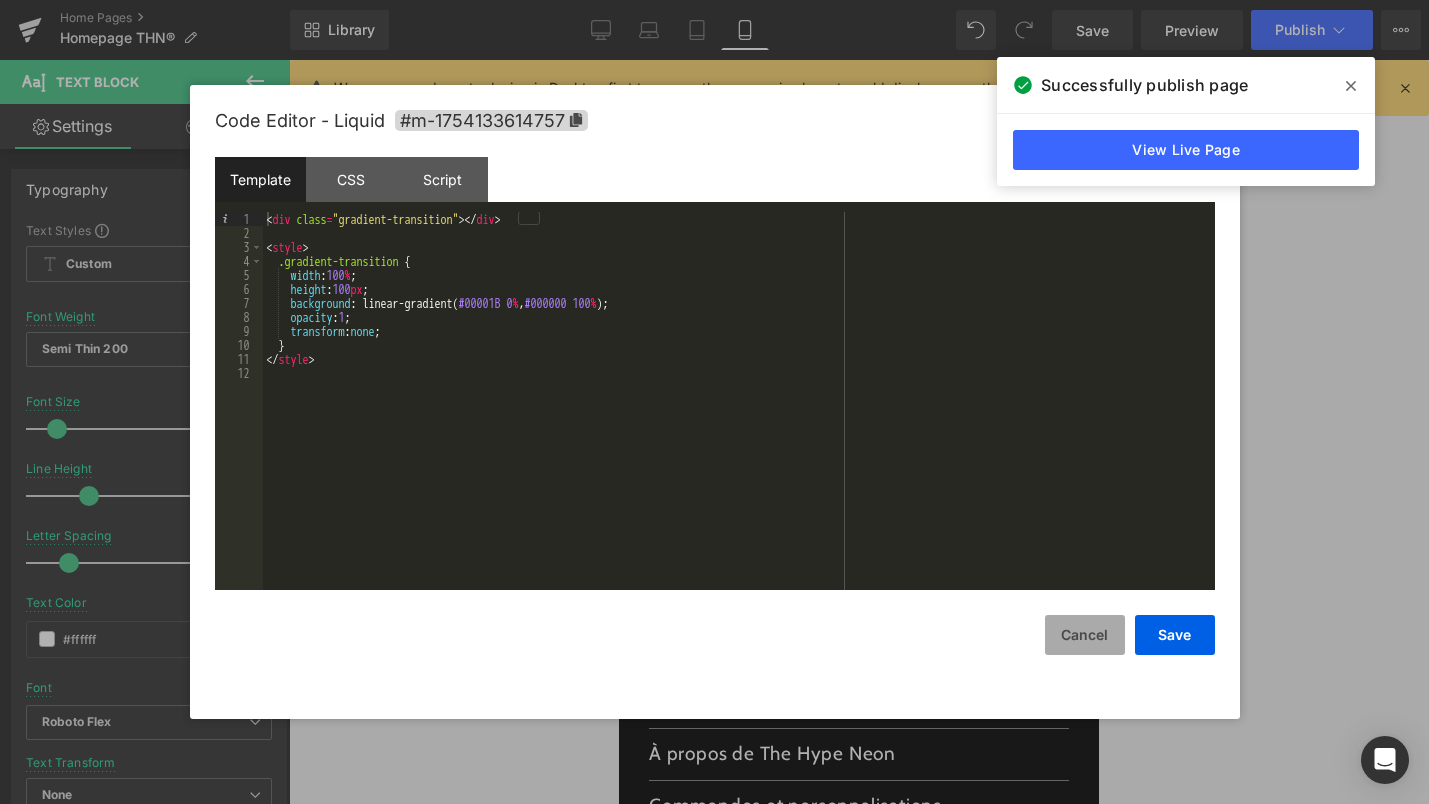 click on "Cancel" at bounding box center [1085, 635] 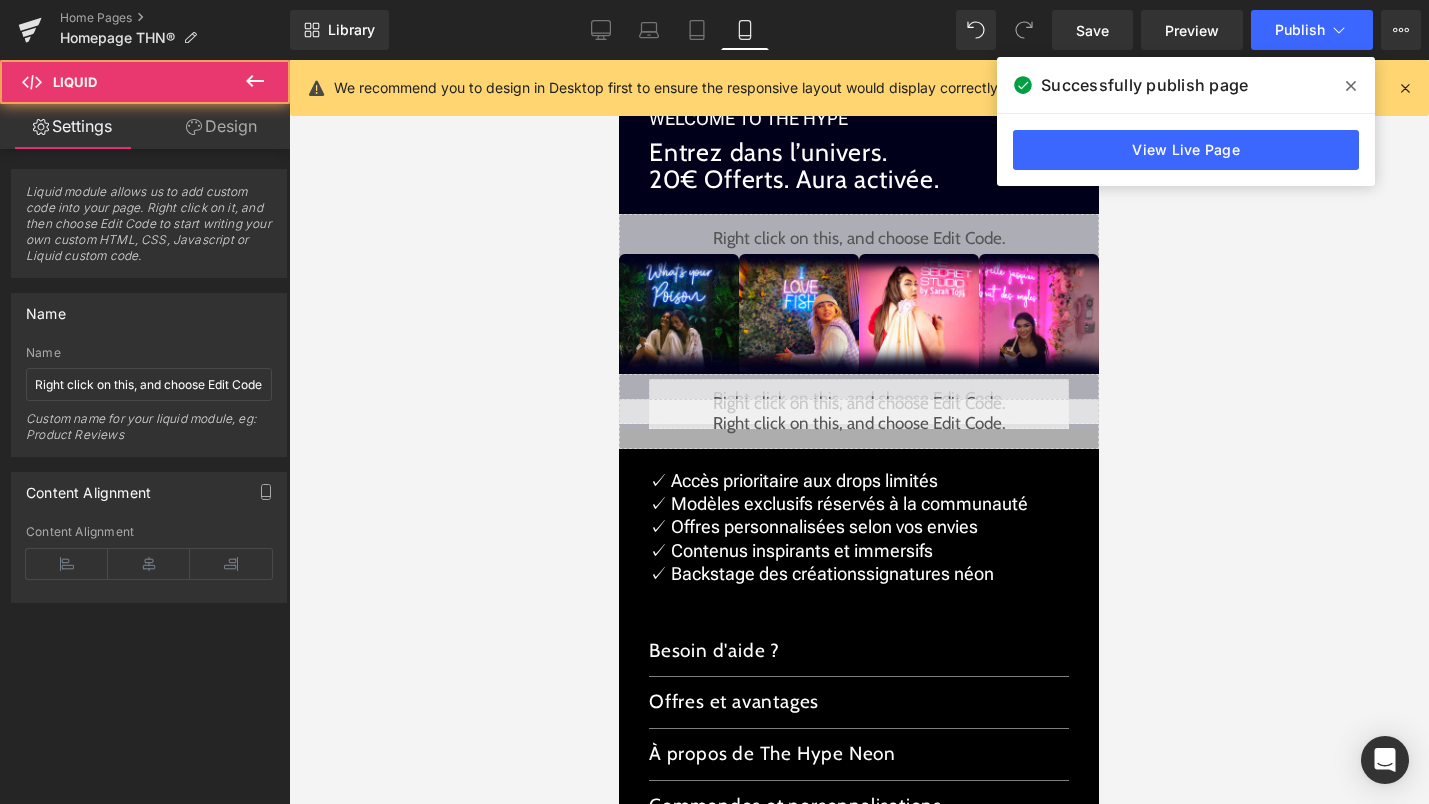 click on "Liquid" at bounding box center (859, 424) 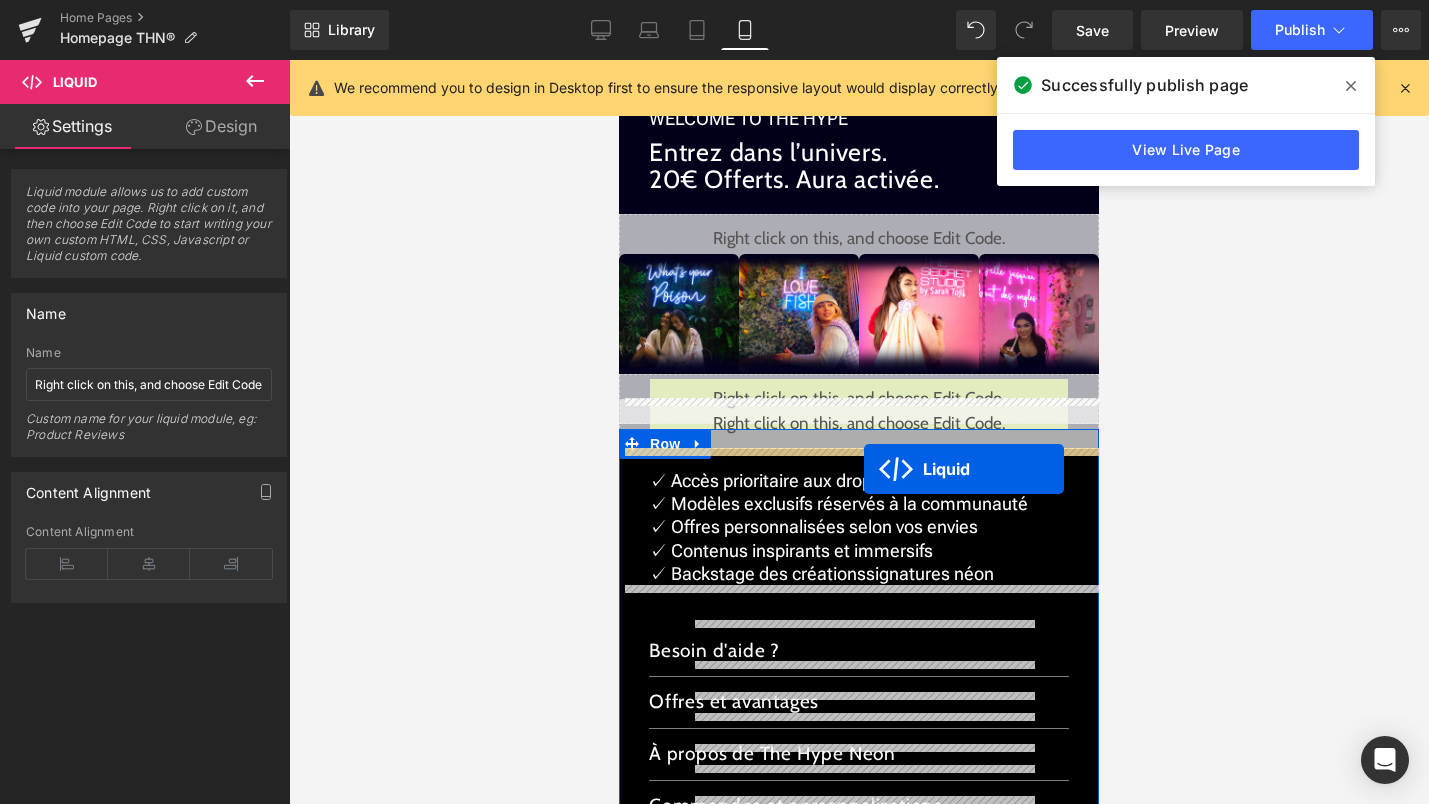 drag, startPoint x: 846, startPoint y: 388, endPoint x: 864, endPoint y: 469, distance: 82.9759 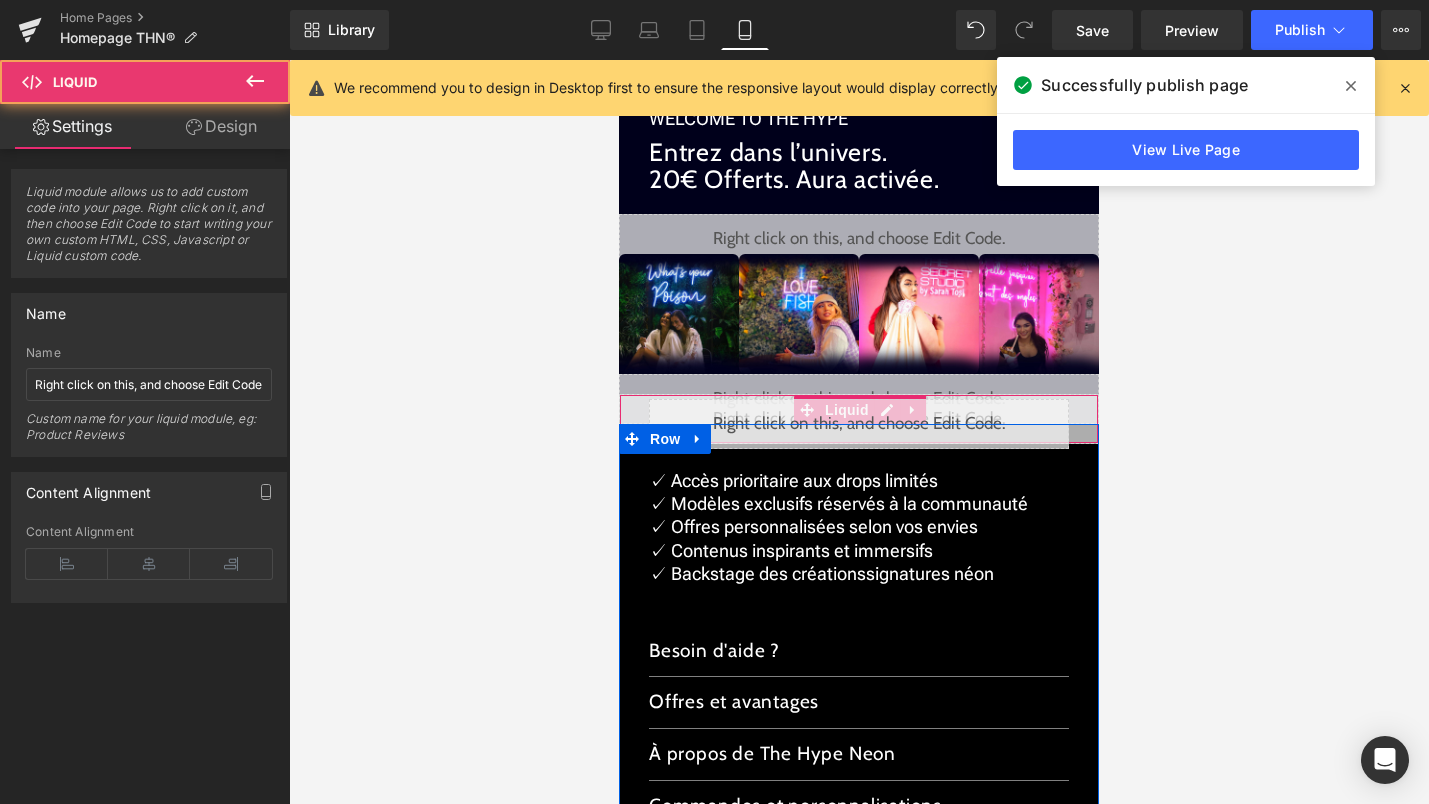 click on "Liquid" at bounding box center [859, 419] 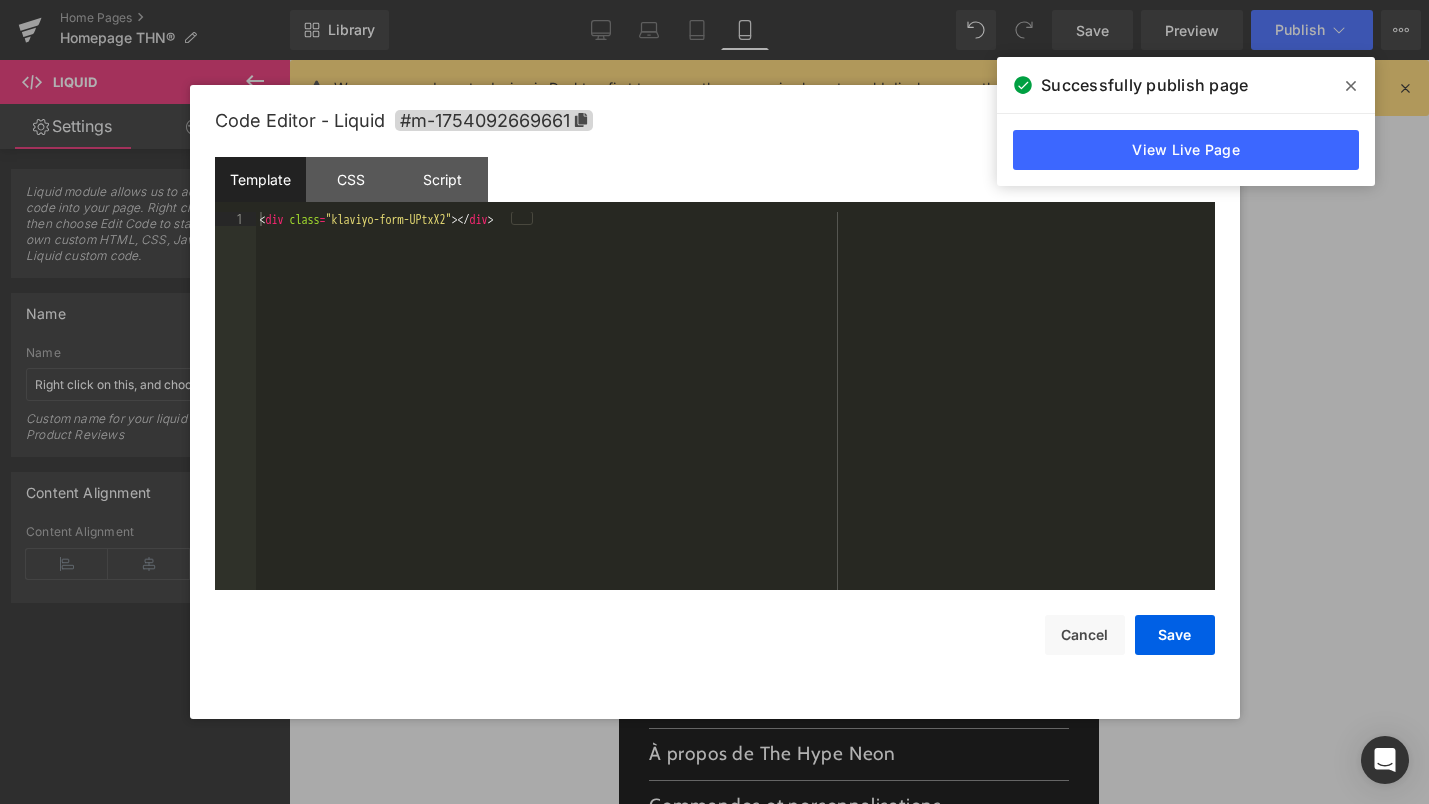 click 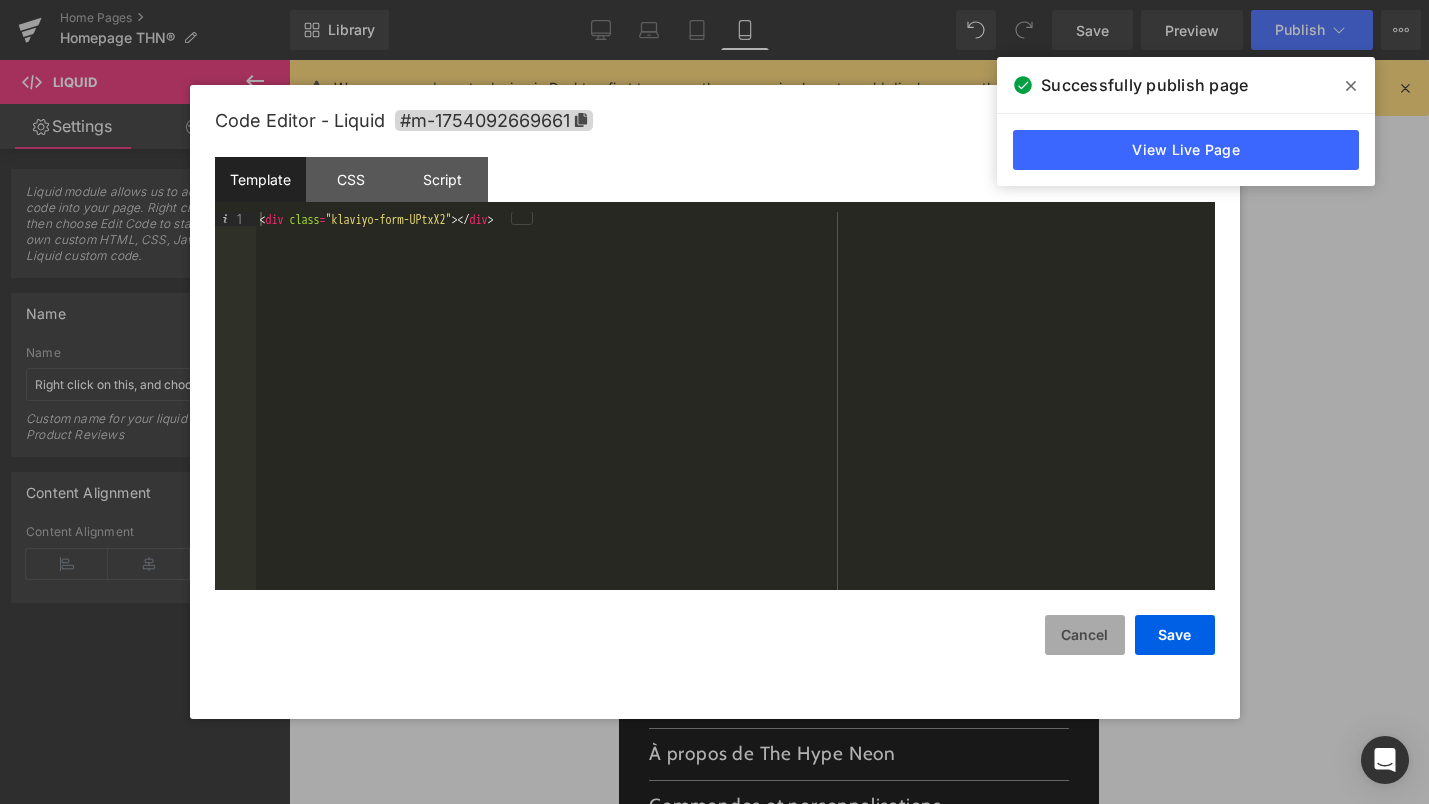 click on "Cancel" at bounding box center [1085, 635] 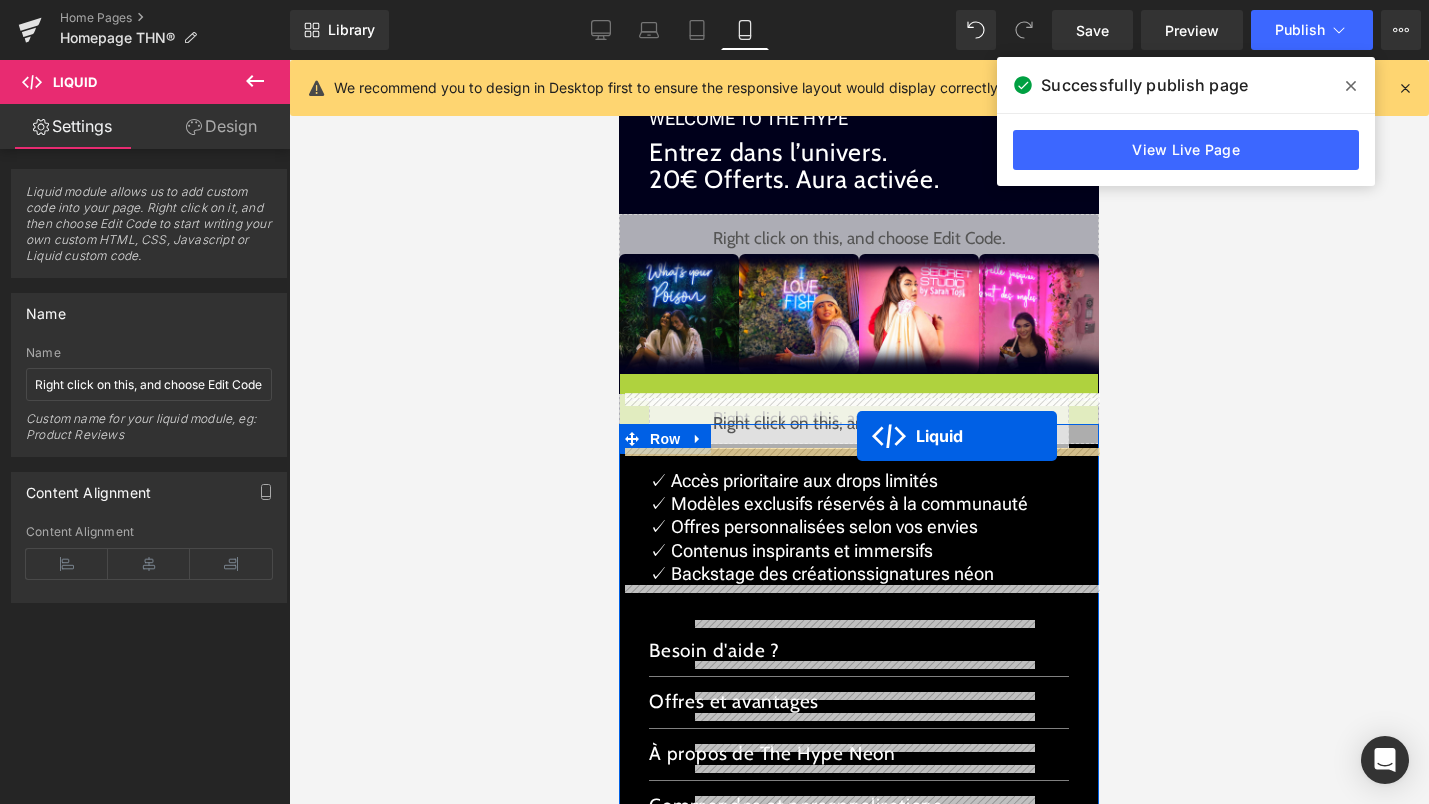 drag, startPoint x: 857, startPoint y: 384, endPoint x: 857, endPoint y: 436, distance: 52 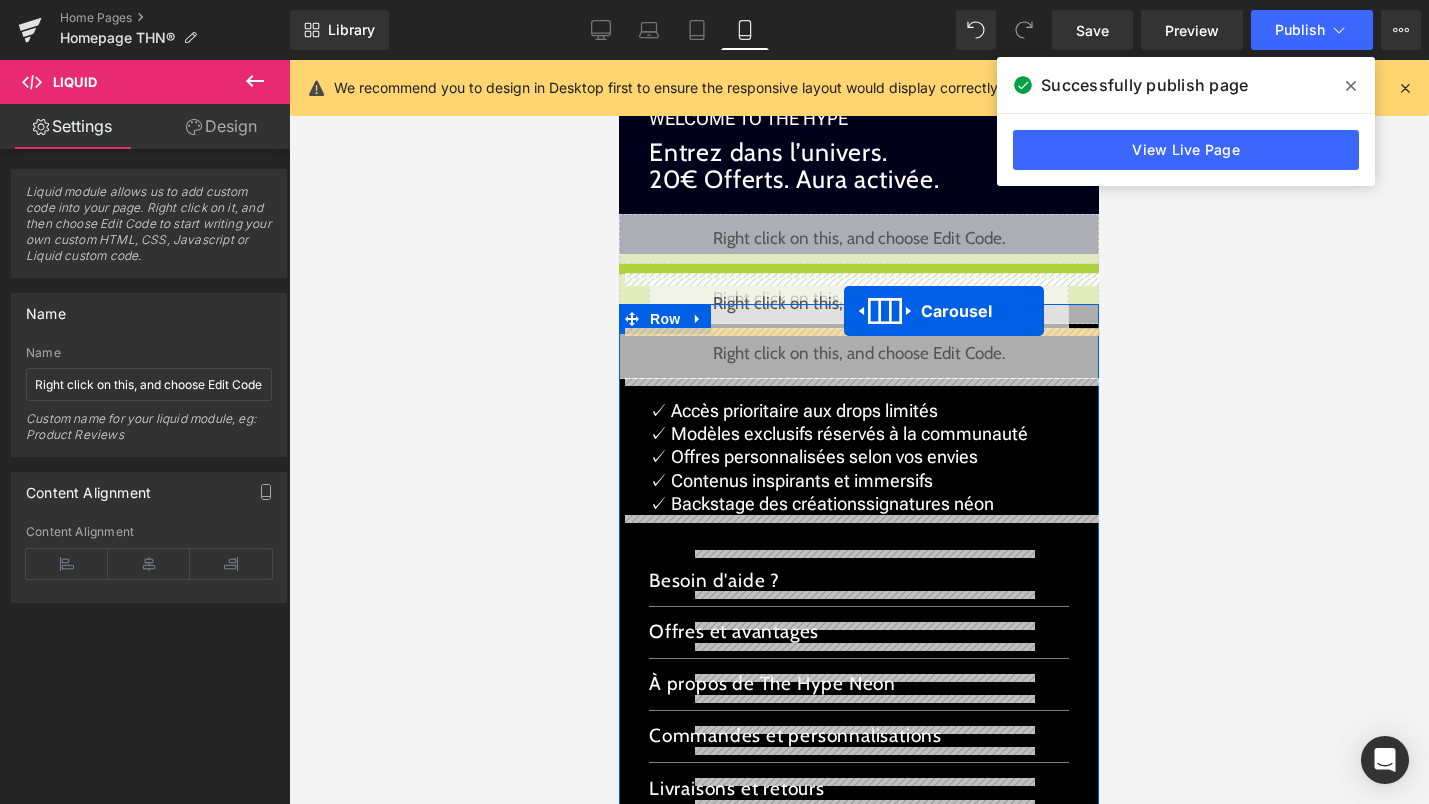 drag, startPoint x: 846, startPoint y: 268, endPoint x: 843, endPoint y: 312, distance: 44.102154 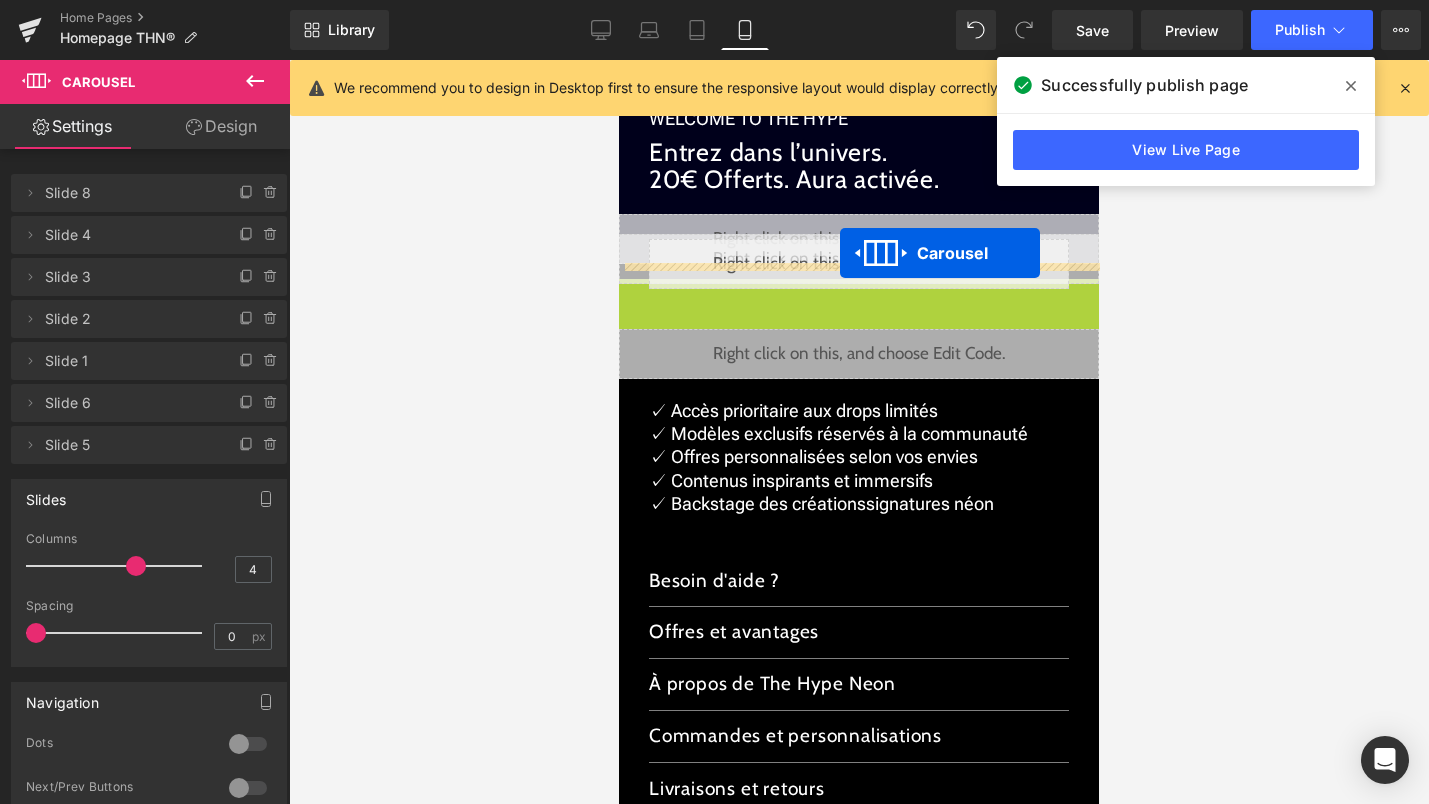 drag, startPoint x: 840, startPoint y: 292, endPoint x: 840, endPoint y: 253, distance: 39 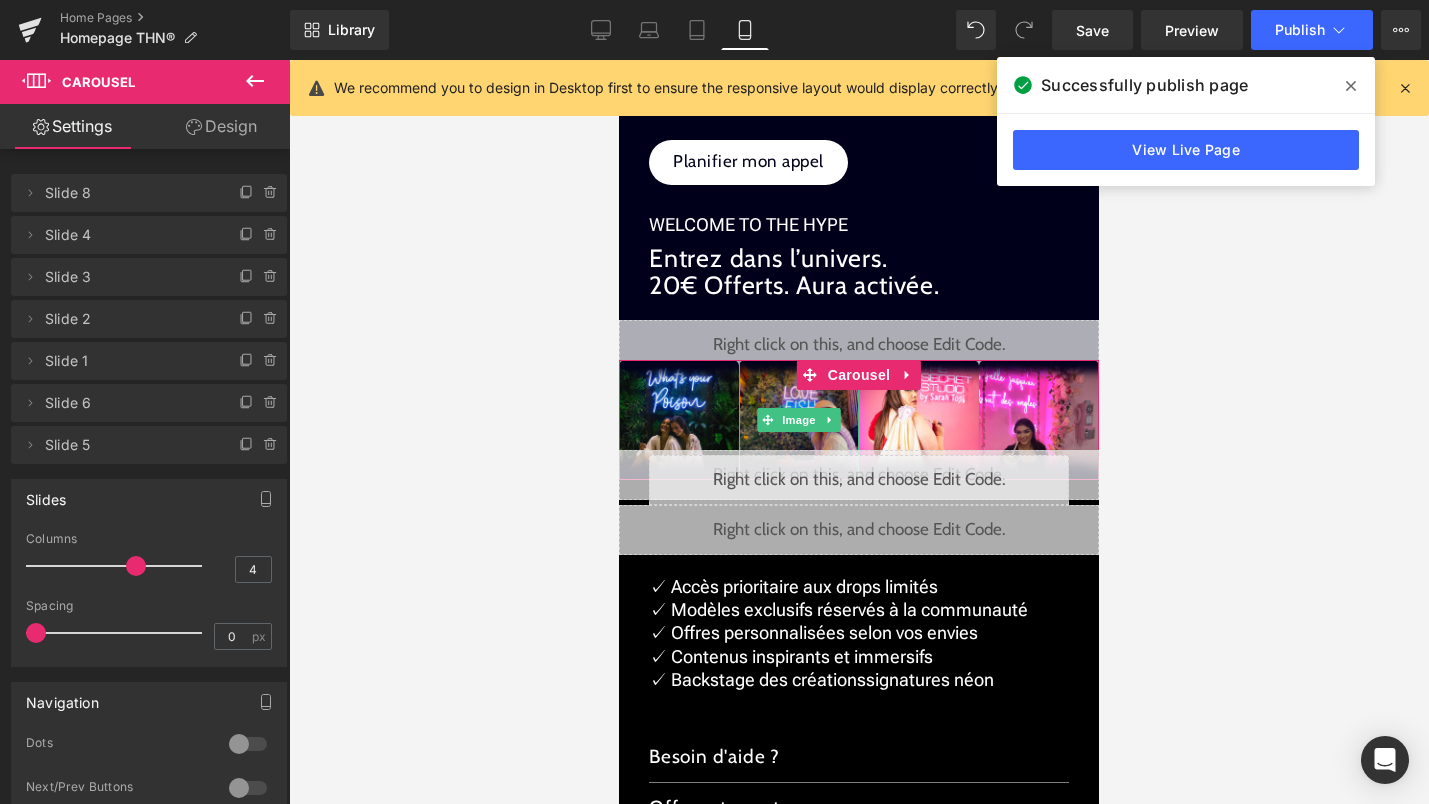 scroll, scrollTop: 2291, scrollLeft: 0, axis: vertical 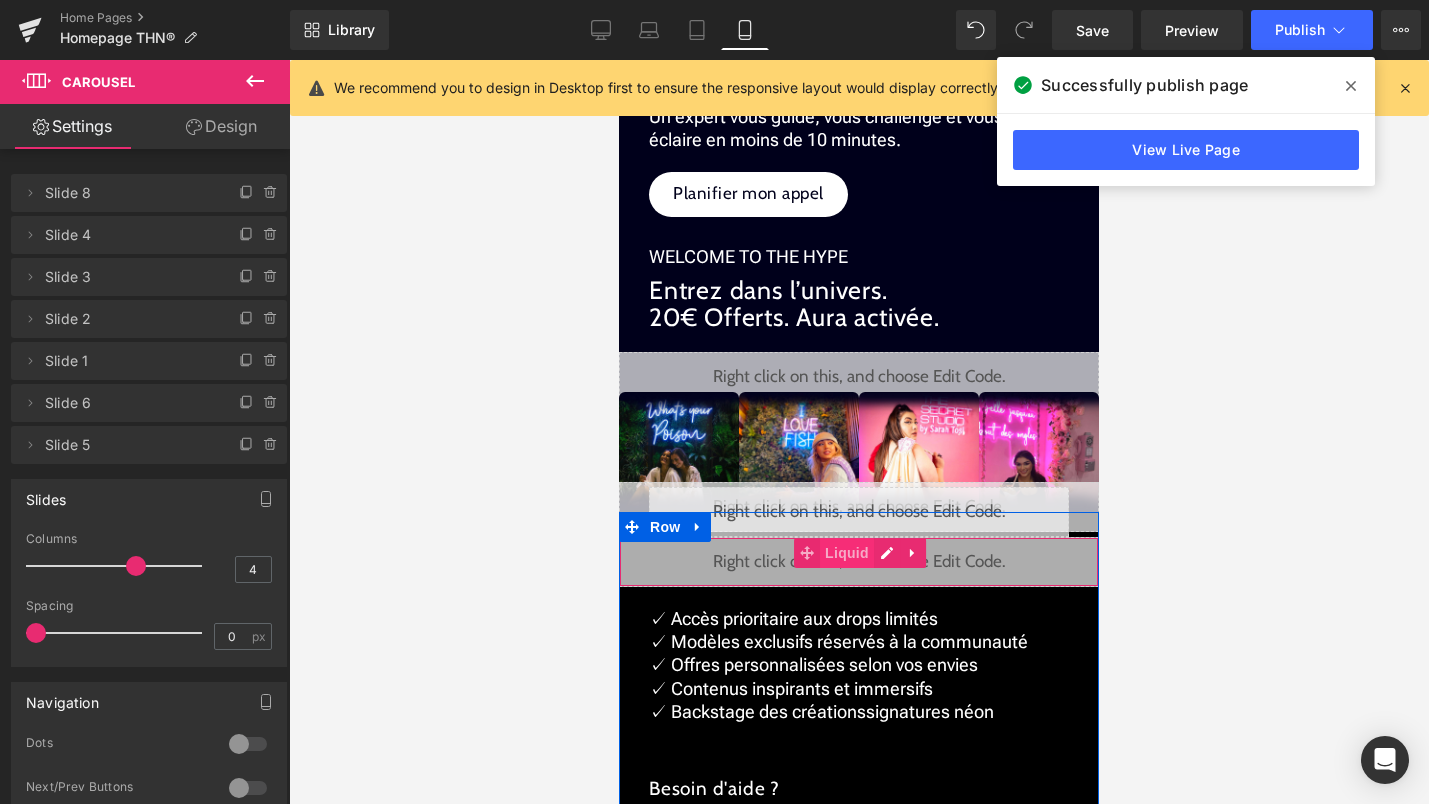 click on "Liquid" at bounding box center (847, 553) 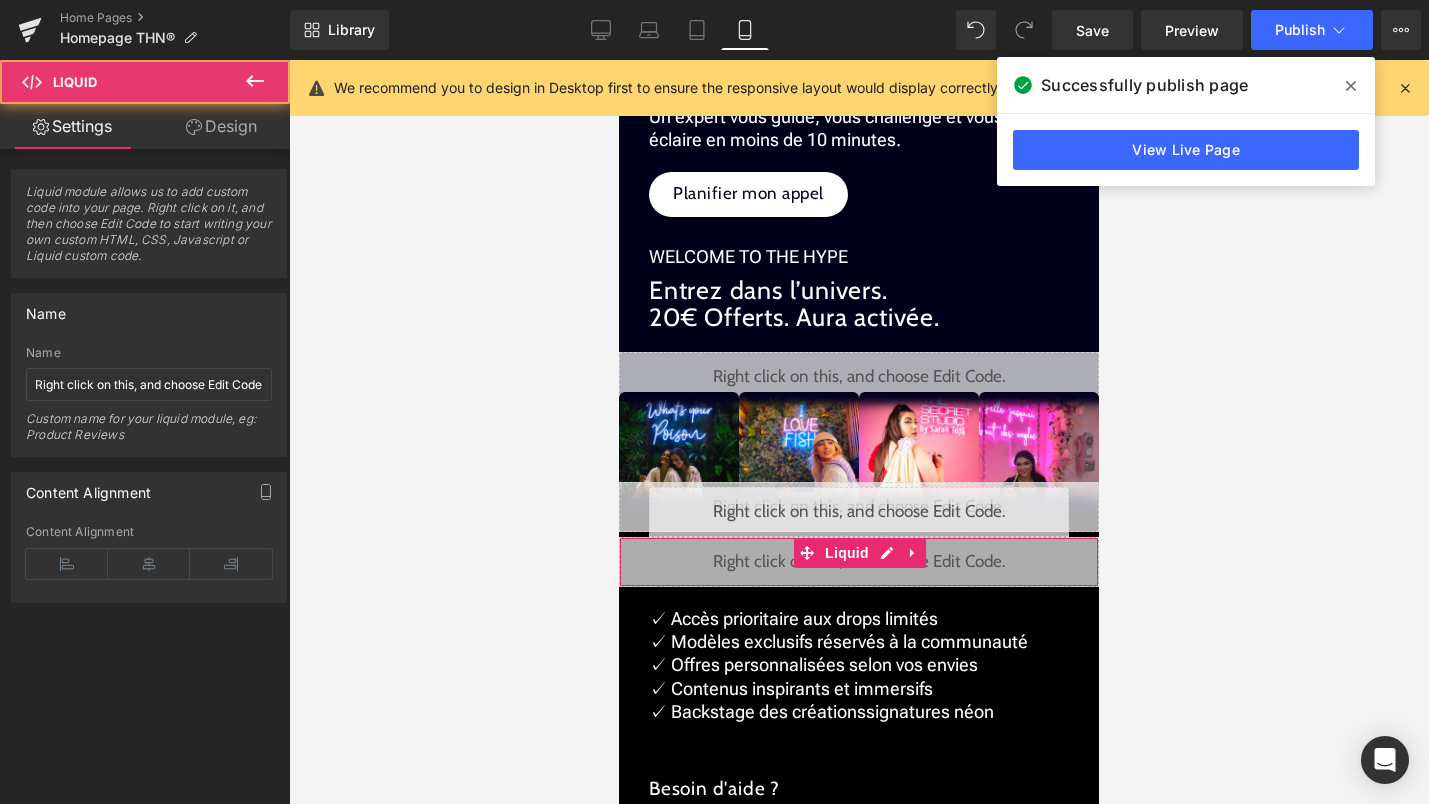 click on "Design" at bounding box center (221, 126) 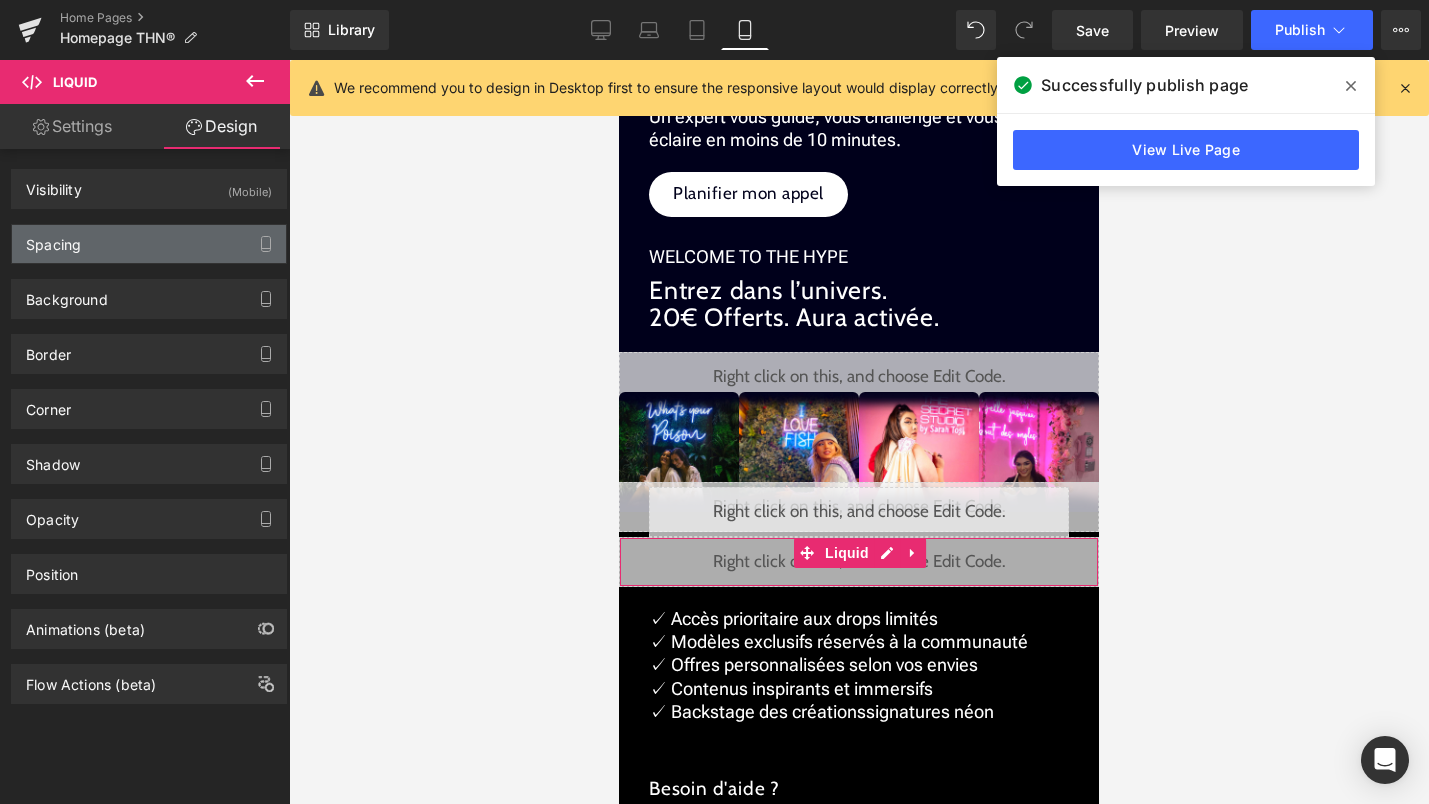 click on "Spacing" at bounding box center (149, 244) 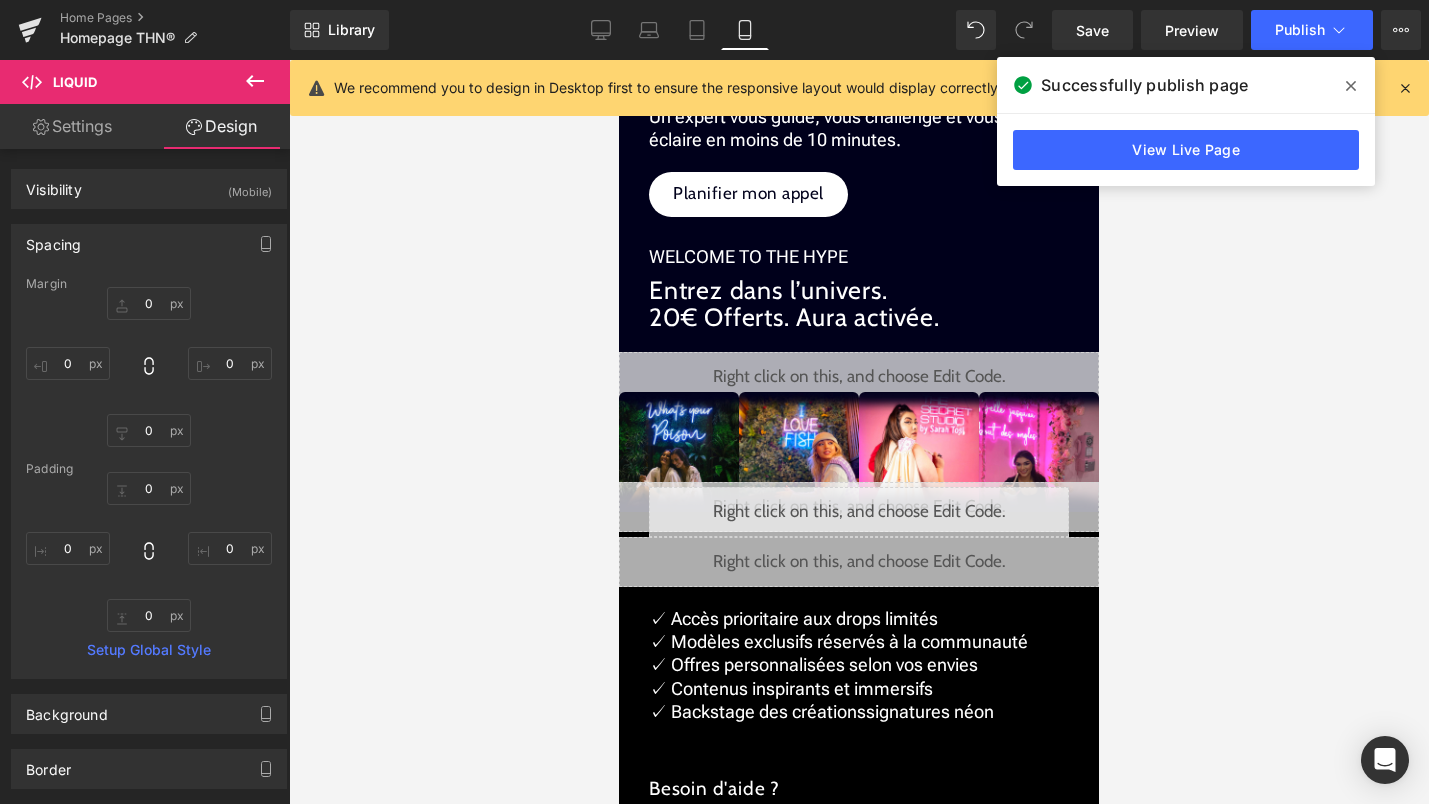 click at bounding box center [859, 432] 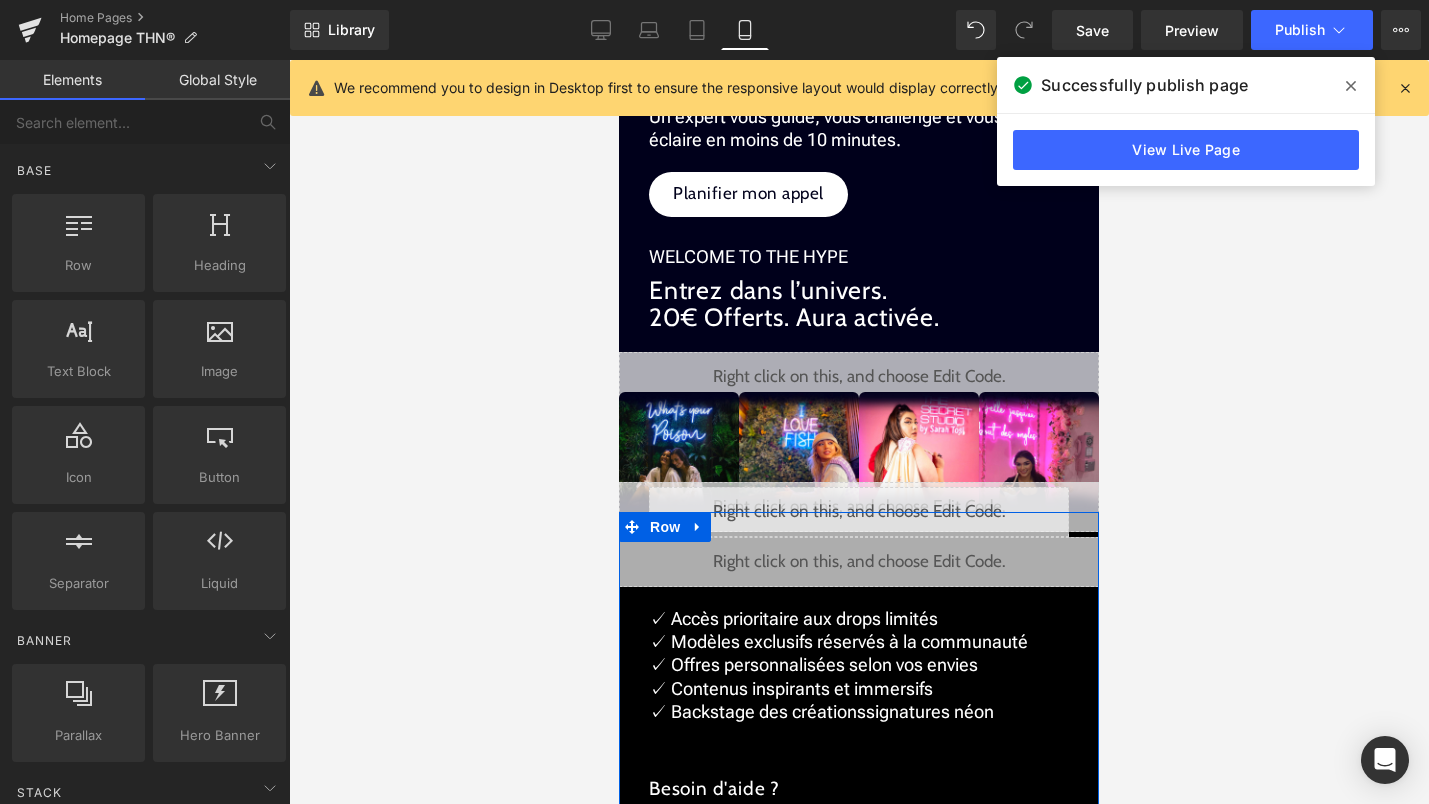 click on "Liquid" at bounding box center [859, 512] 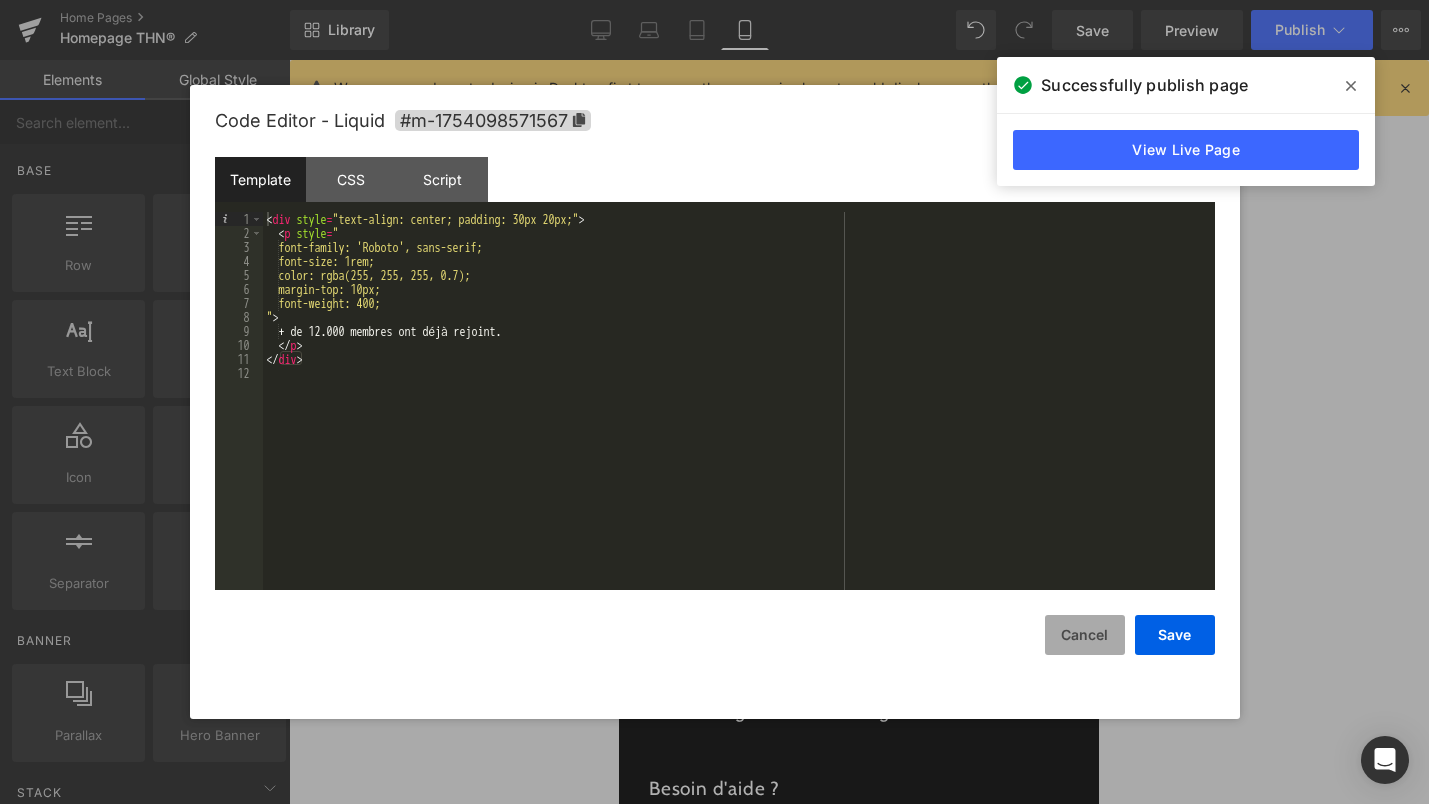 click on "Cancel" at bounding box center (1085, 635) 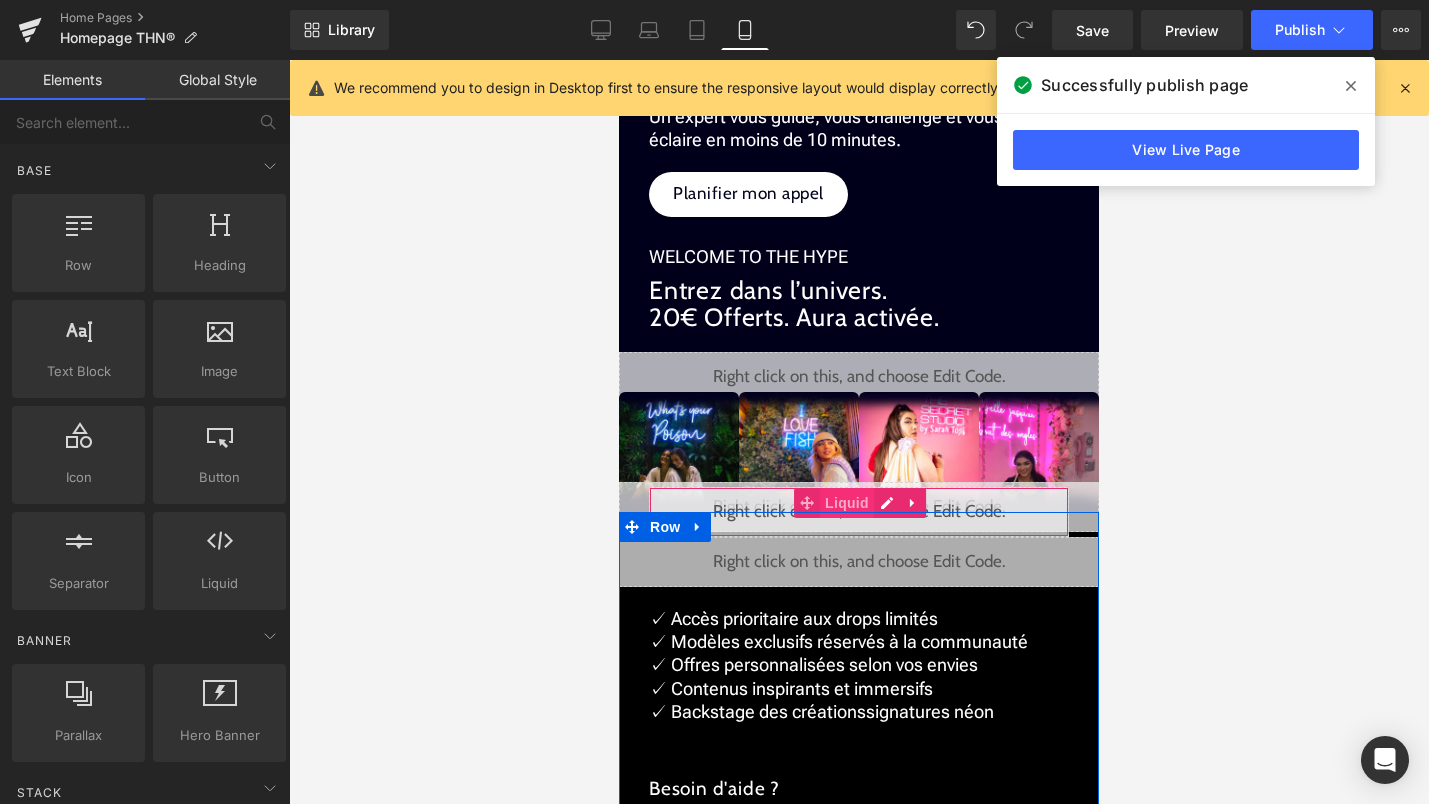 click on "Liquid" at bounding box center [847, 503] 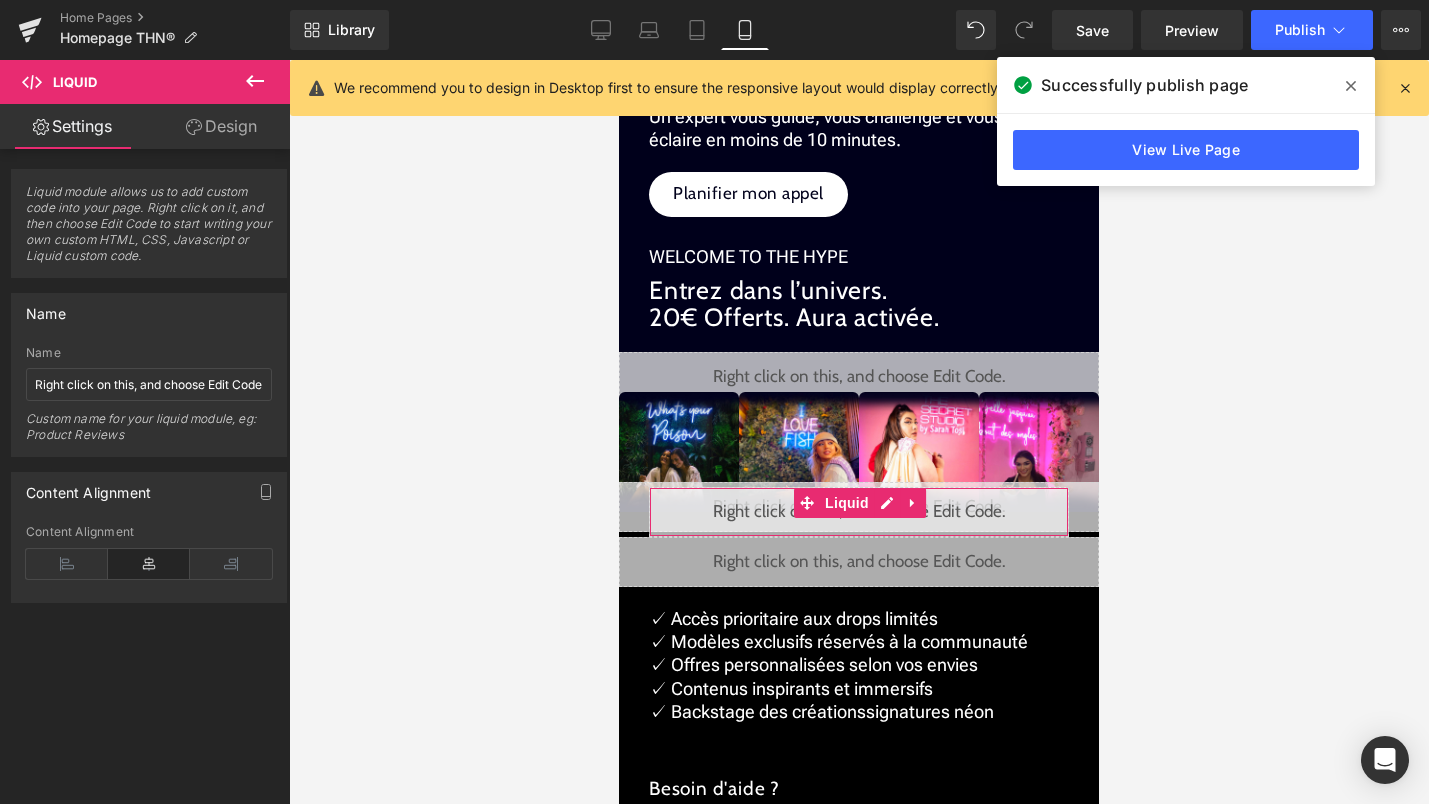 click on "Design" at bounding box center [221, 126] 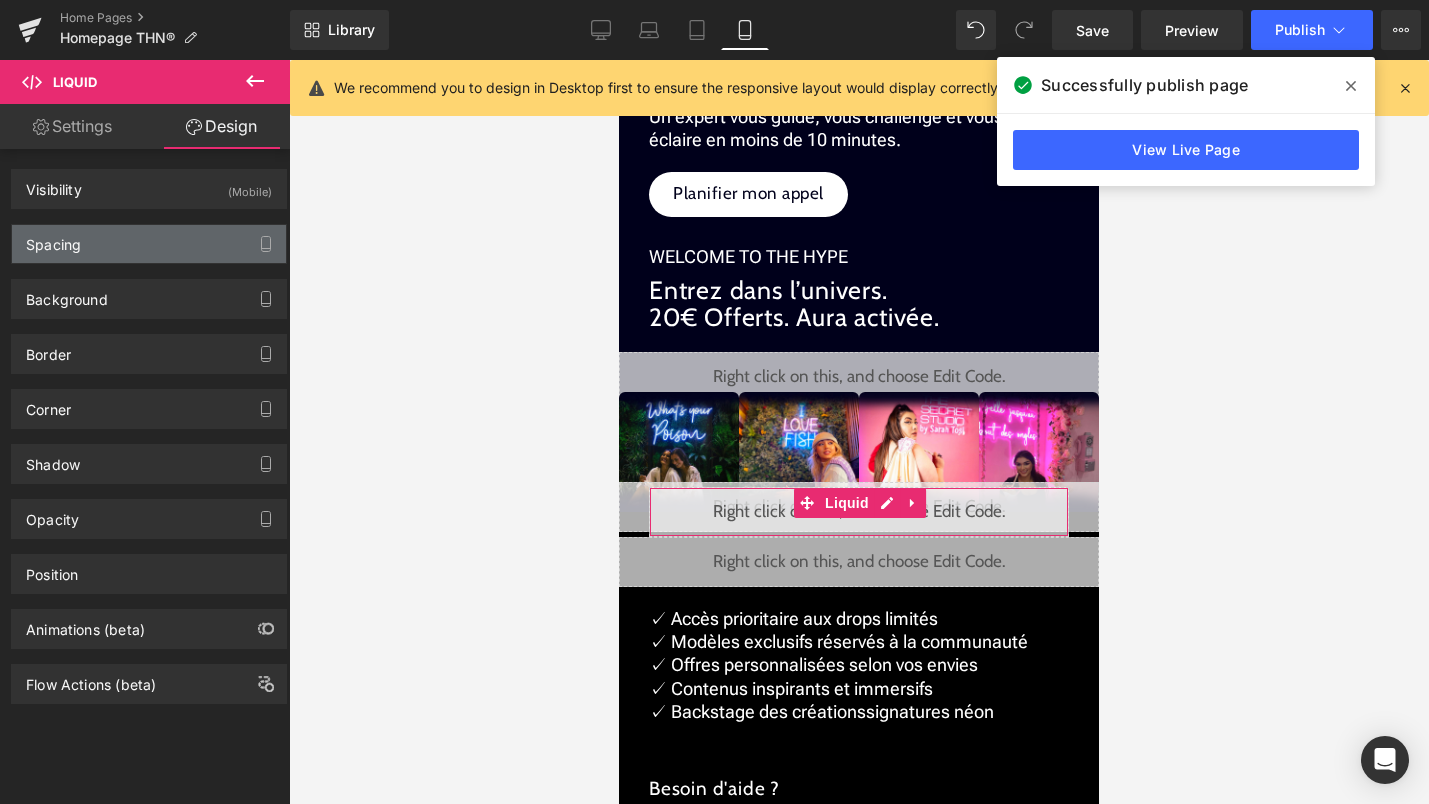 click on "Spacing" at bounding box center [149, 244] 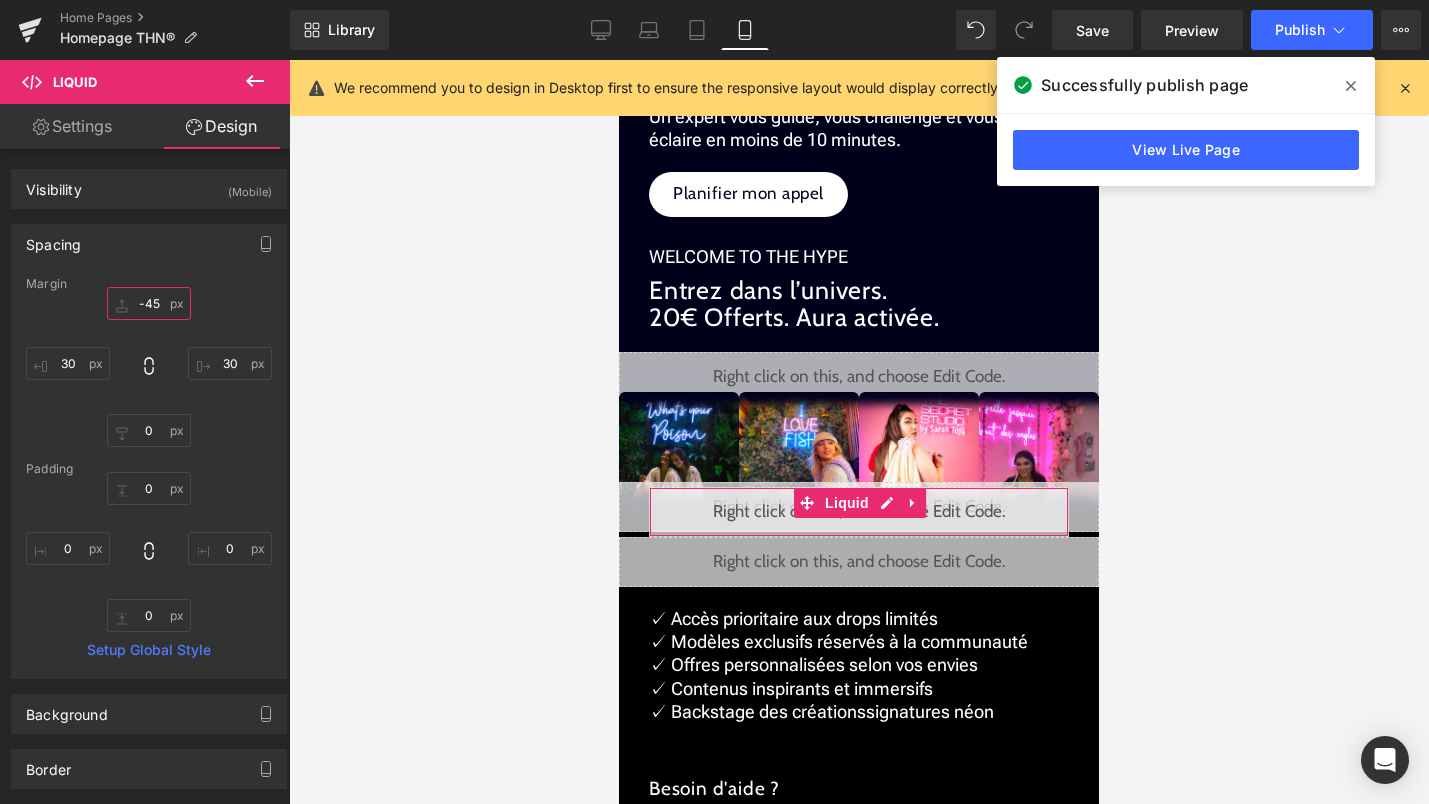 click on "-45" at bounding box center (149, 303) 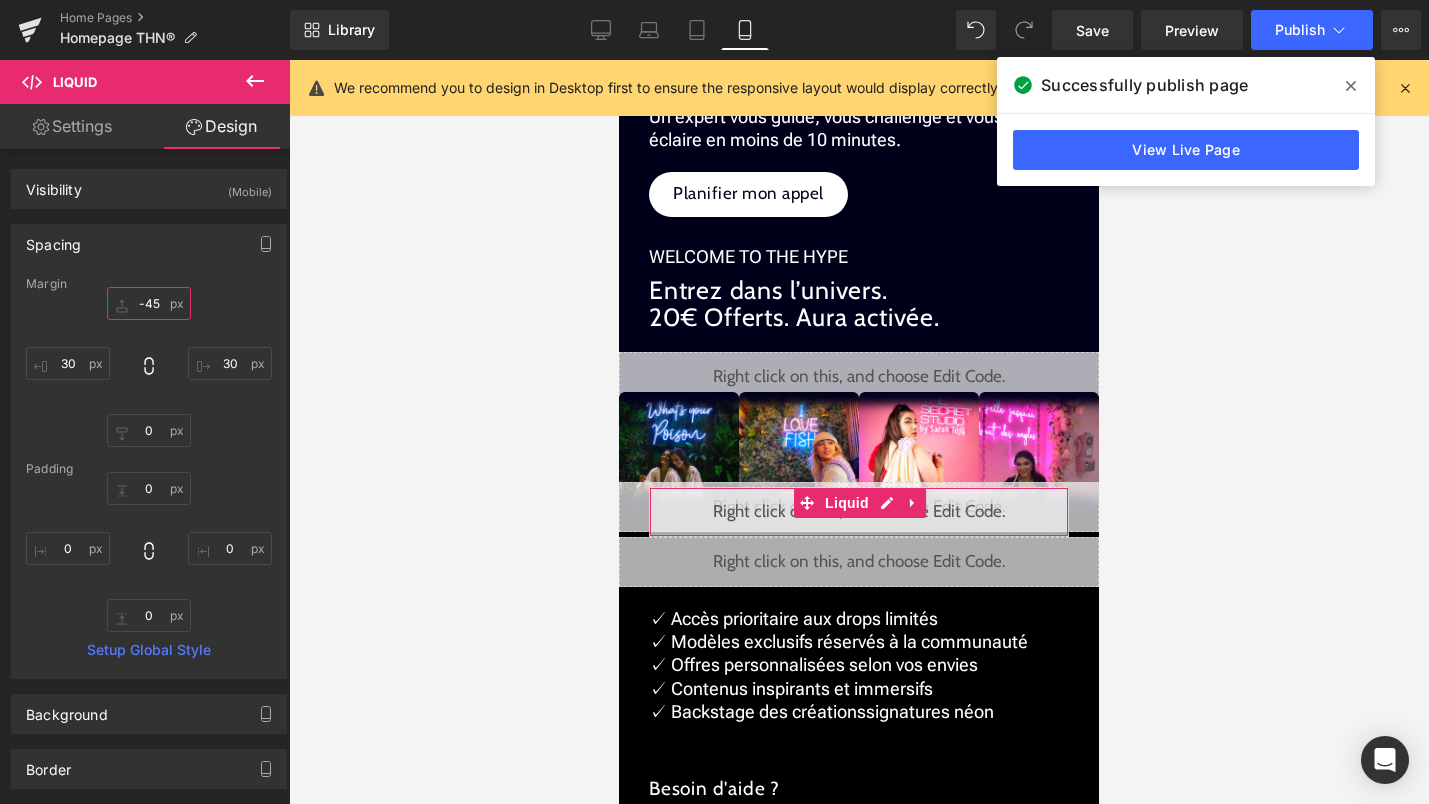 type 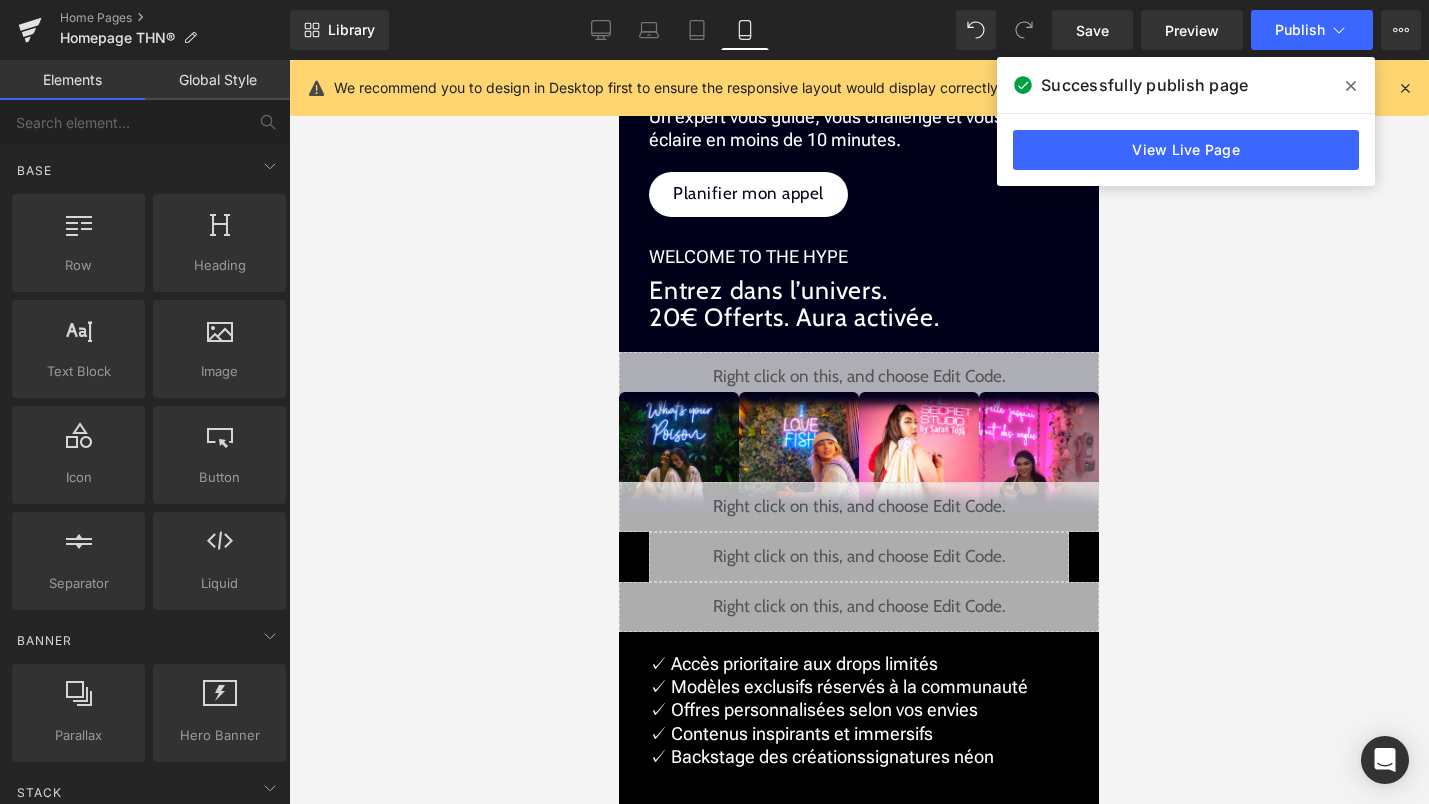 click at bounding box center (859, 432) 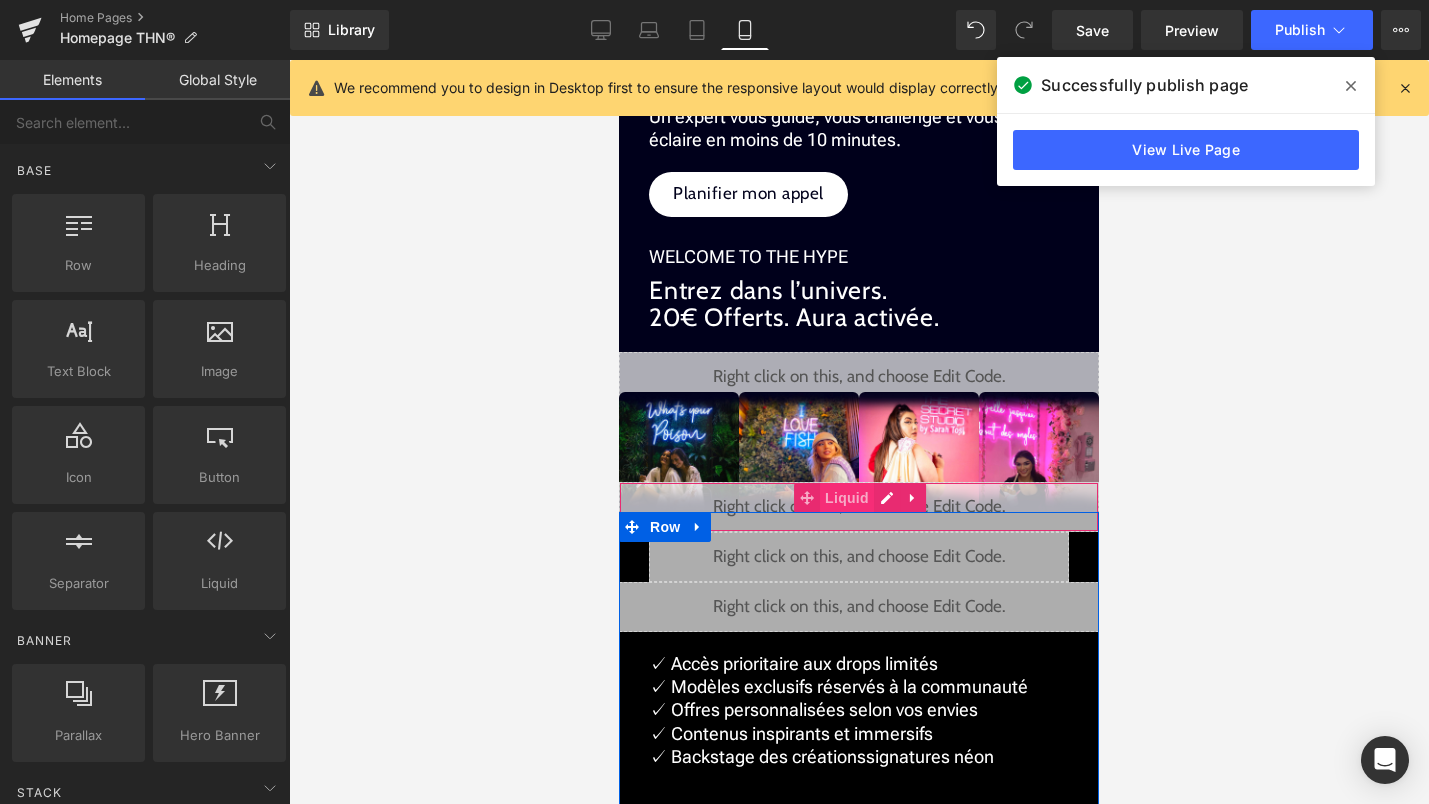 click on "Liquid" at bounding box center [847, 498] 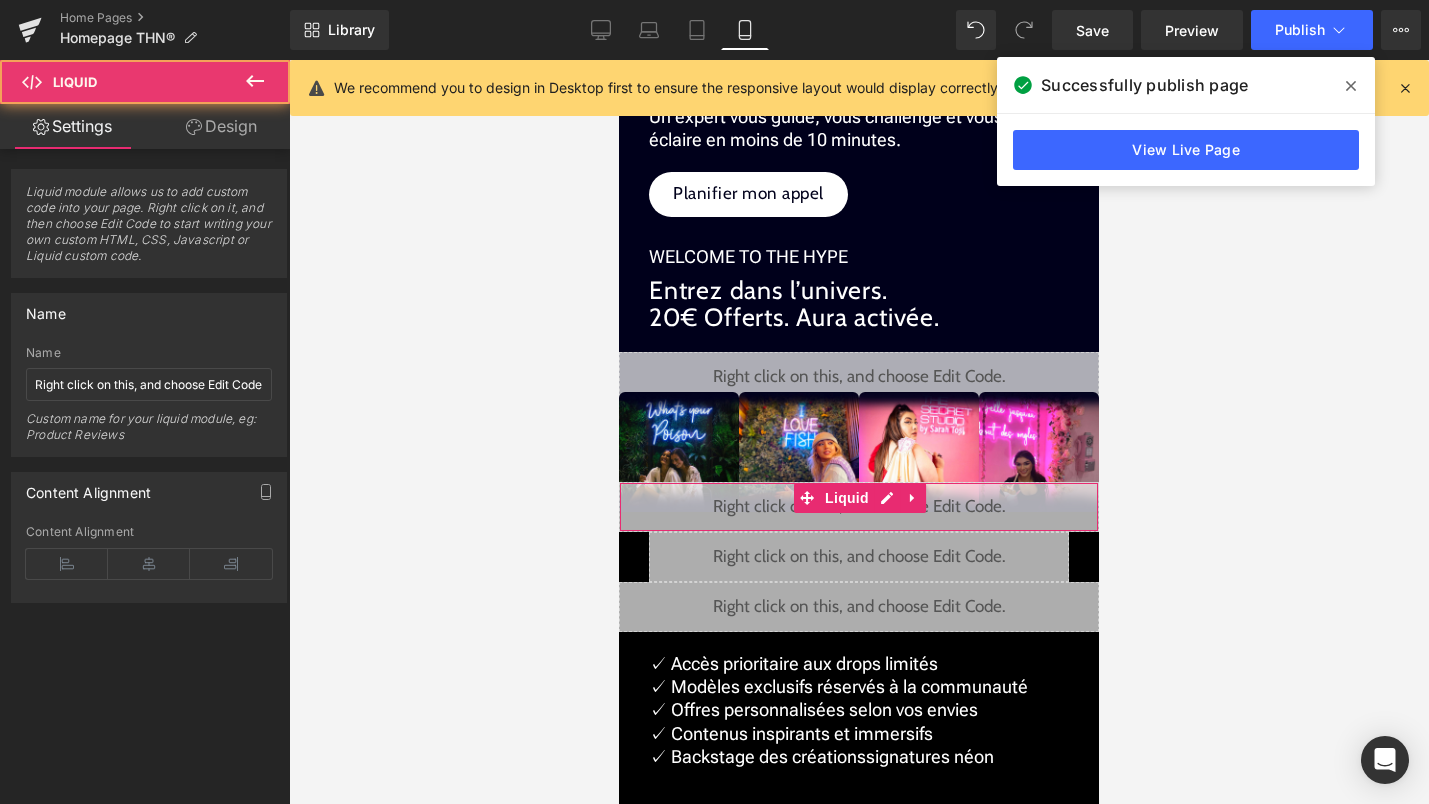 click on "Design" at bounding box center [221, 126] 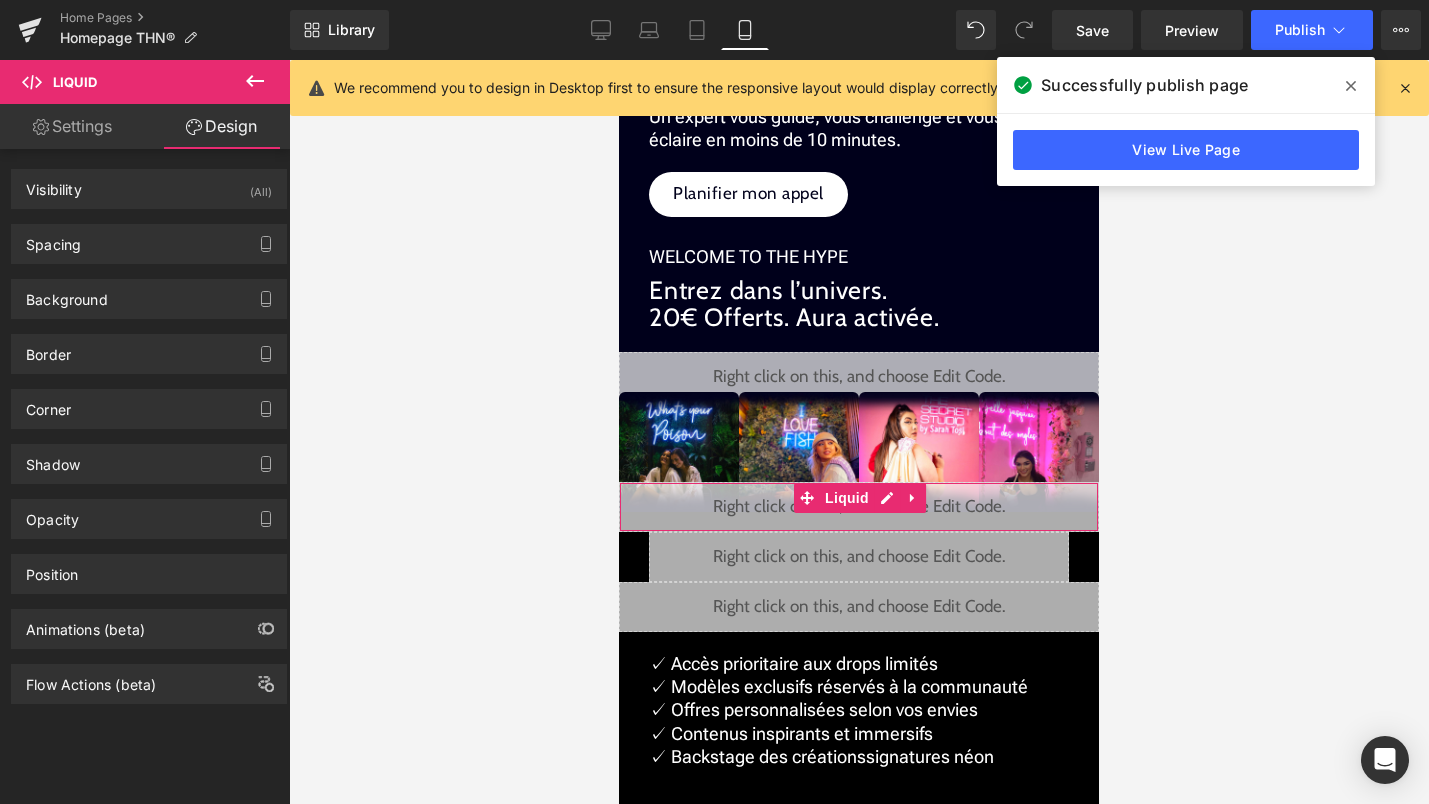 type on "-30" 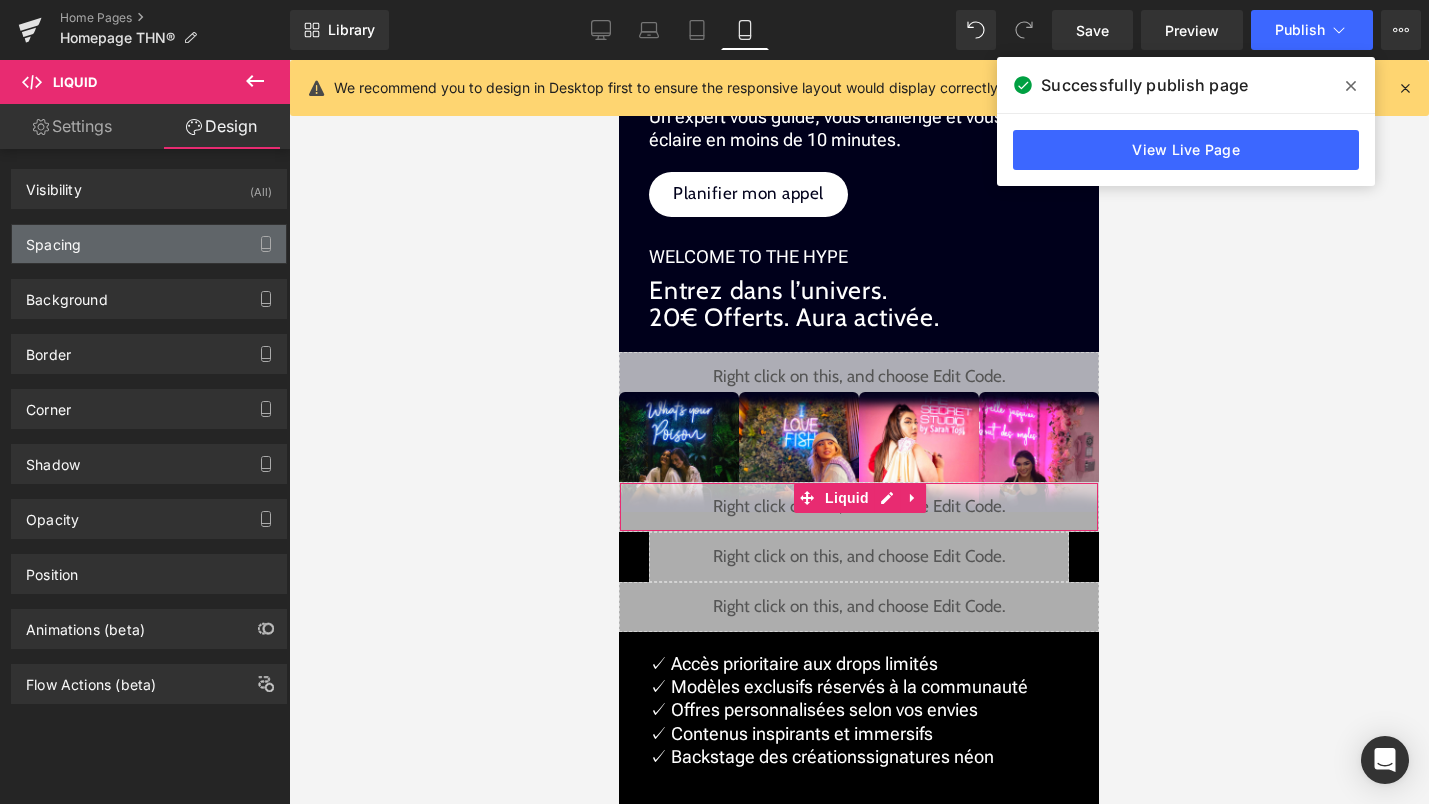 click on "Spacing" at bounding box center (149, 244) 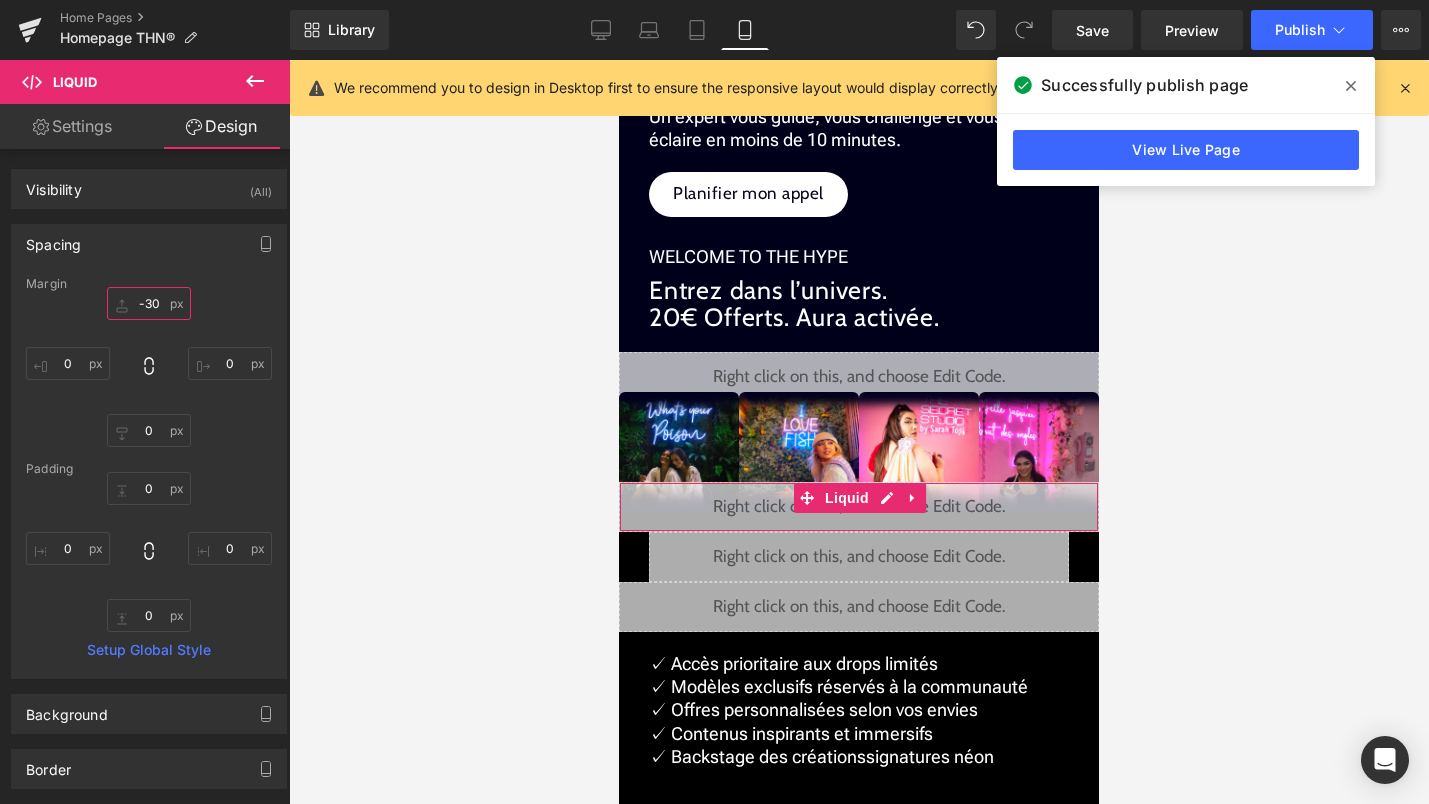 click on "-30" at bounding box center (149, 303) 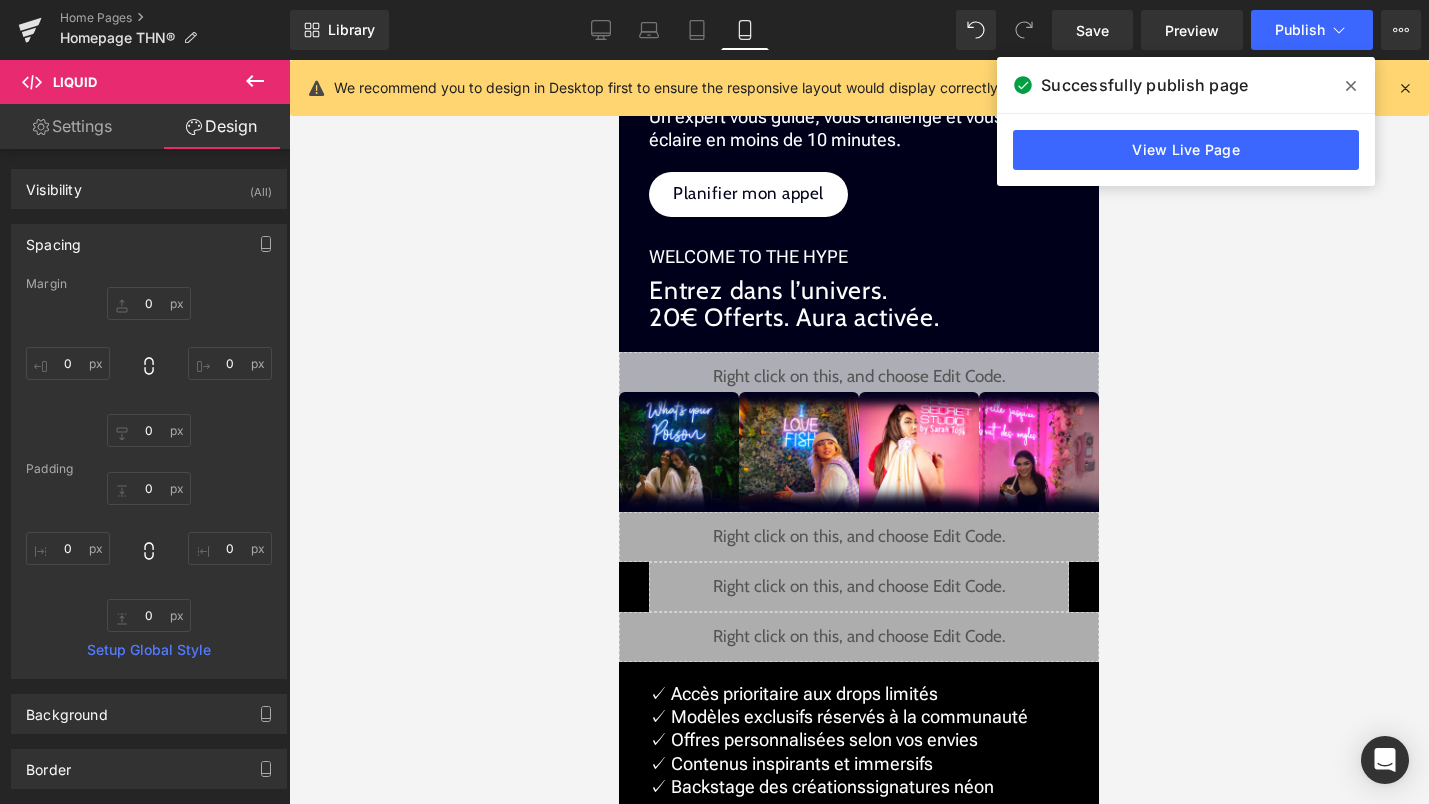click at bounding box center [859, 432] 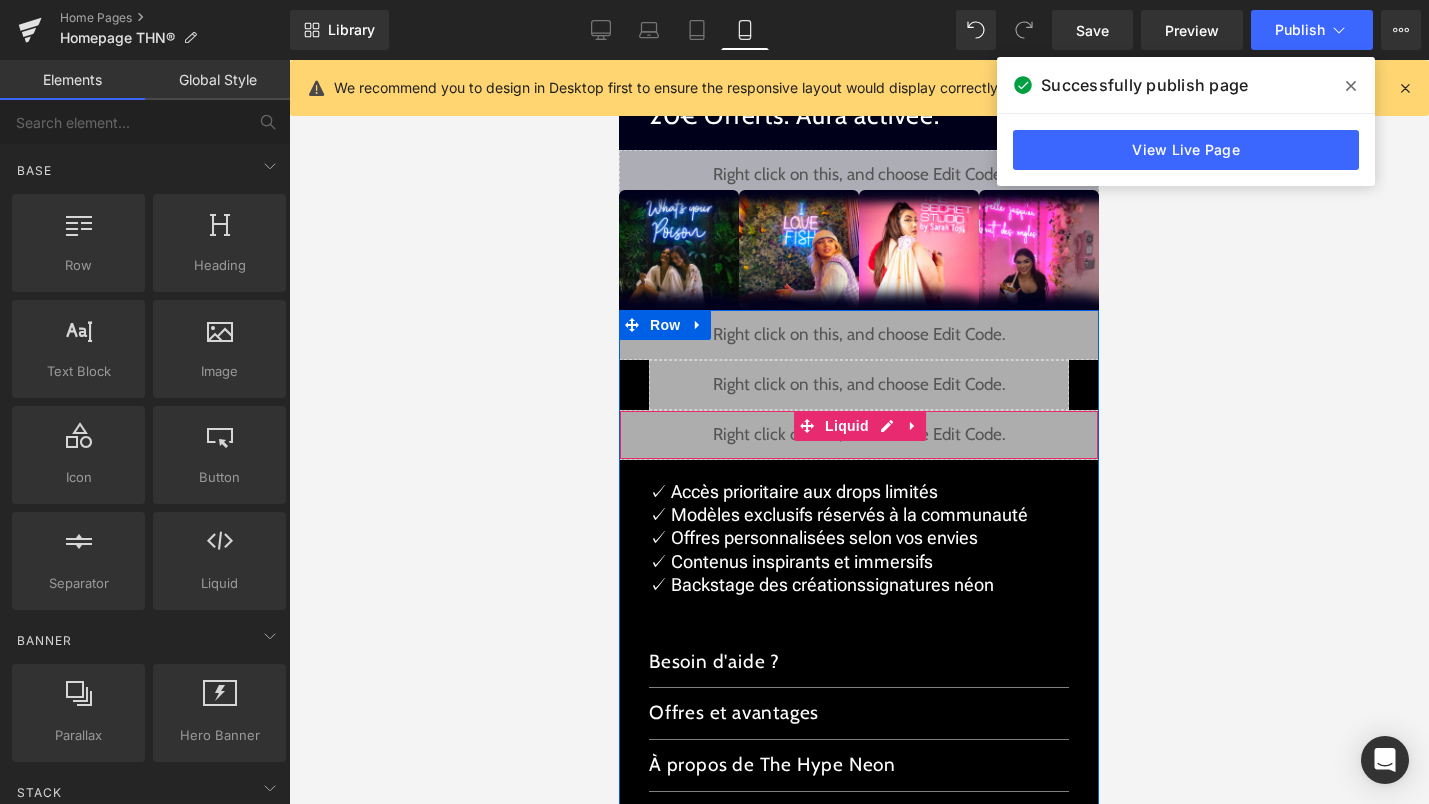 scroll, scrollTop: 2505, scrollLeft: 0, axis: vertical 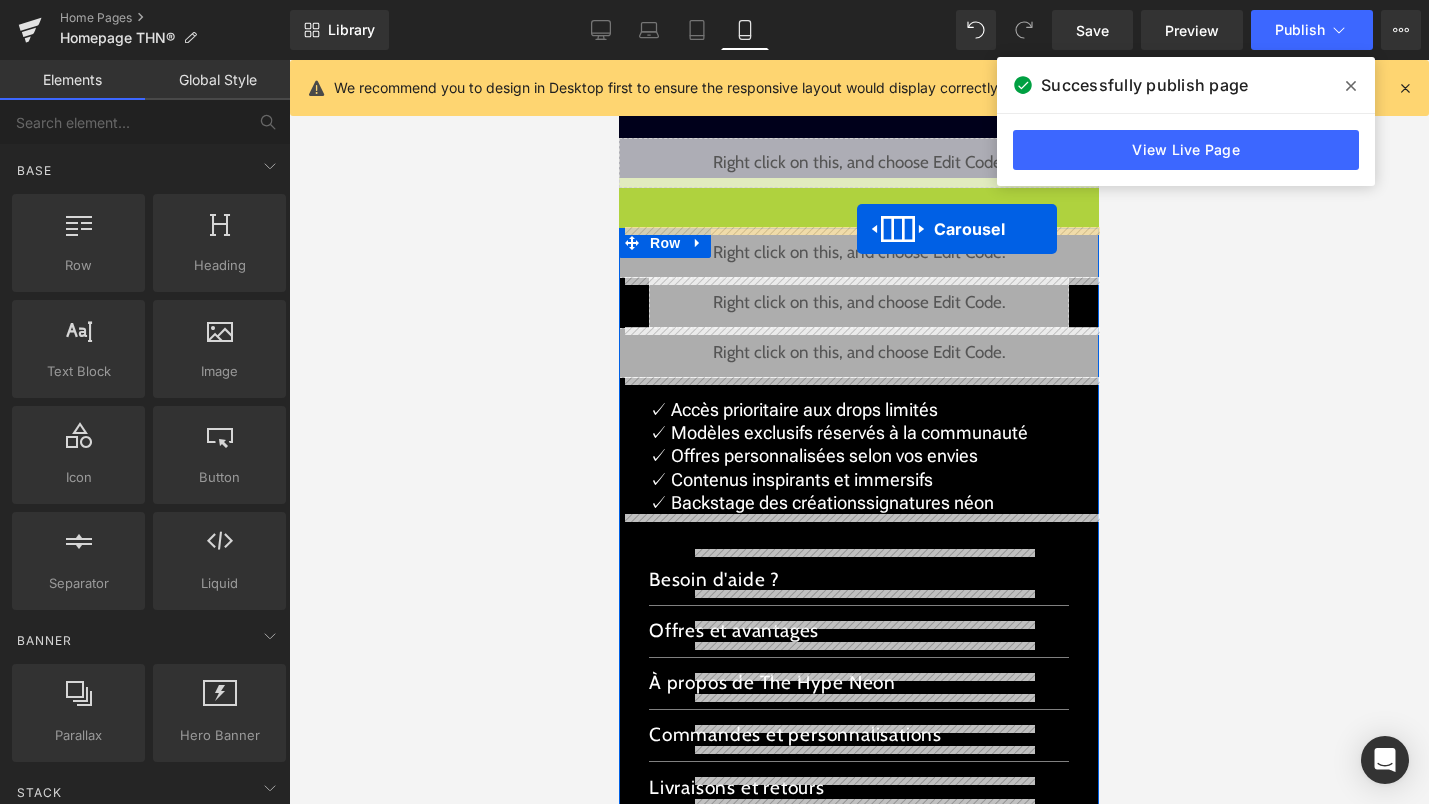 drag, startPoint x: 855, startPoint y: 194, endPoint x: 857, endPoint y: 229, distance: 35.057095 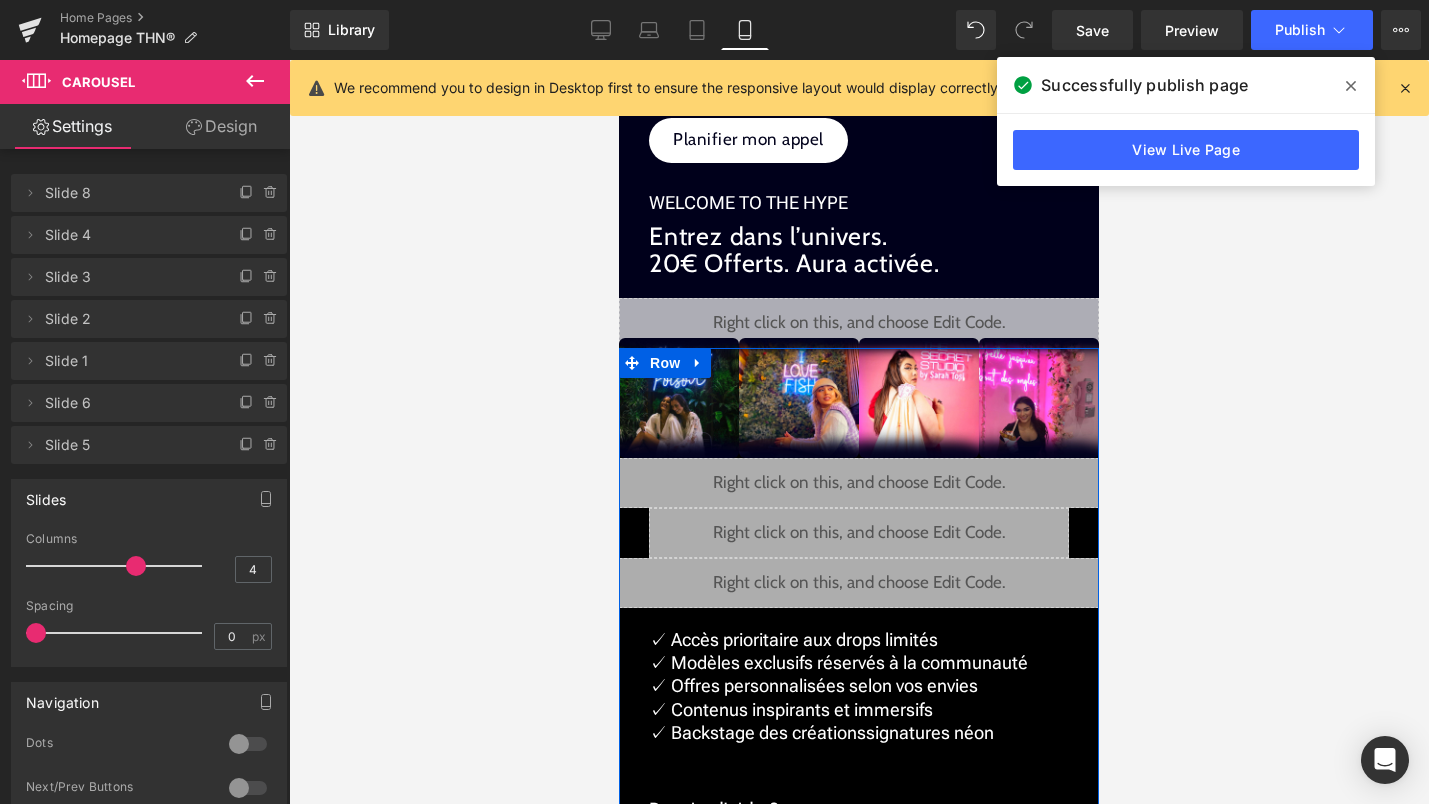 scroll, scrollTop: 2342, scrollLeft: 0, axis: vertical 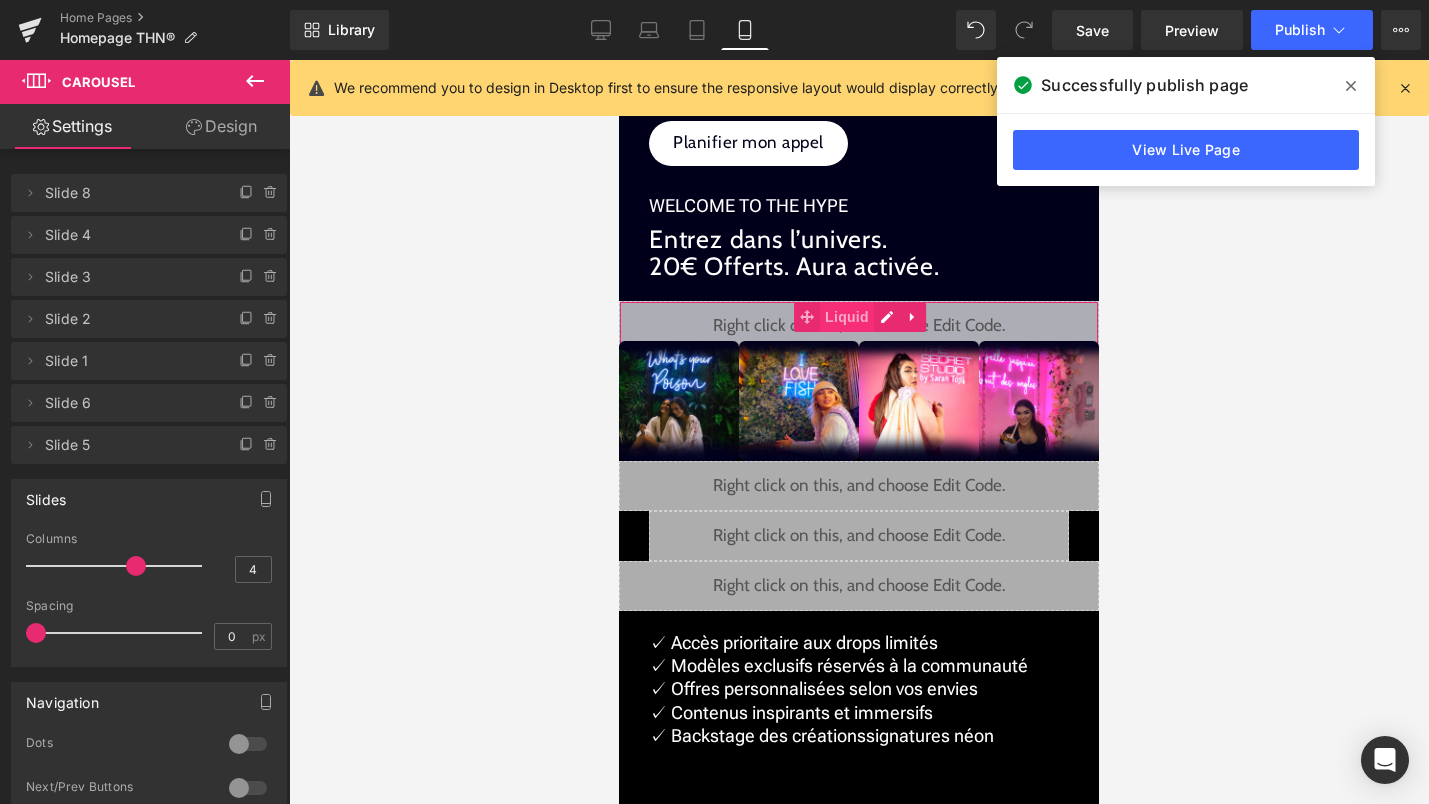 click on "Liquid" at bounding box center [847, 317] 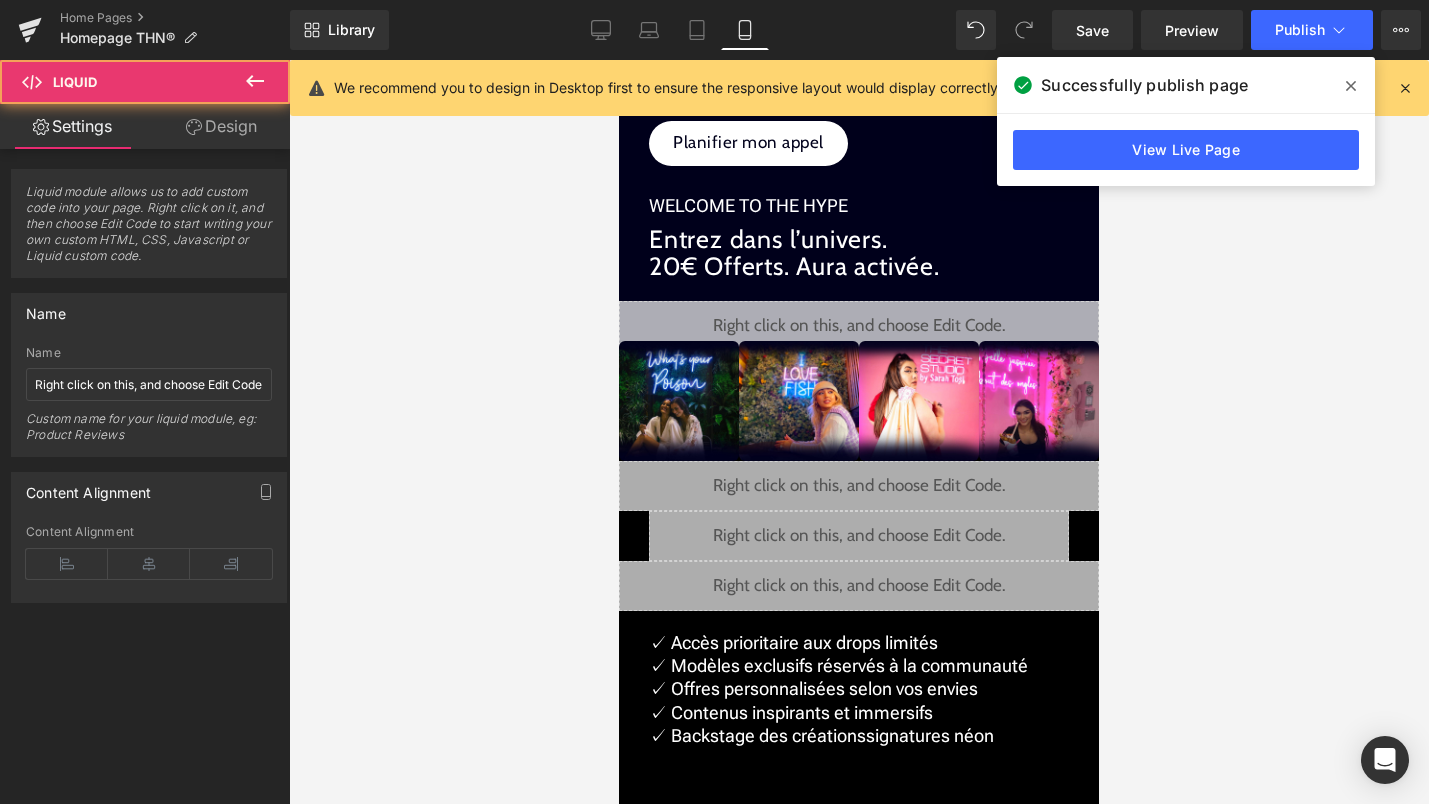 click on "Liquid" at bounding box center [859, 326] 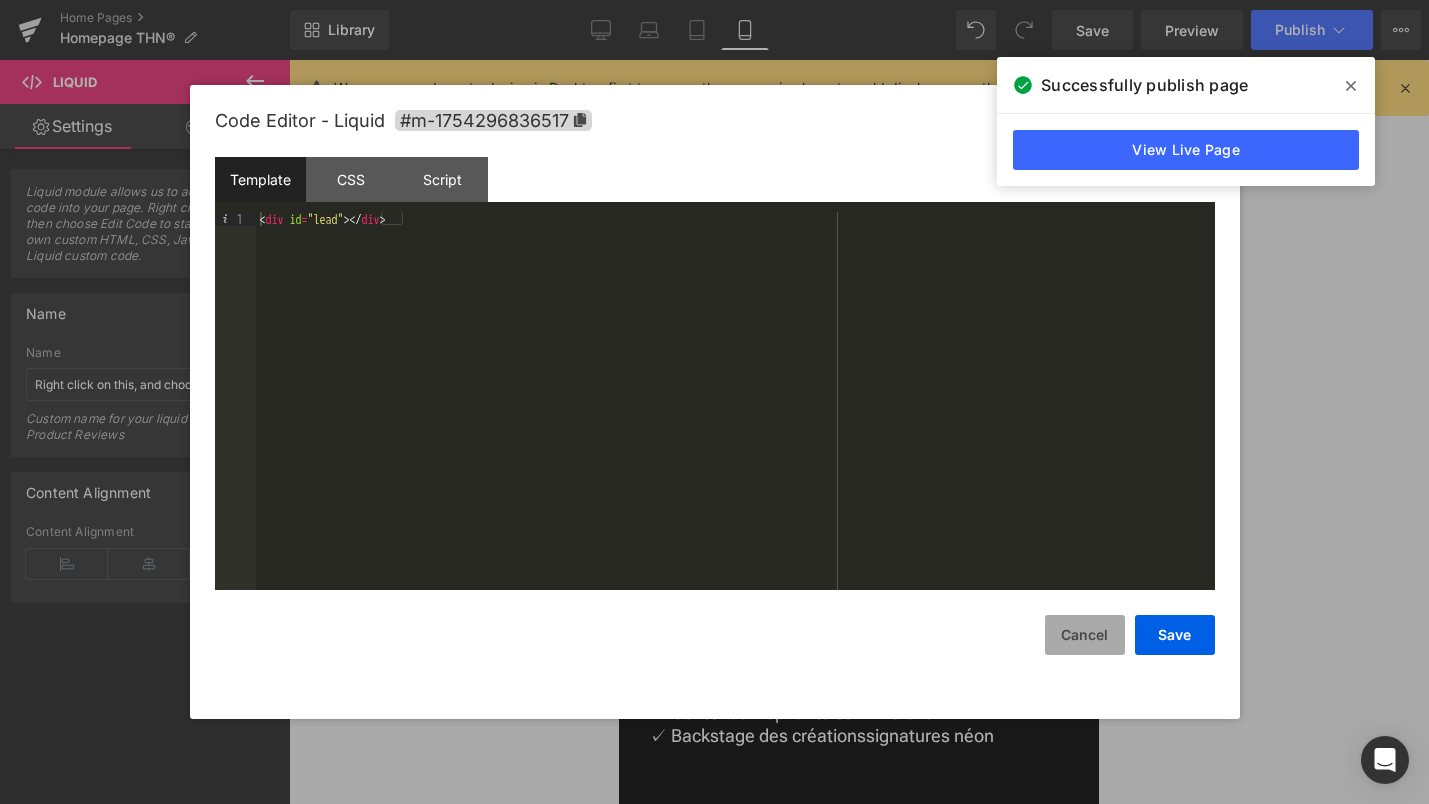 click on "Cancel" at bounding box center [1085, 635] 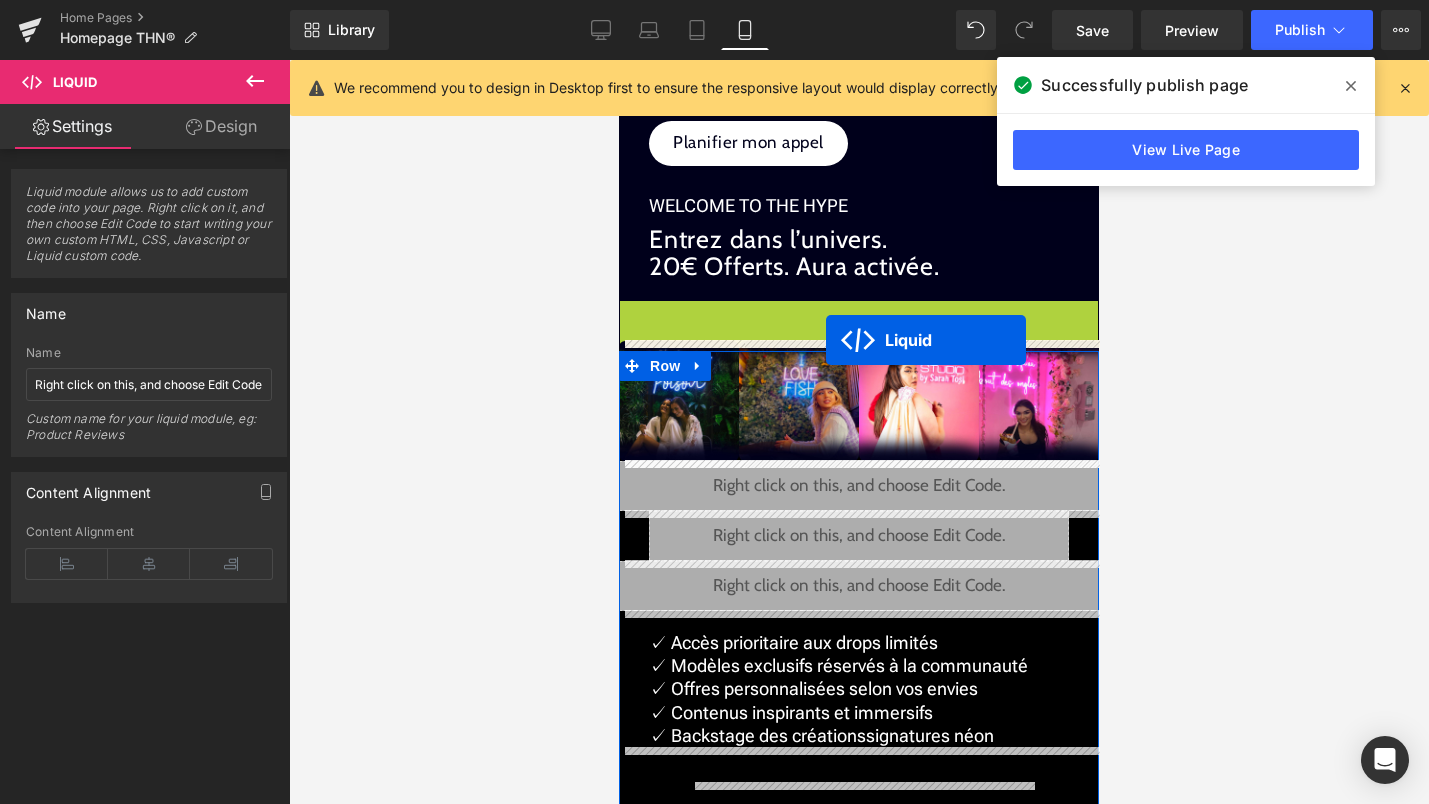 drag, startPoint x: 826, startPoint y: 316, endPoint x: 826, endPoint y: 340, distance: 24 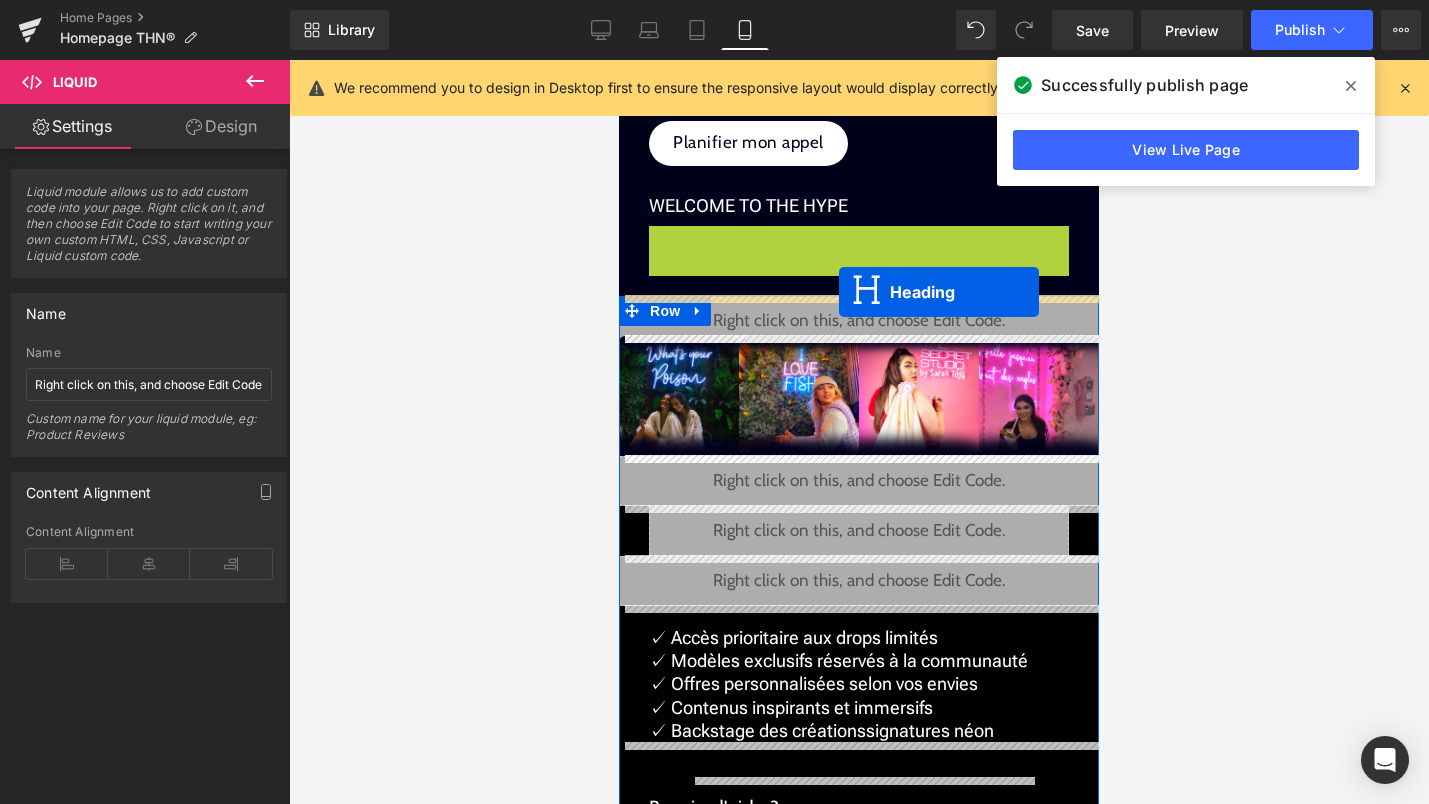 drag, startPoint x: 840, startPoint y: 252, endPoint x: 839, endPoint y: 292, distance: 40.012497 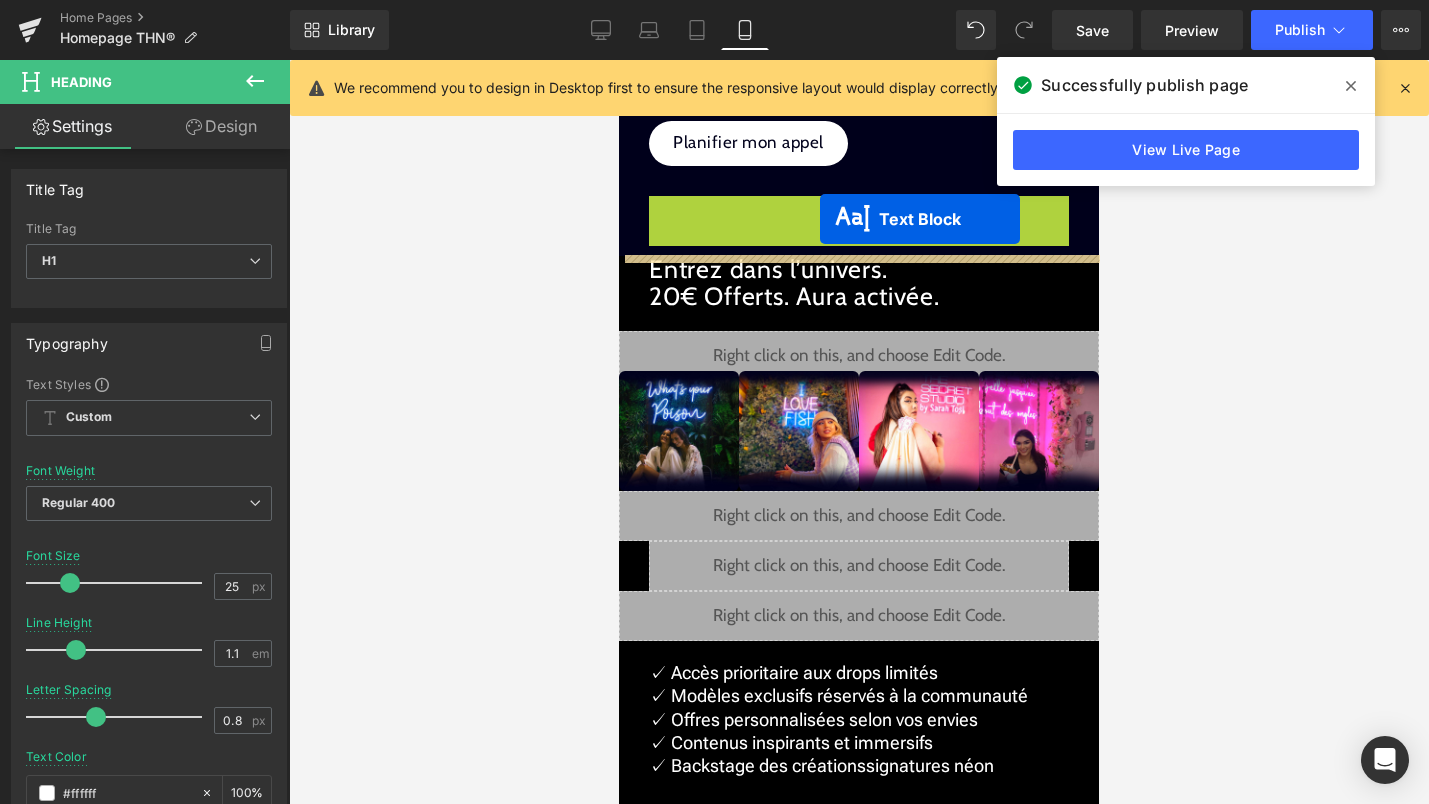 drag, startPoint x: 820, startPoint y: 206, endPoint x: 820, endPoint y: 219, distance: 13 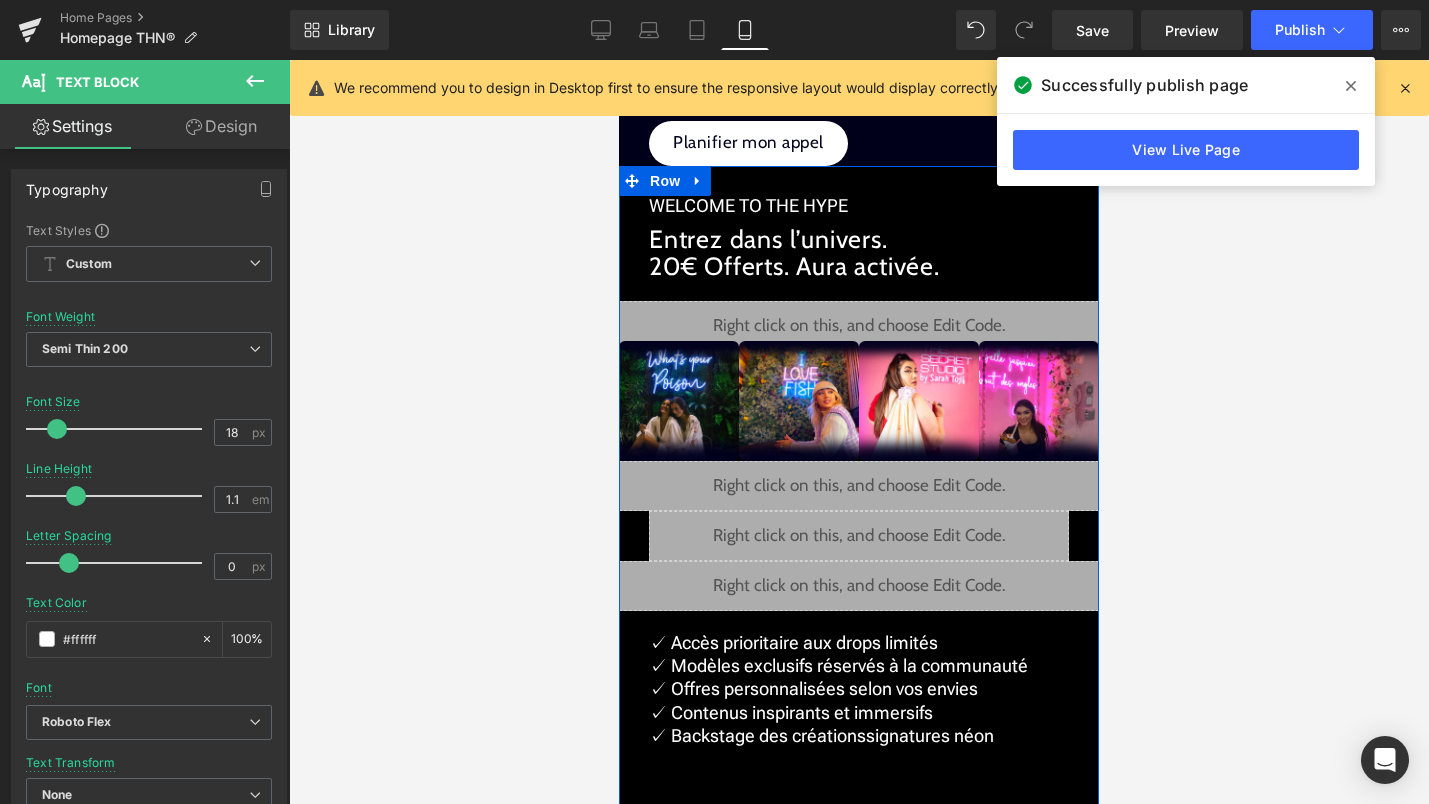 click on "Liquid" at bounding box center [859, 586] 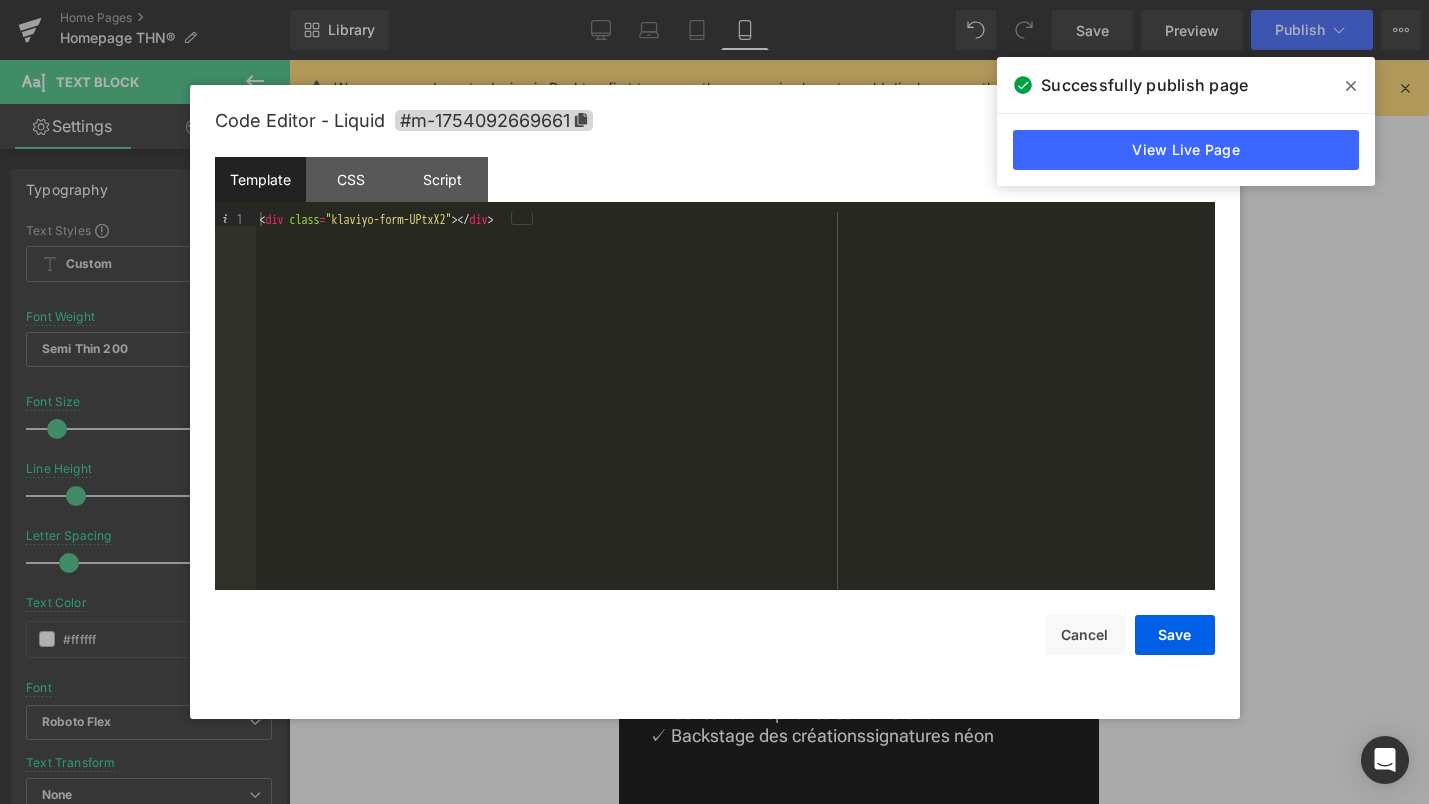 click on "Save Cancel" at bounding box center (715, 622) 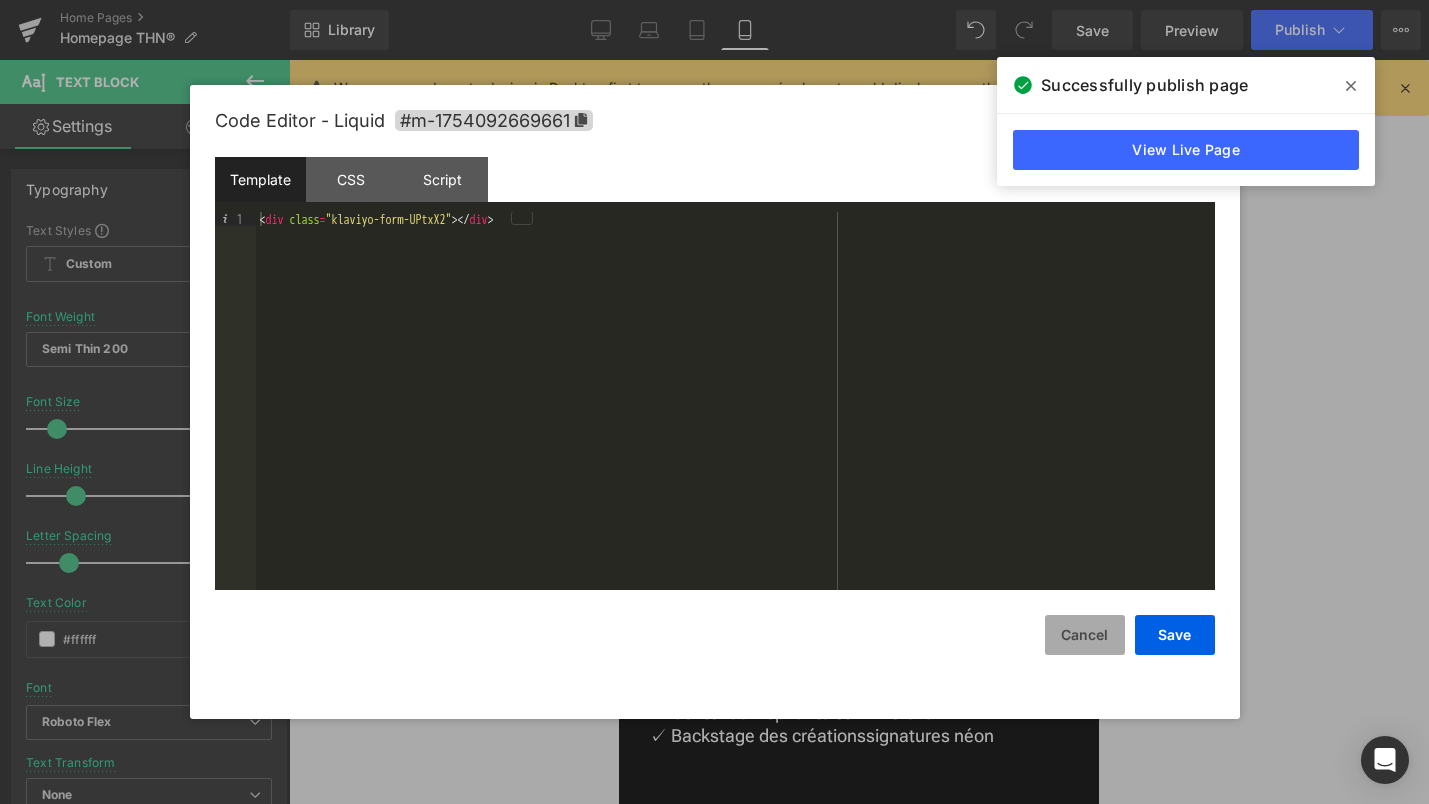 click on "Cancel" at bounding box center [1085, 635] 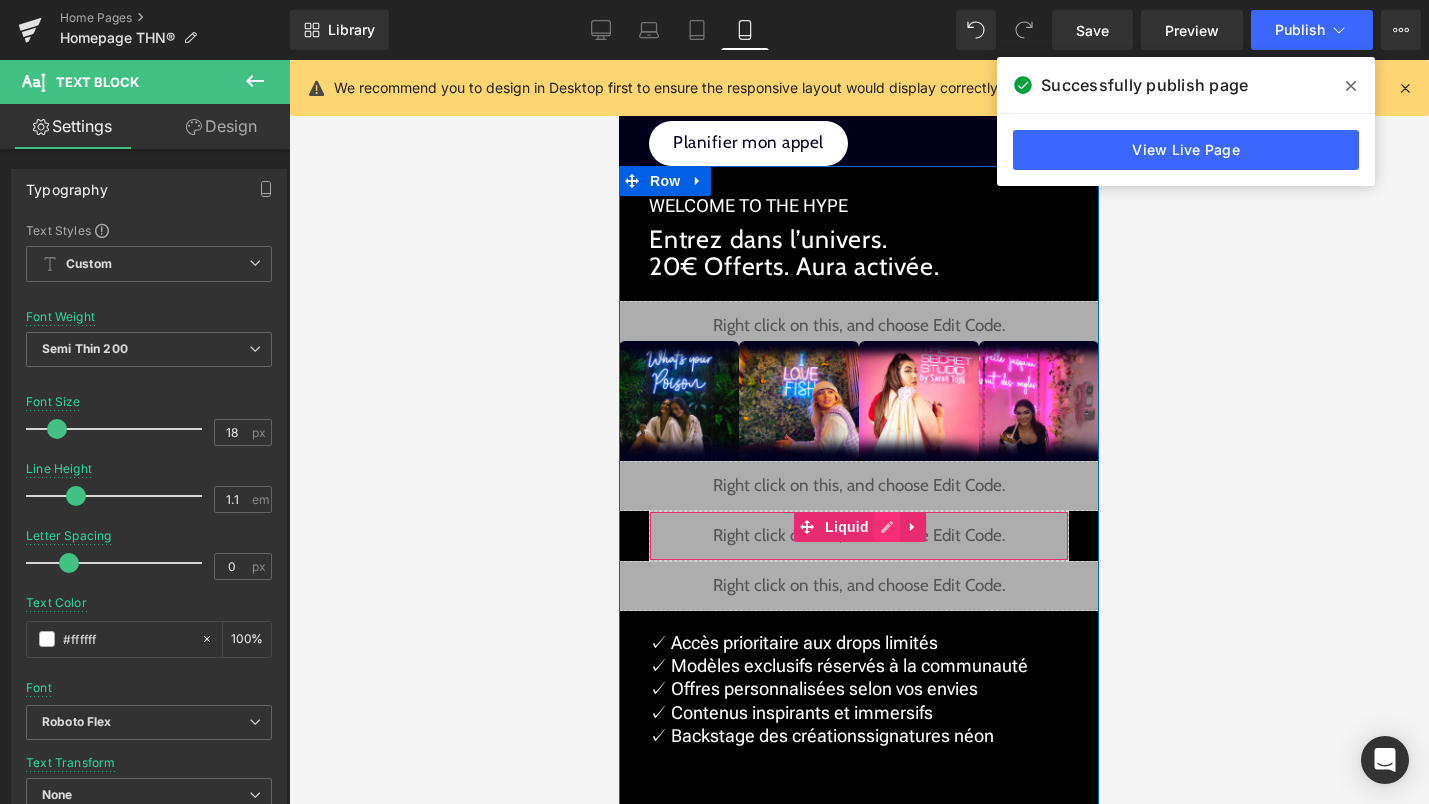 click on "Liquid" at bounding box center (859, 536) 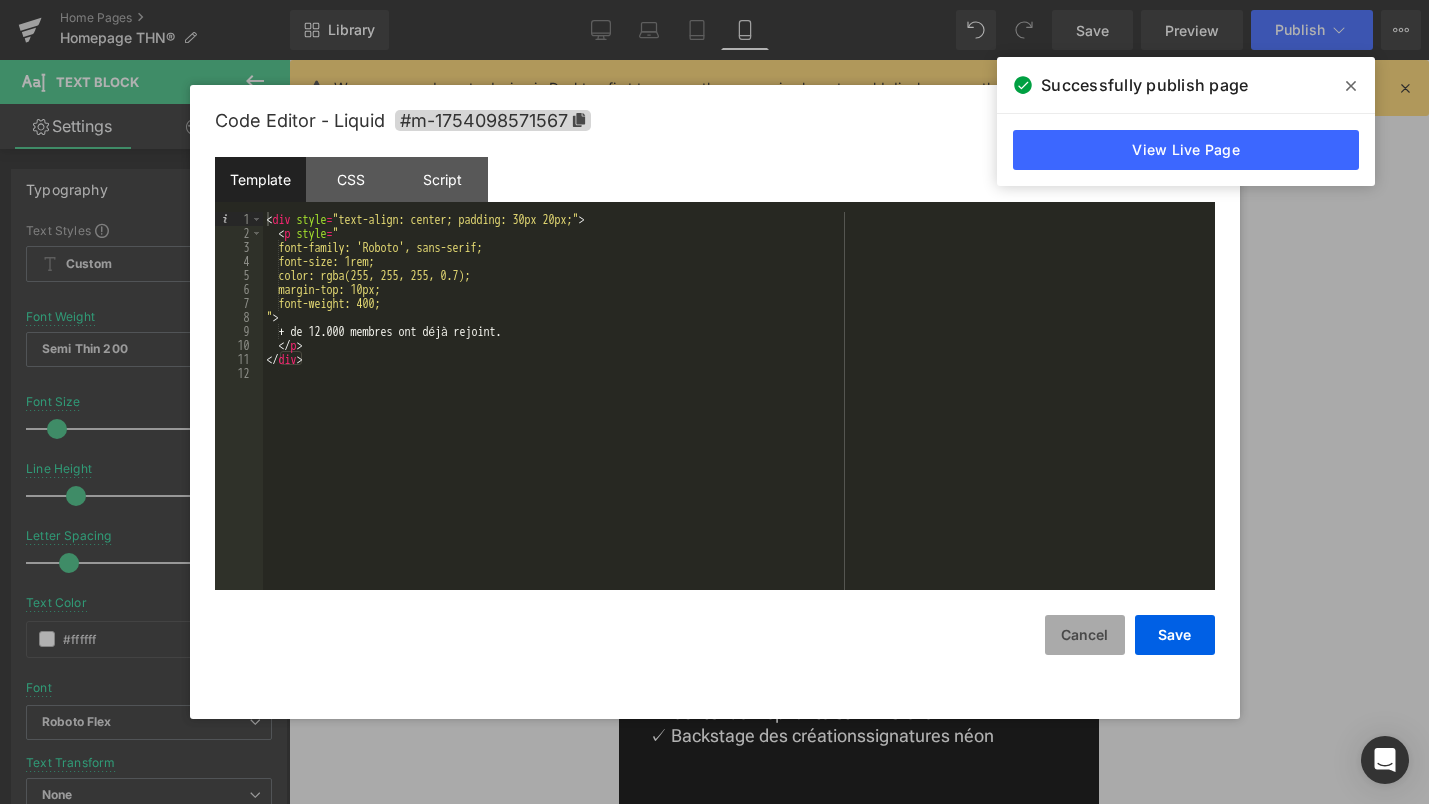click on "Cancel" at bounding box center [1085, 635] 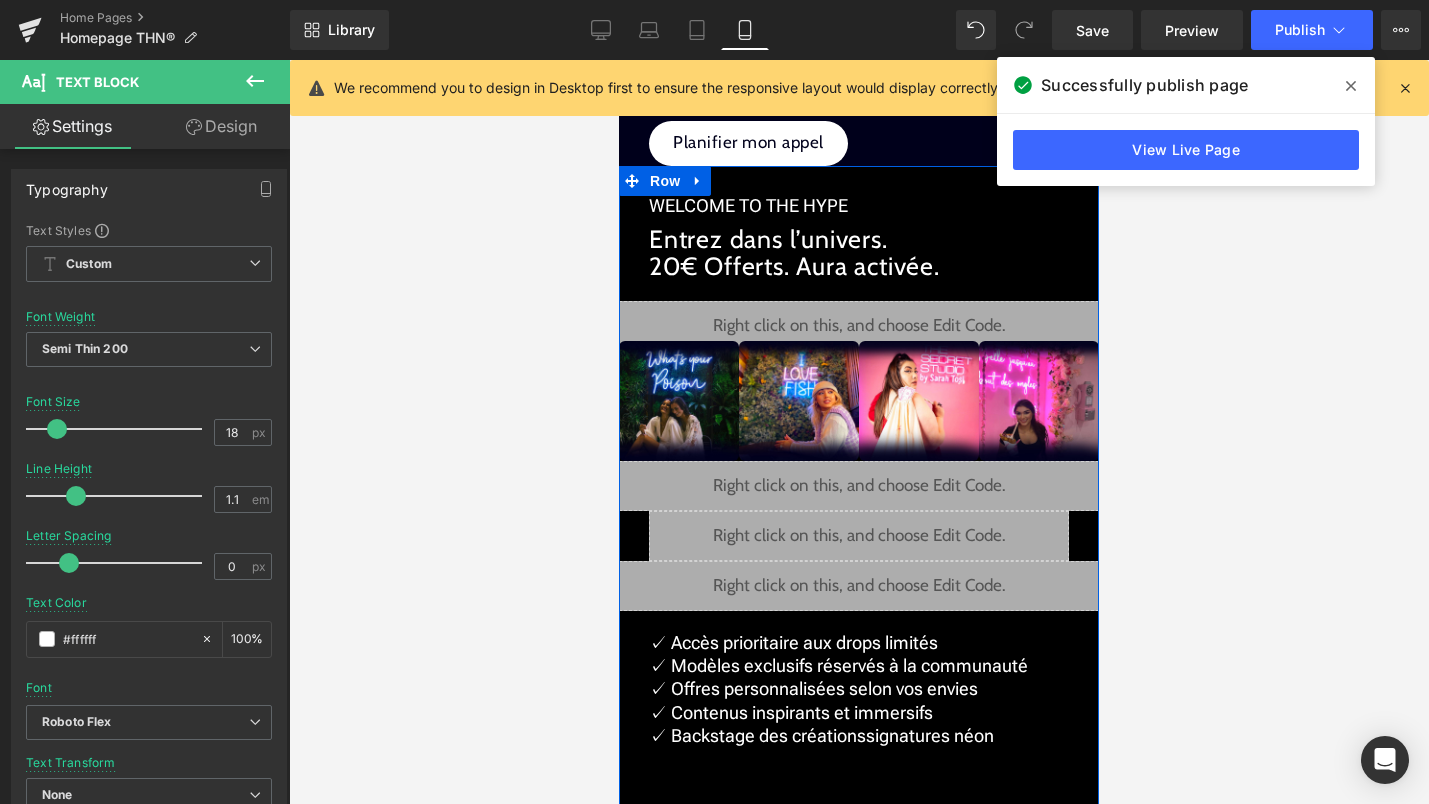click on "Liquid" at bounding box center [859, 486] 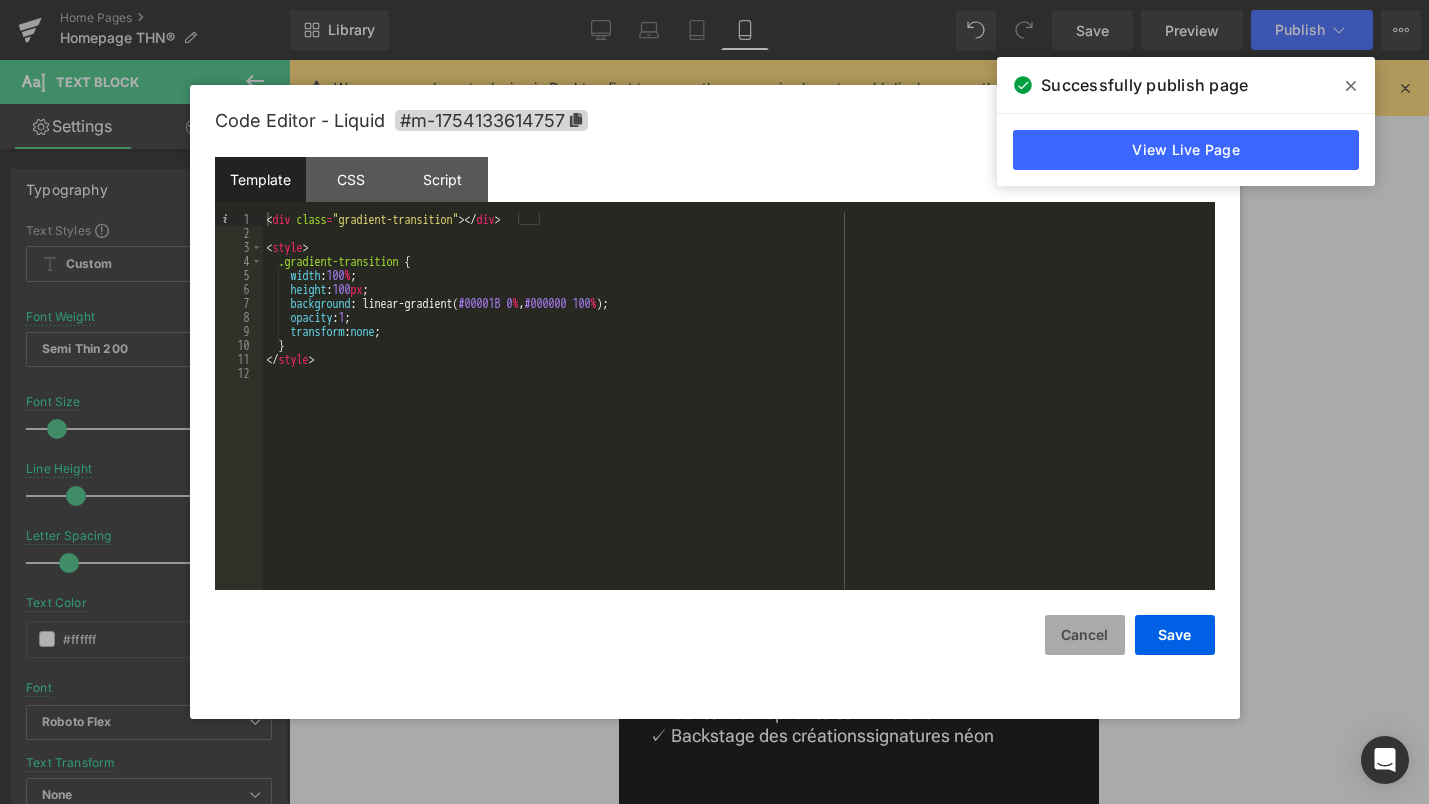 click on "Cancel" at bounding box center [1085, 635] 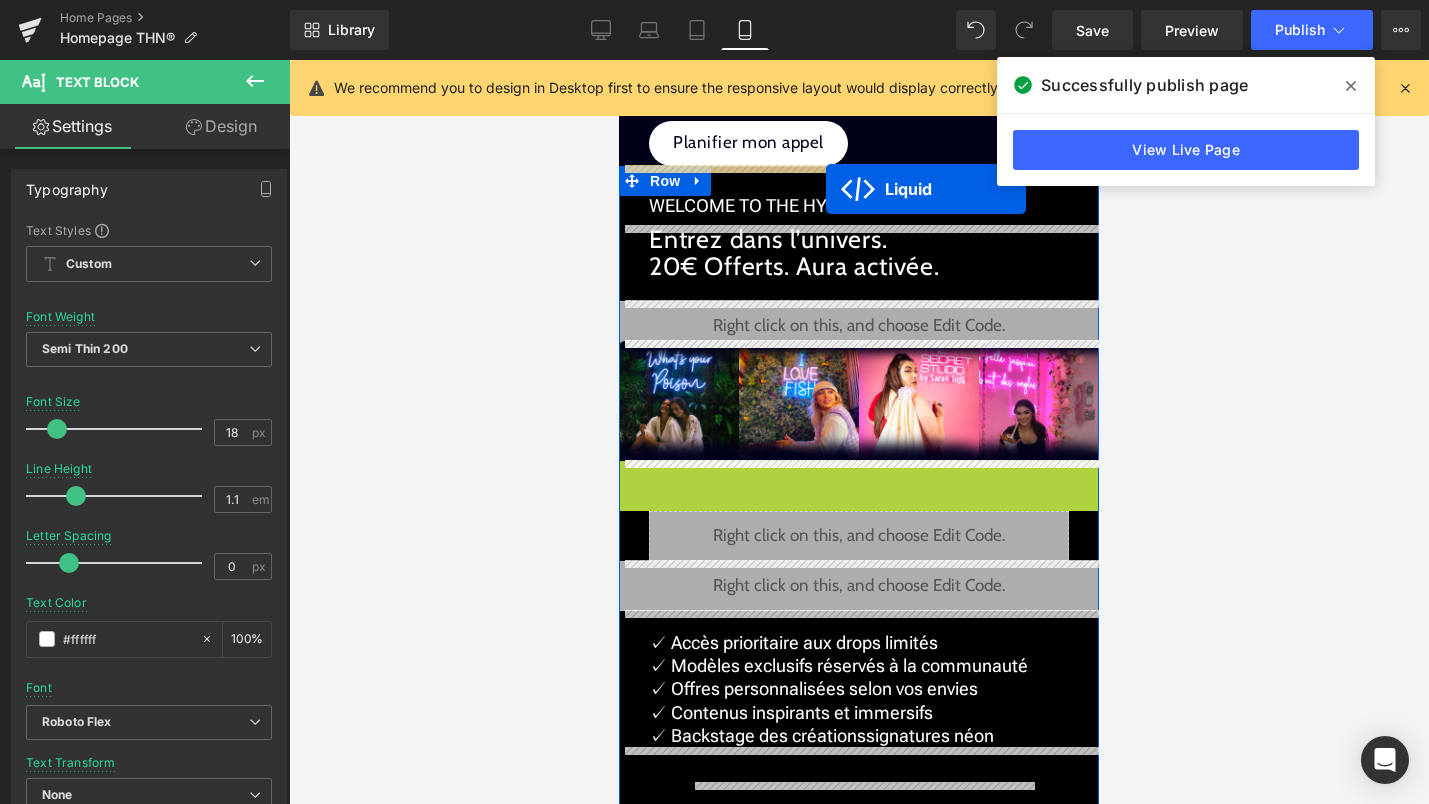 drag, startPoint x: 811, startPoint y: 478, endPoint x: 826, endPoint y: 189, distance: 289.389 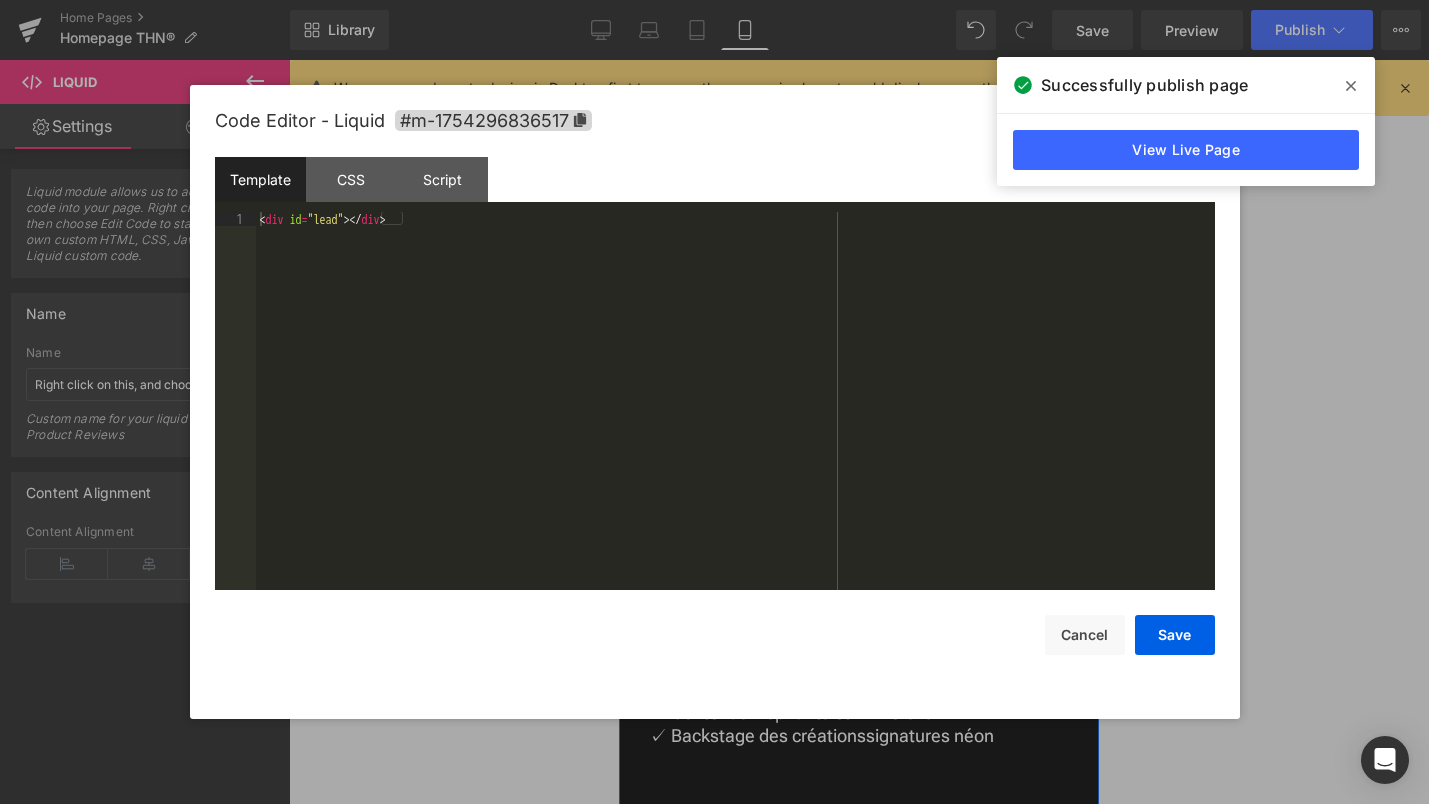 click 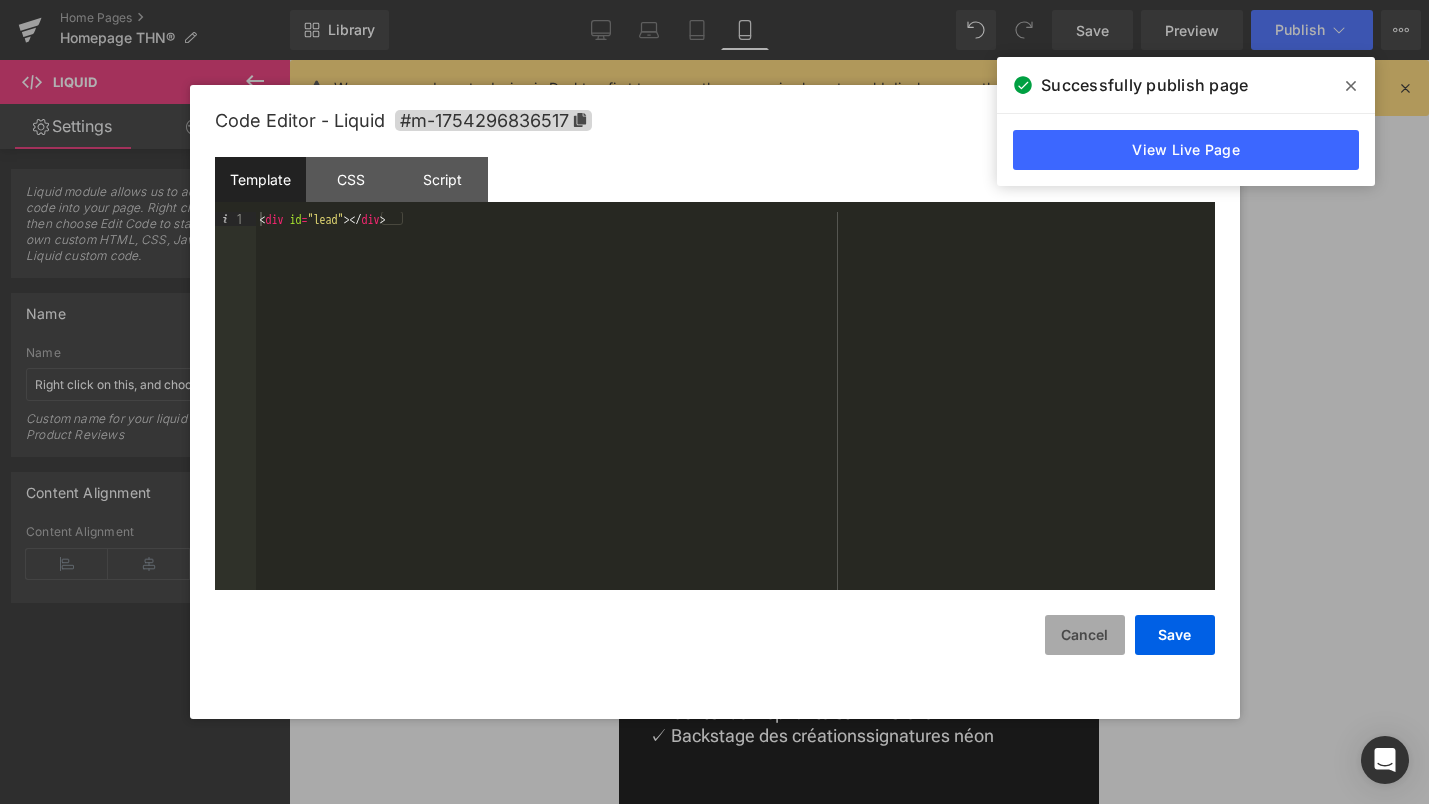 click on "Cancel" at bounding box center (1085, 635) 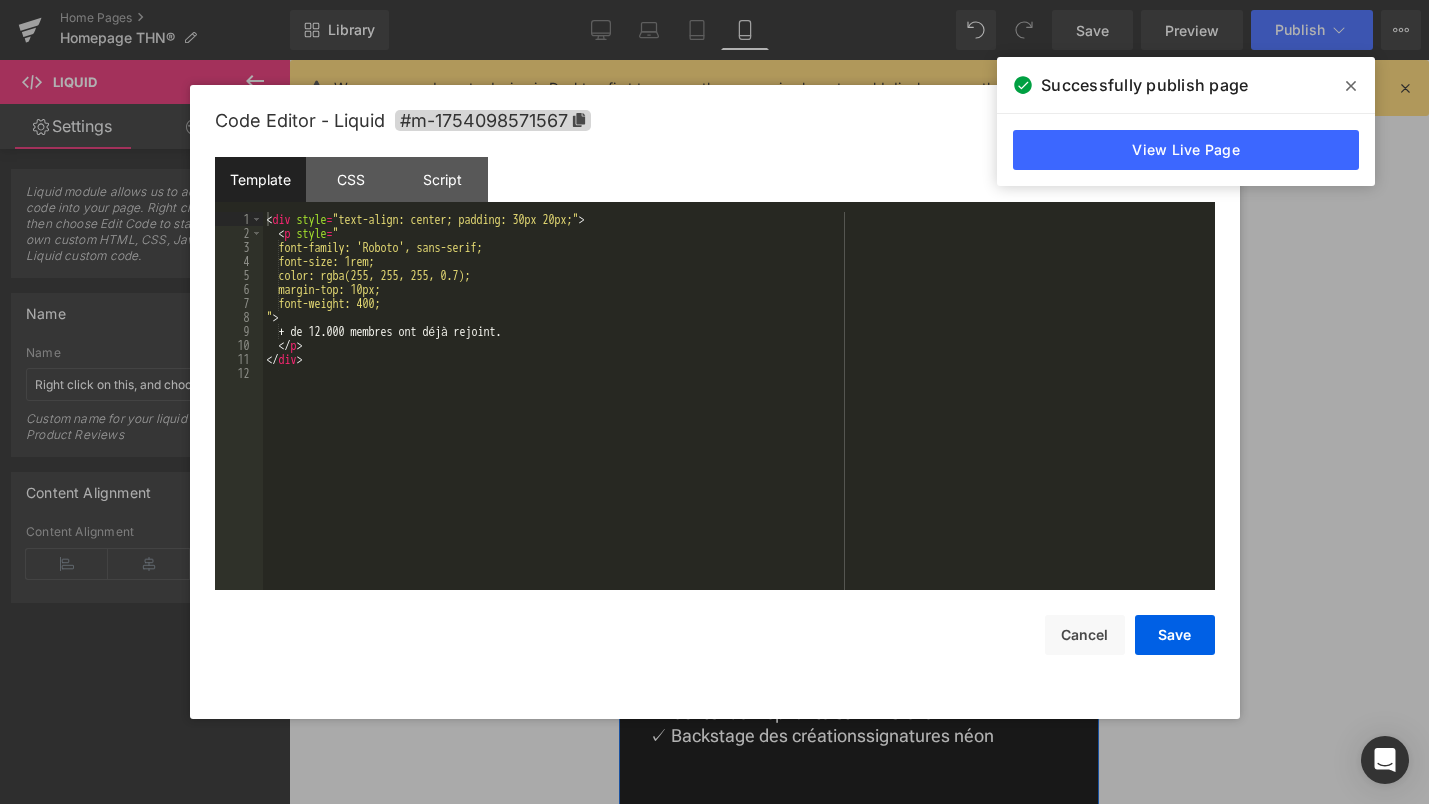 click 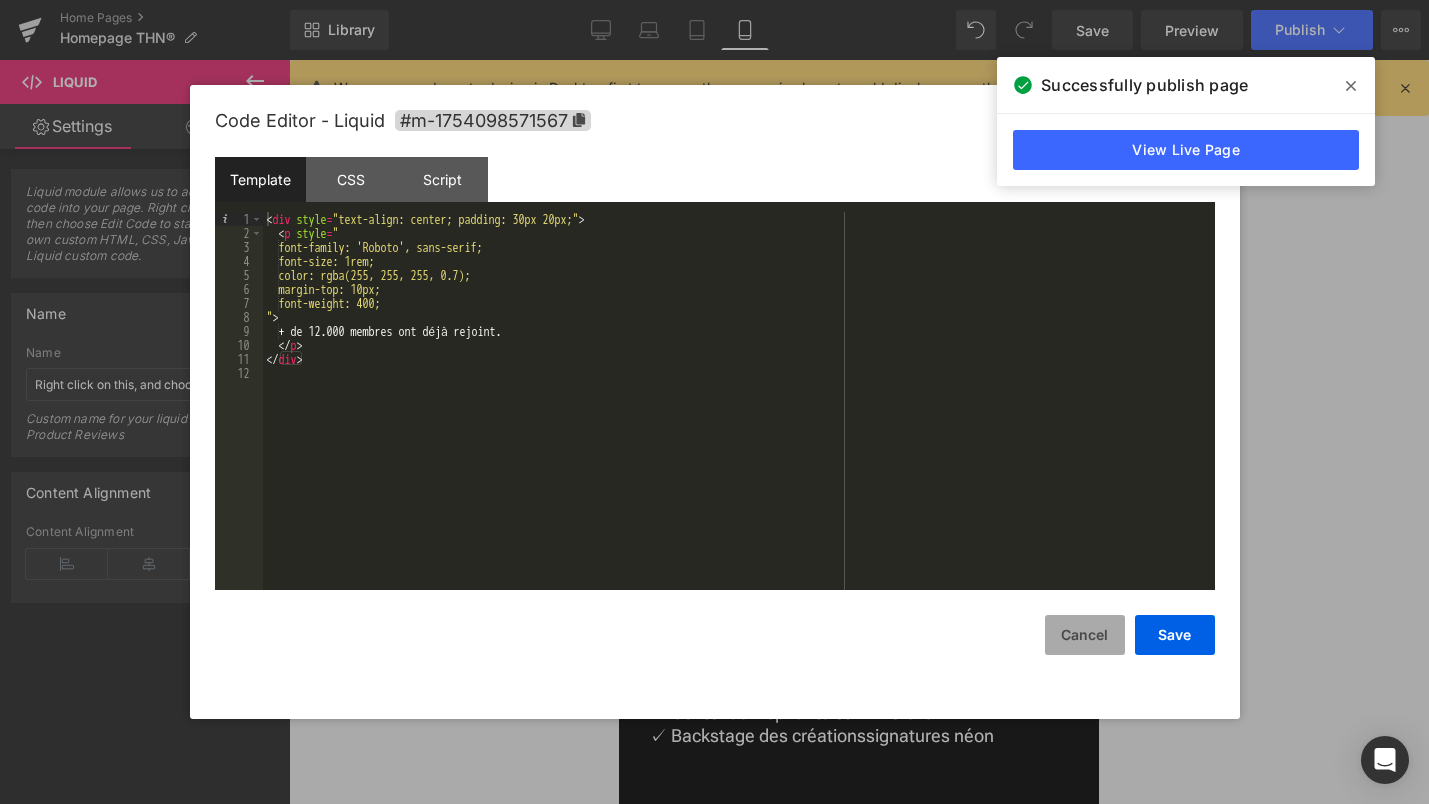 click on "Cancel" at bounding box center [1085, 635] 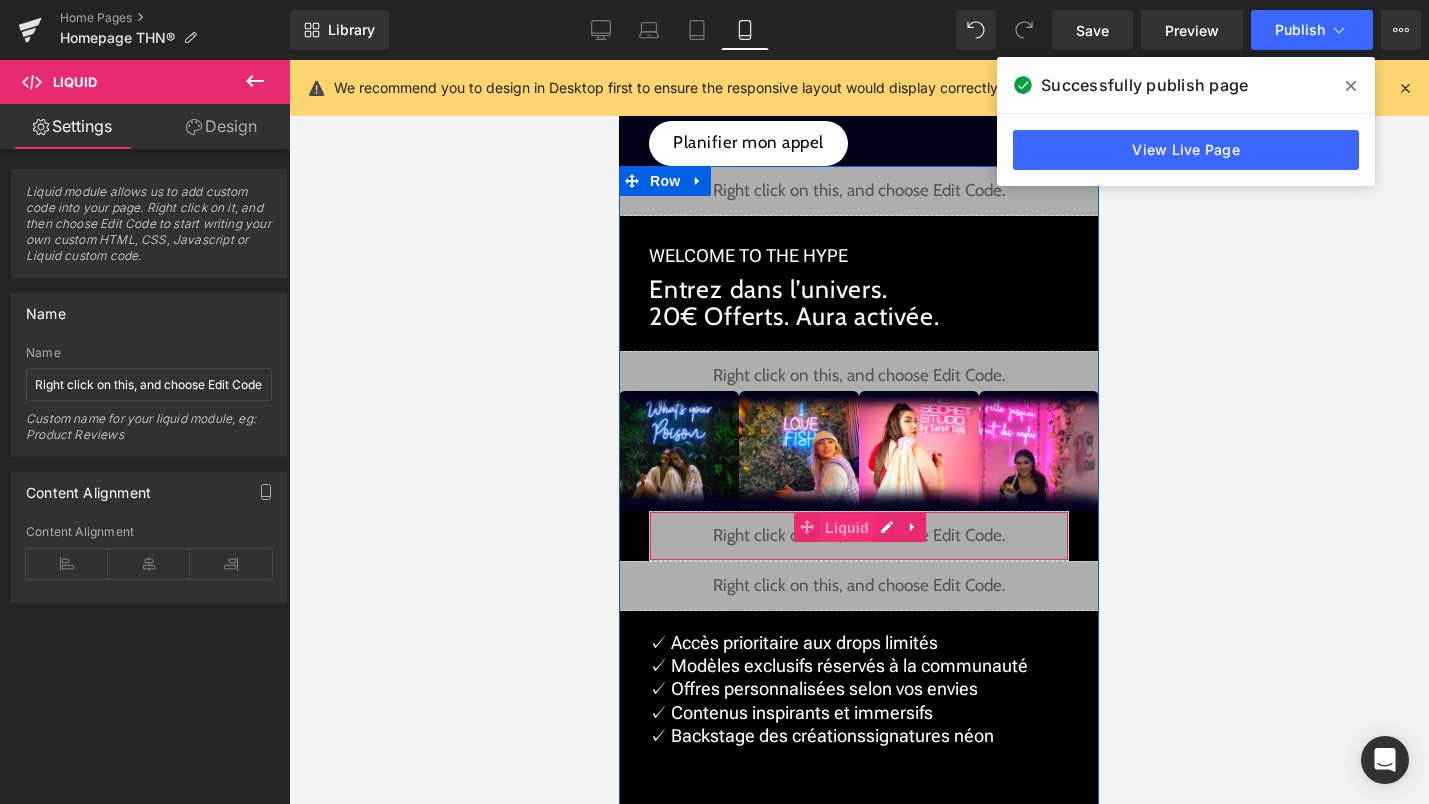 click on "Liquid" at bounding box center [847, 528] 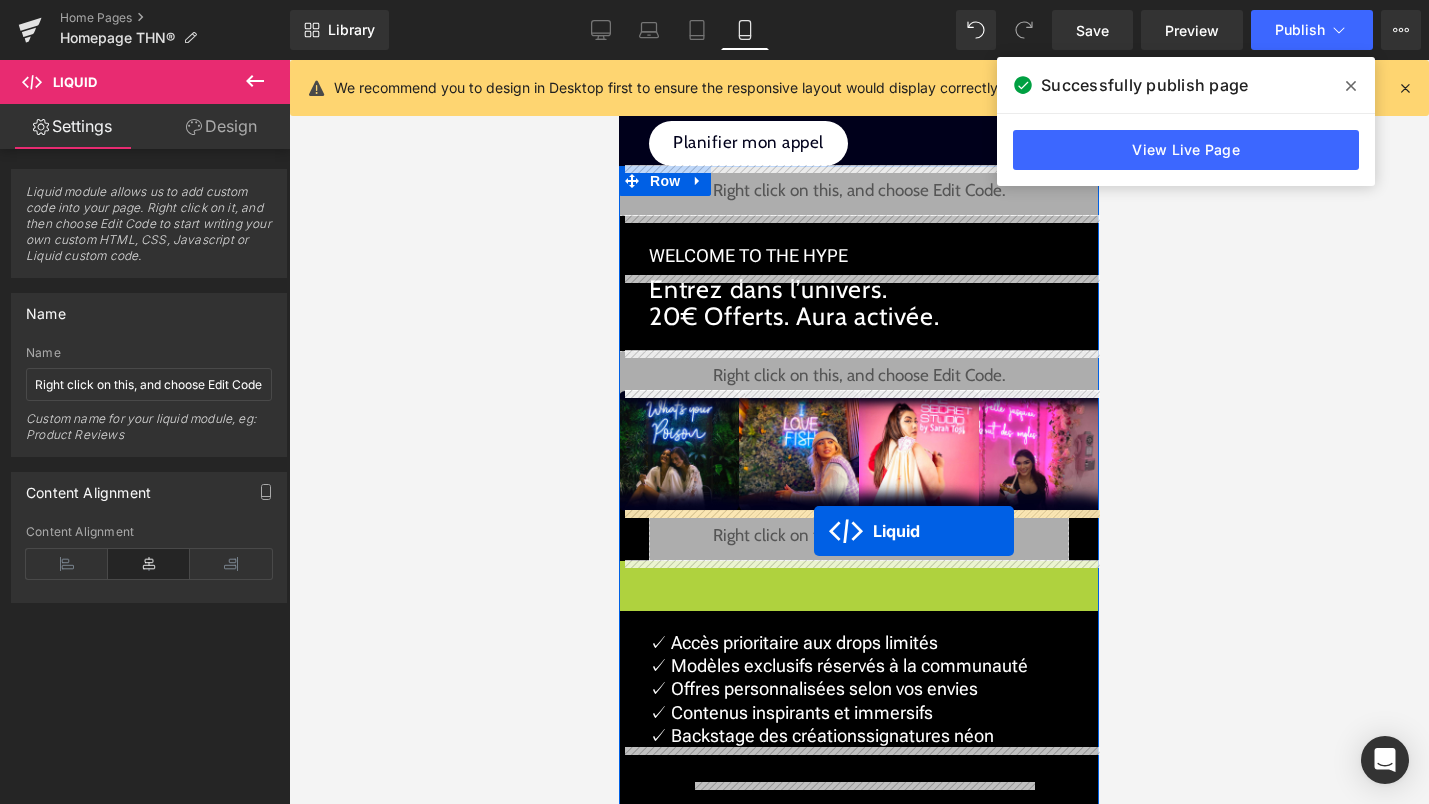 drag, startPoint x: 812, startPoint y: 578, endPoint x: 814, endPoint y: 530, distance: 48.04165 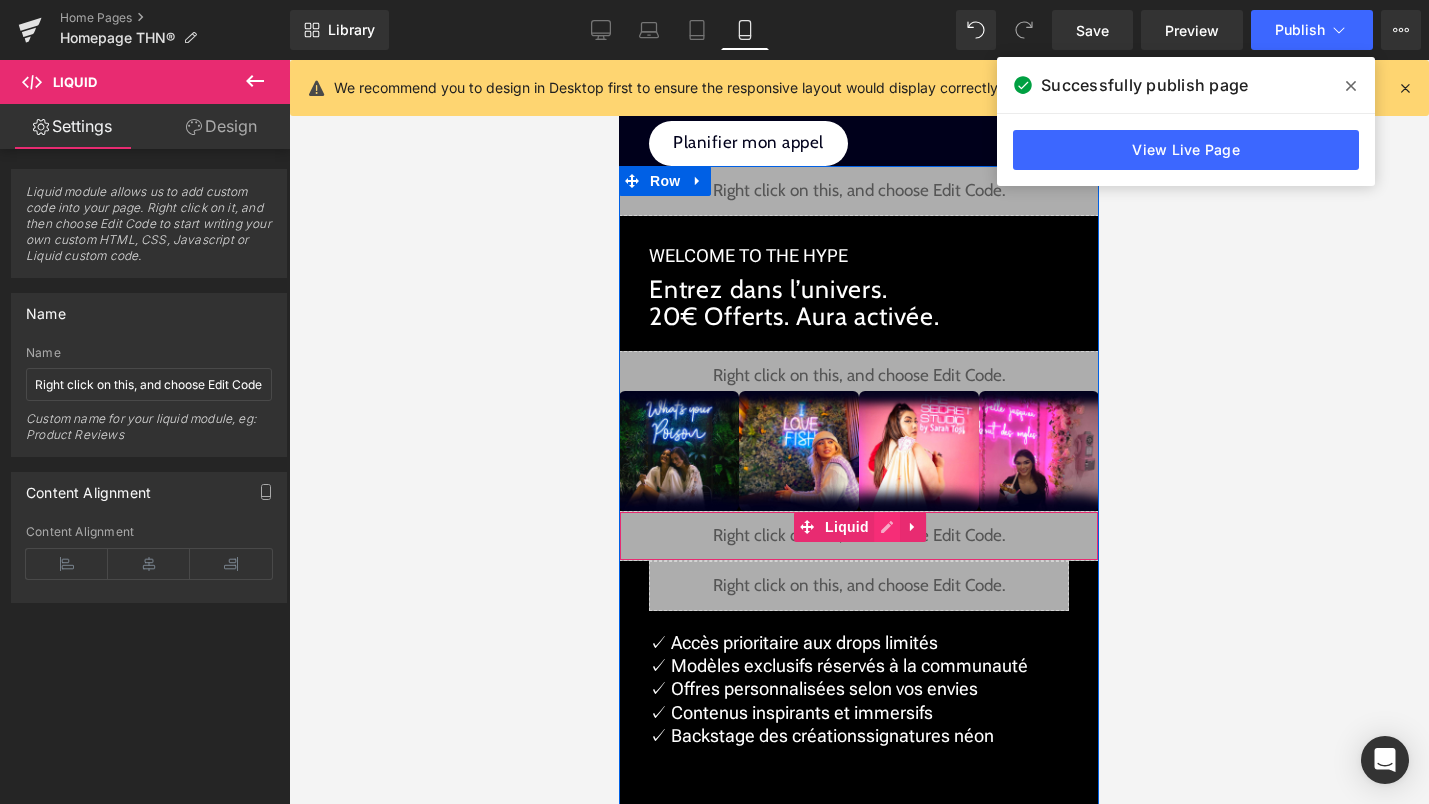 click on "Liquid" at bounding box center [859, 536] 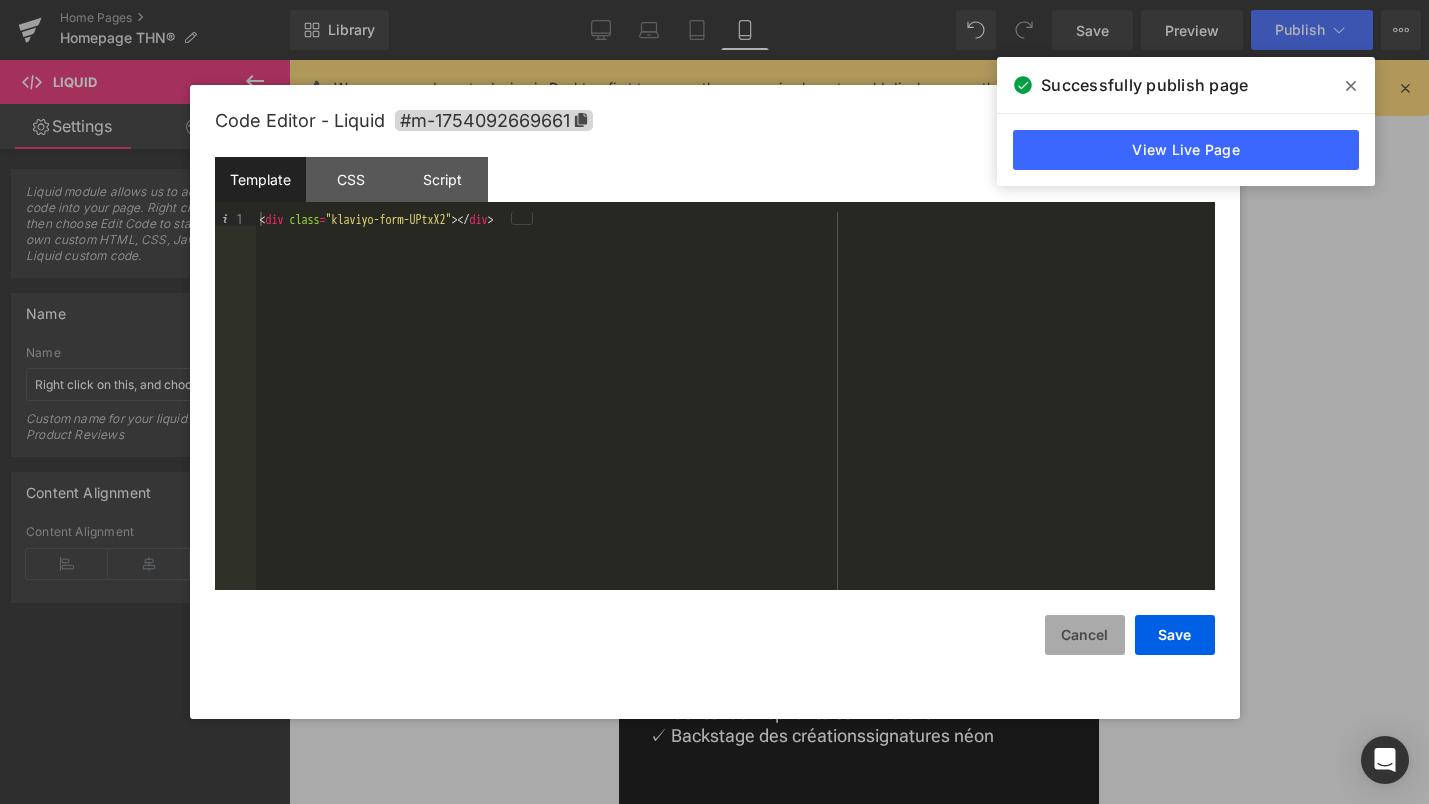 click on "Cancel" at bounding box center [1085, 635] 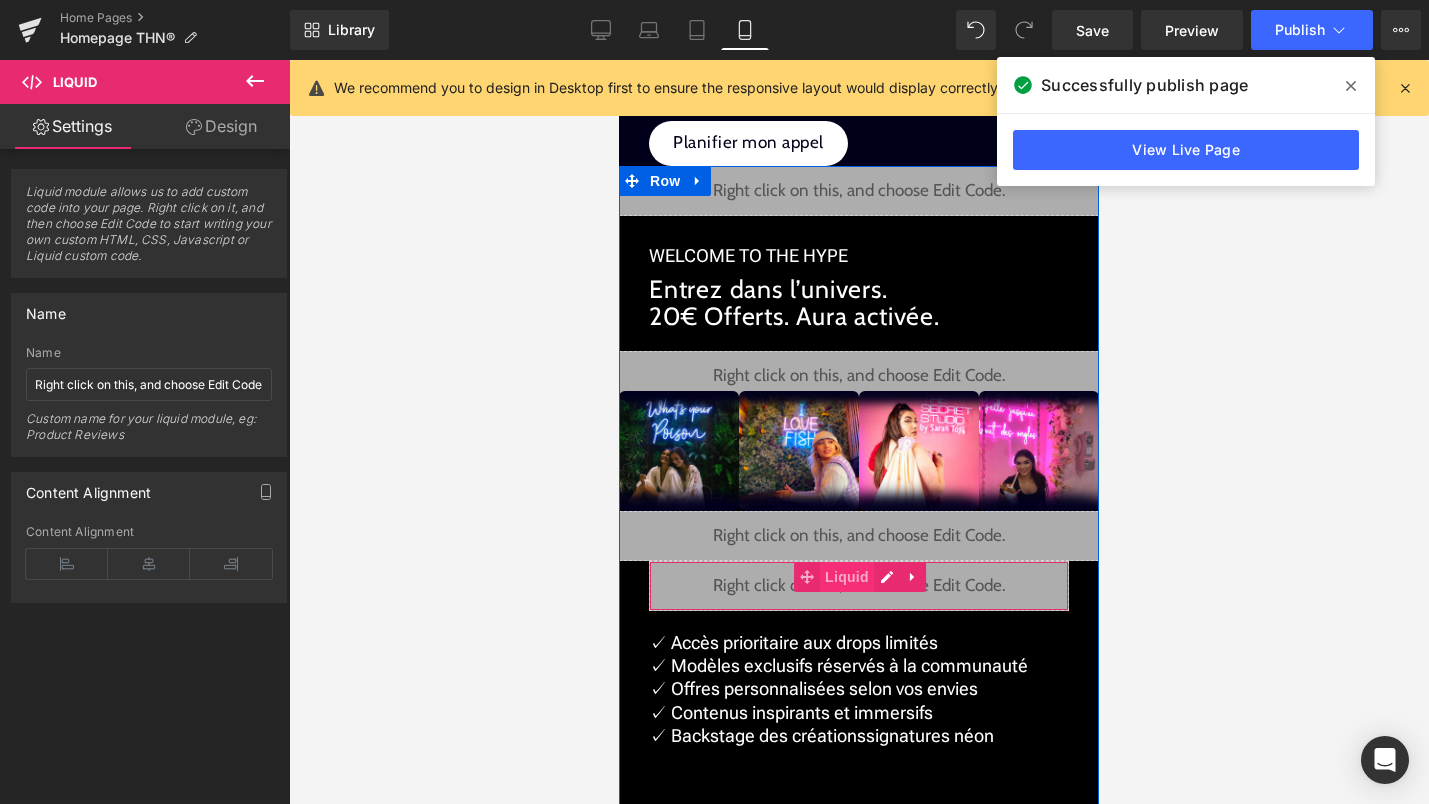 click on "Liquid" at bounding box center (847, 577) 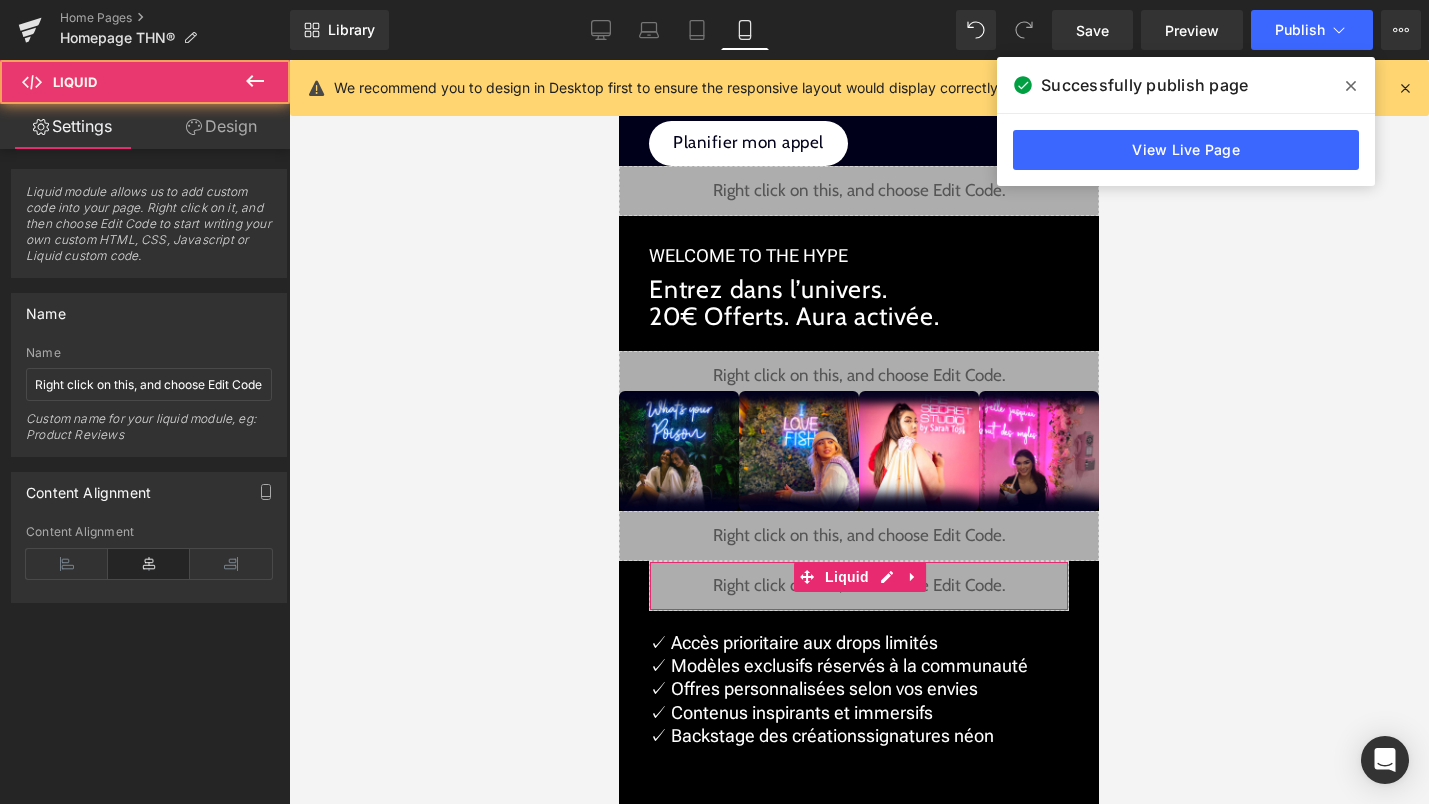 click on "Design" at bounding box center (221, 126) 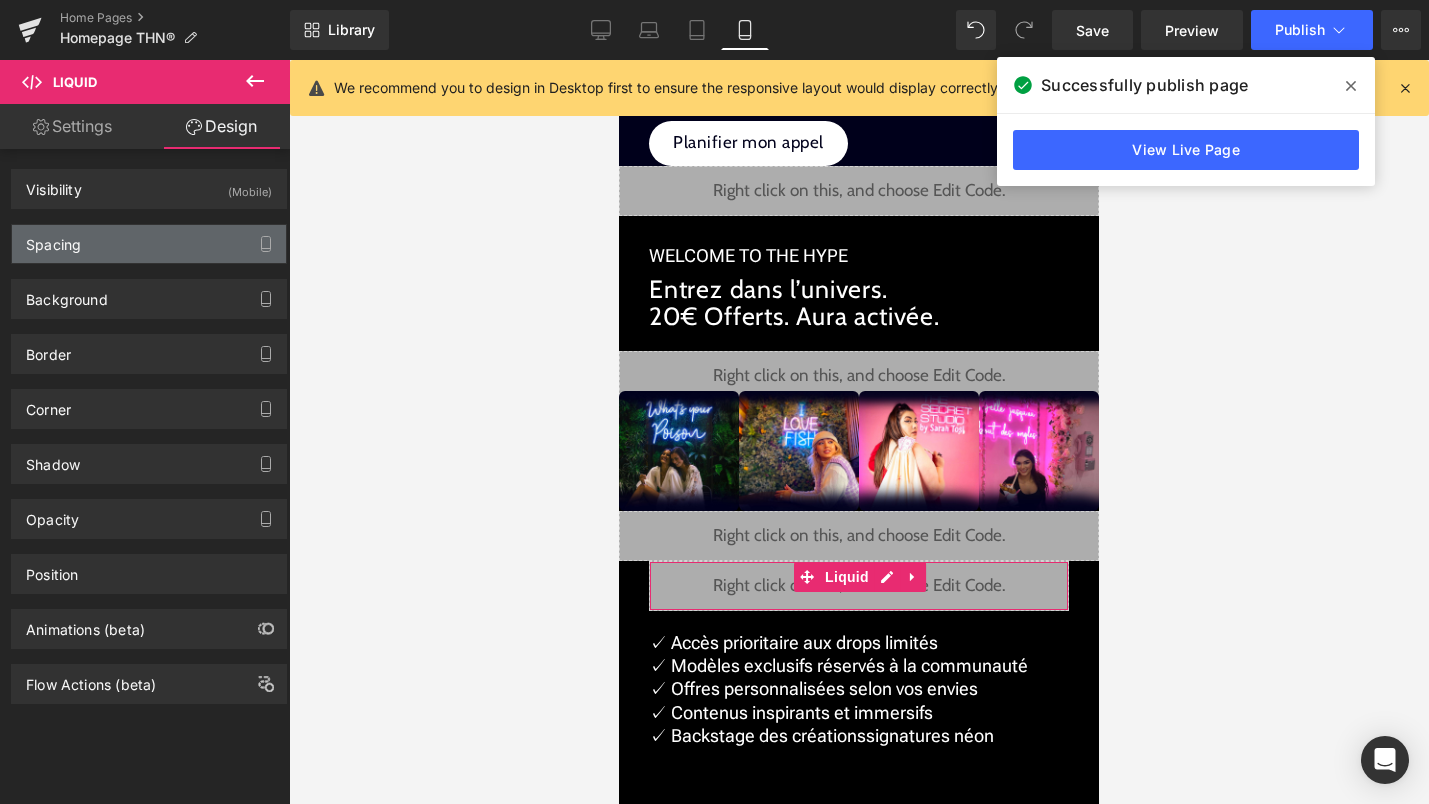 click on "Spacing" at bounding box center (149, 244) 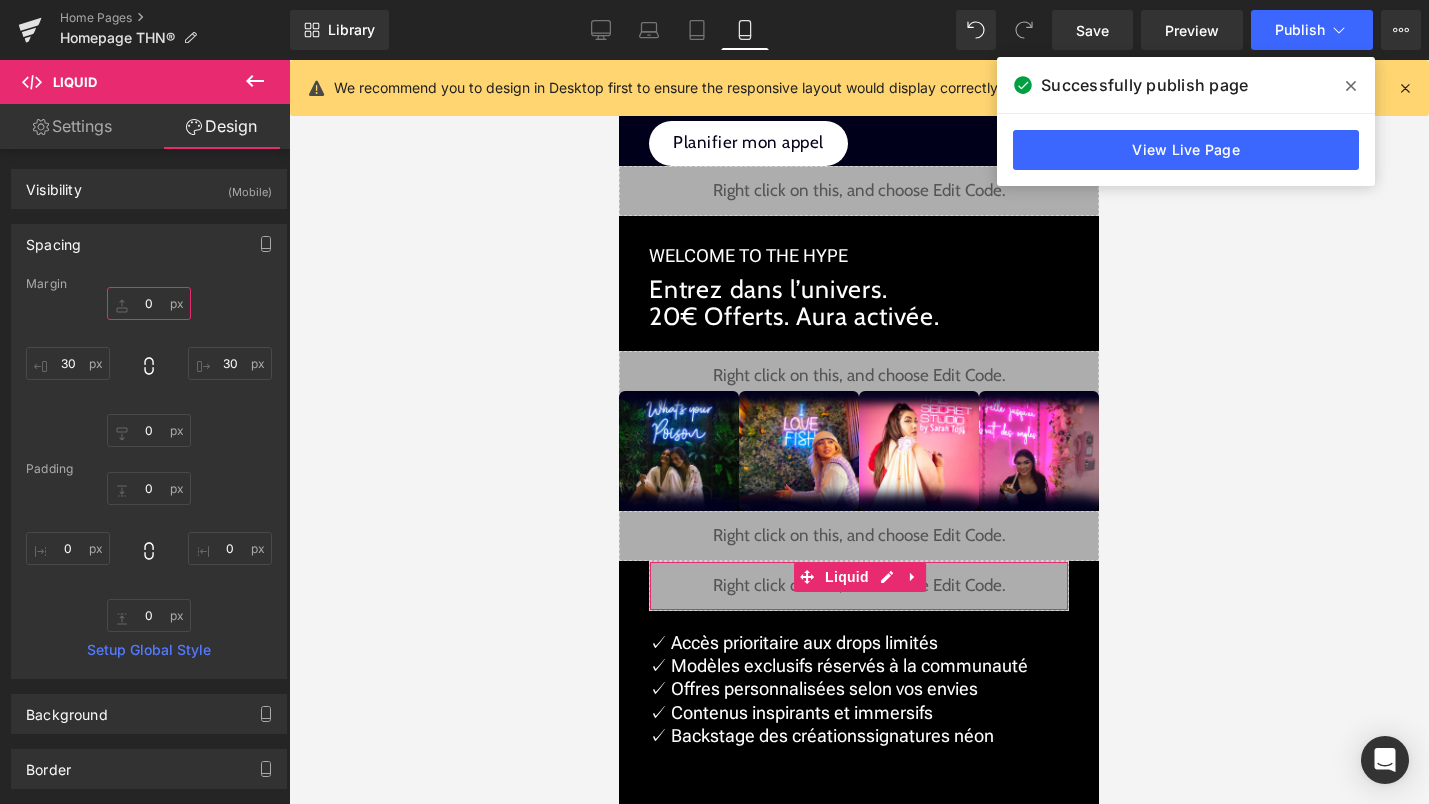 click on "0" at bounding box center (149, 303) 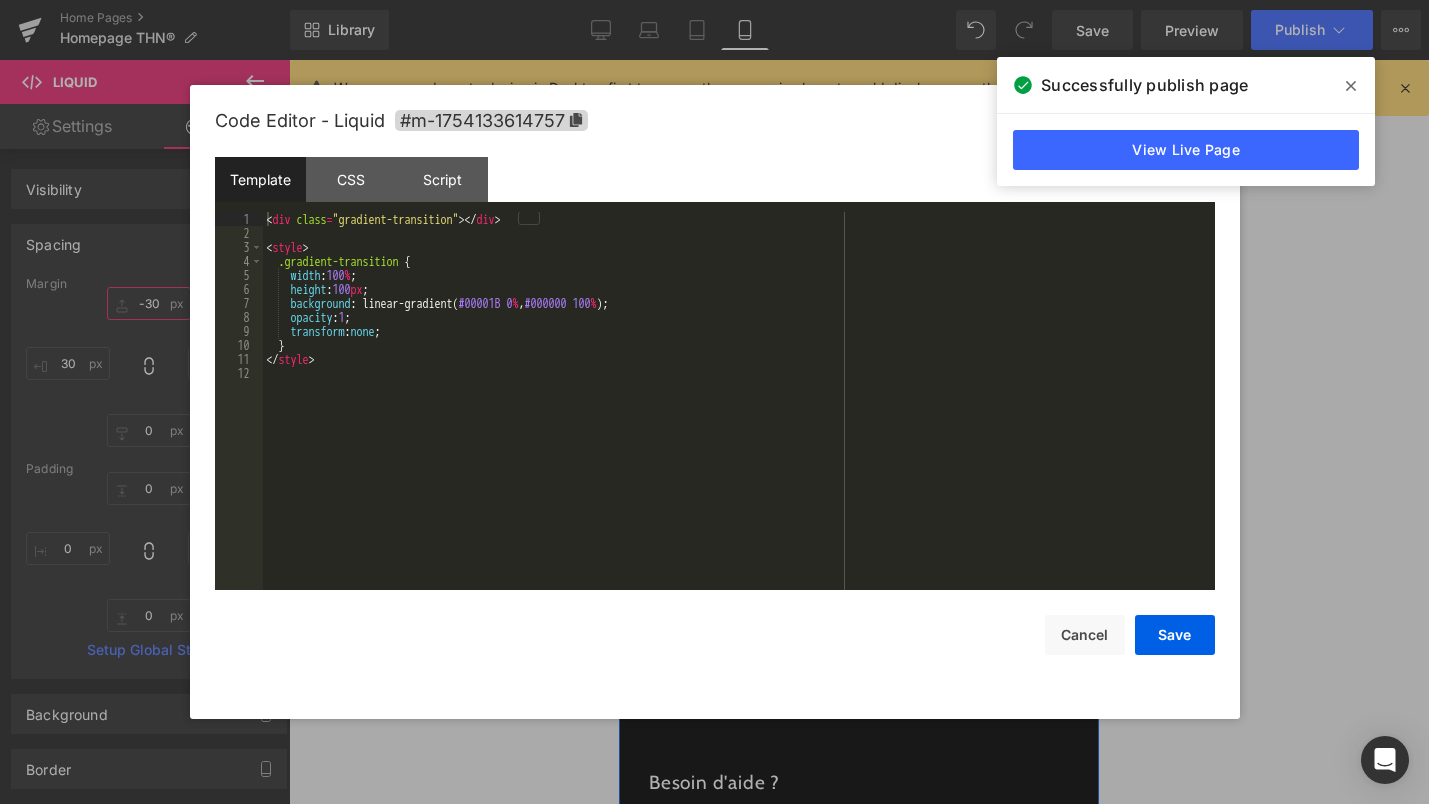 click on "Liquid" at bounding box center [859, 191] 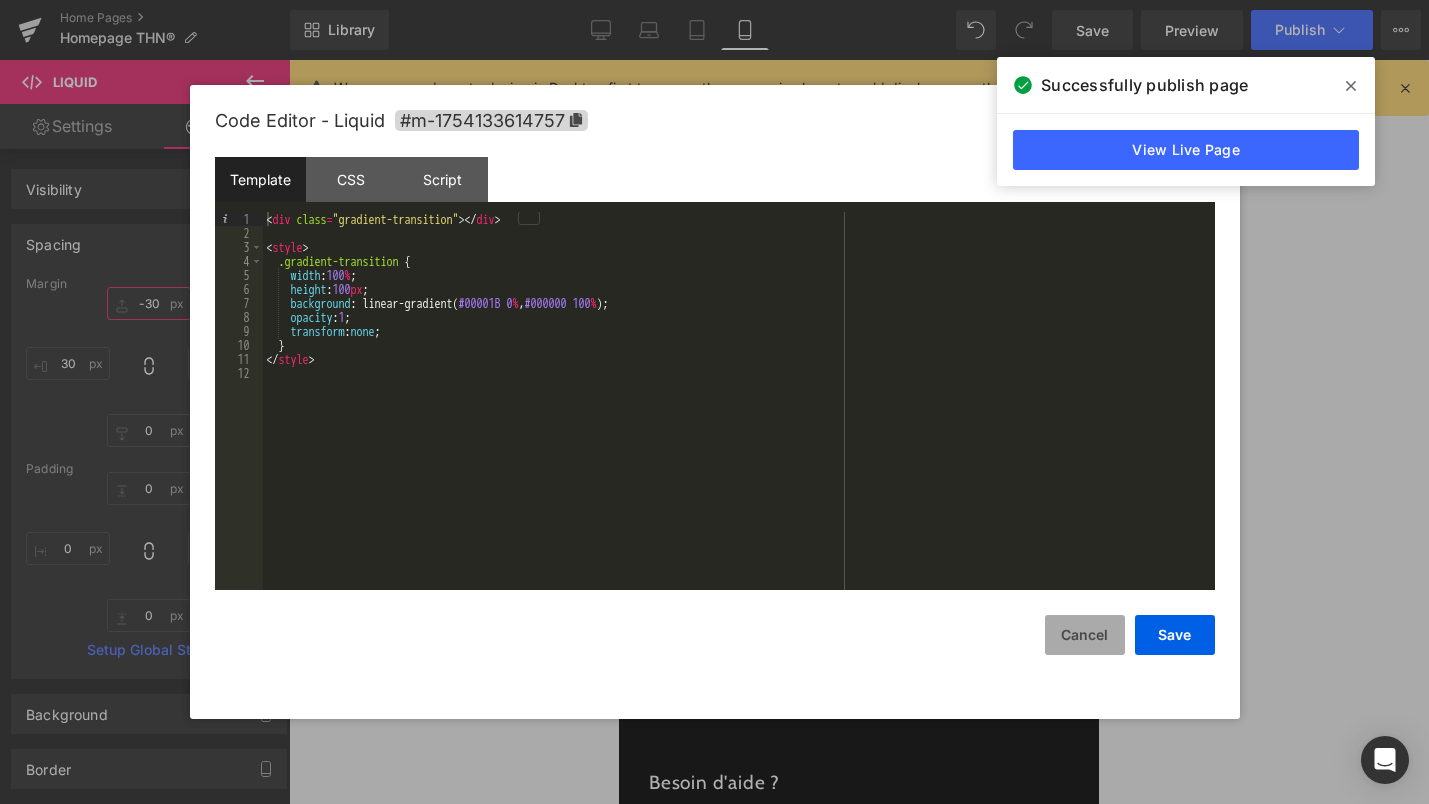 type on "-30" 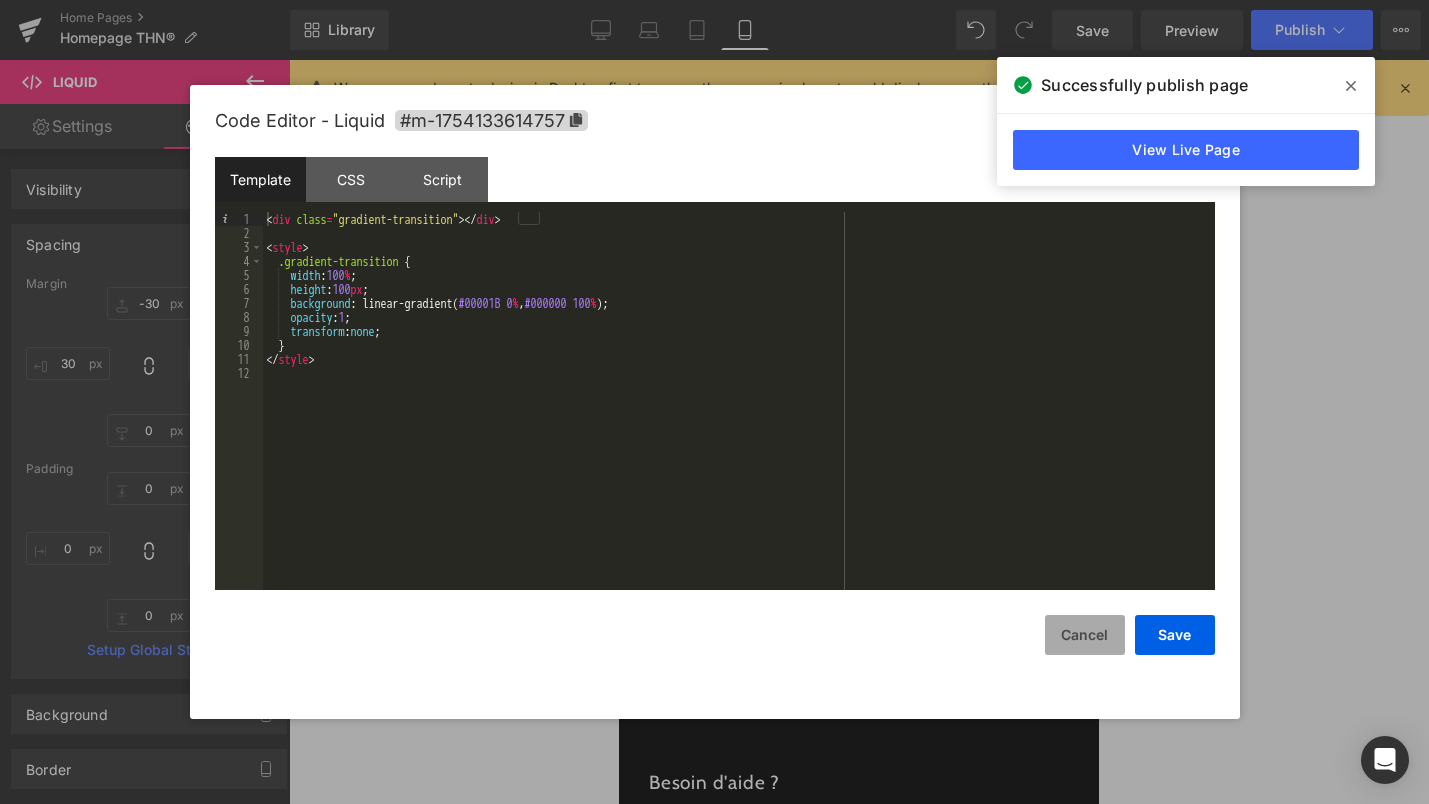 click on "Cancel" at bounding box center [1085, 635] 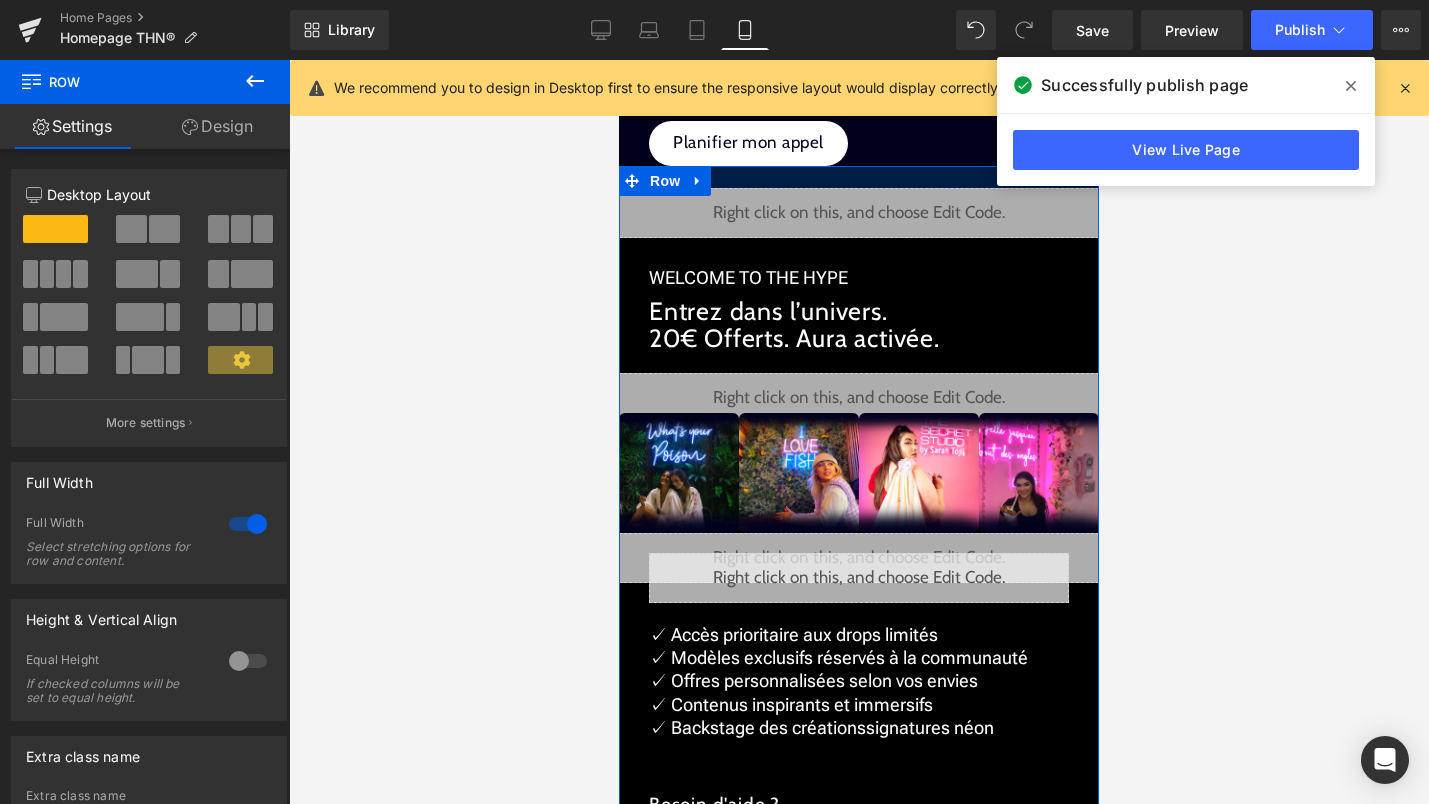 drag, startPoint x: 906, startPoint y: 166, endPoint x: 903, endPoint y: 188, distance: 22.203604 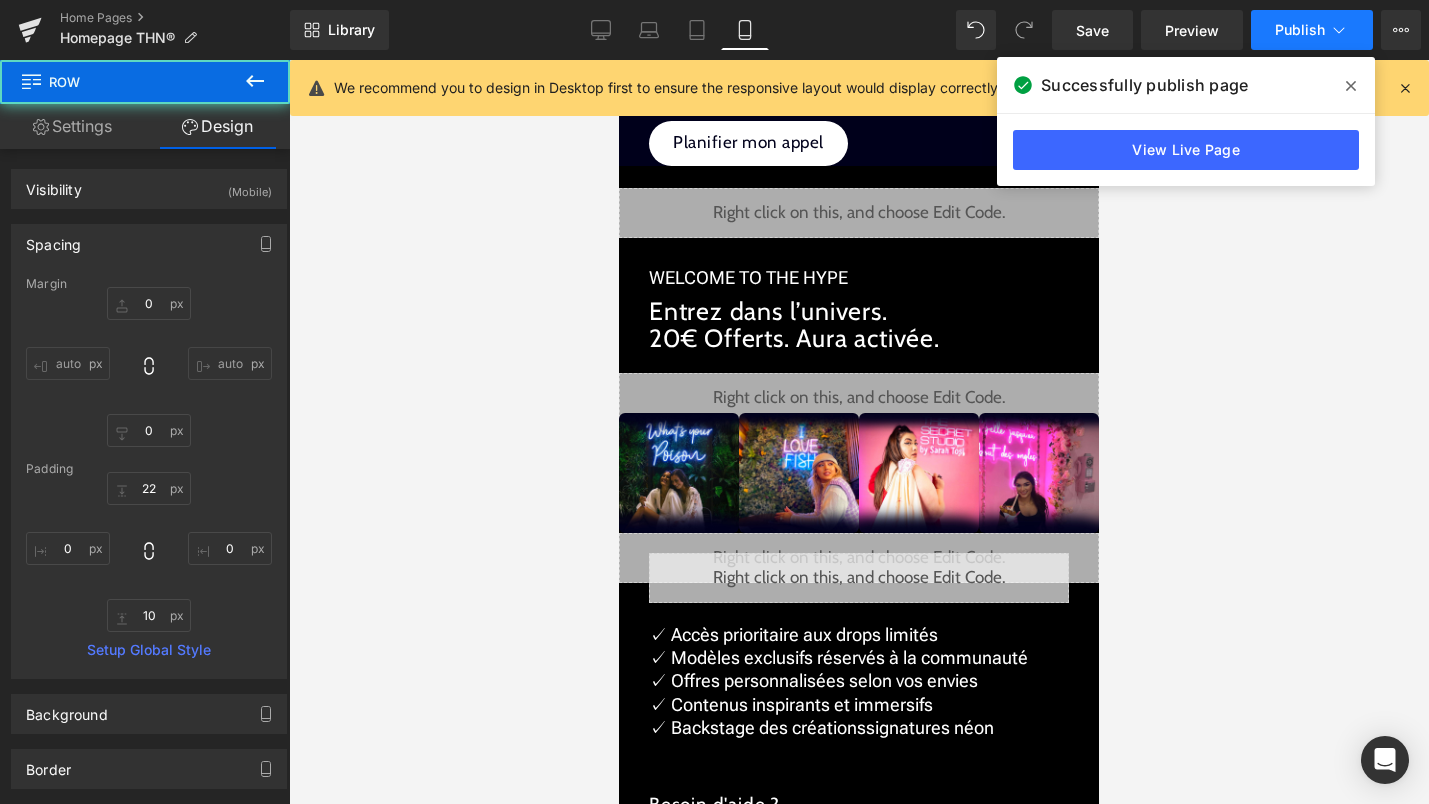 click on "Publish" at bounding box center (1300, 30) 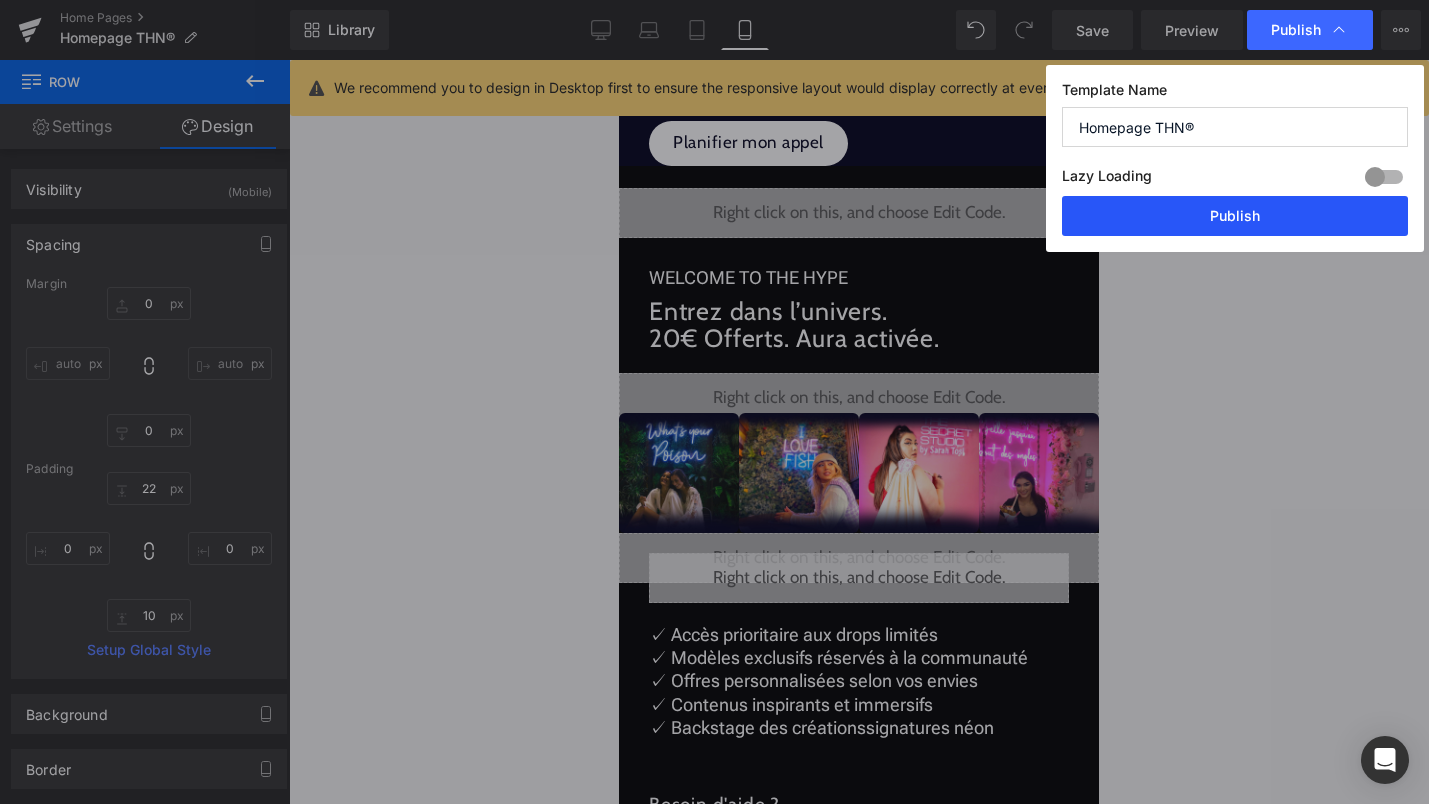 click on "Publish" at bounding box center (1235, 216) 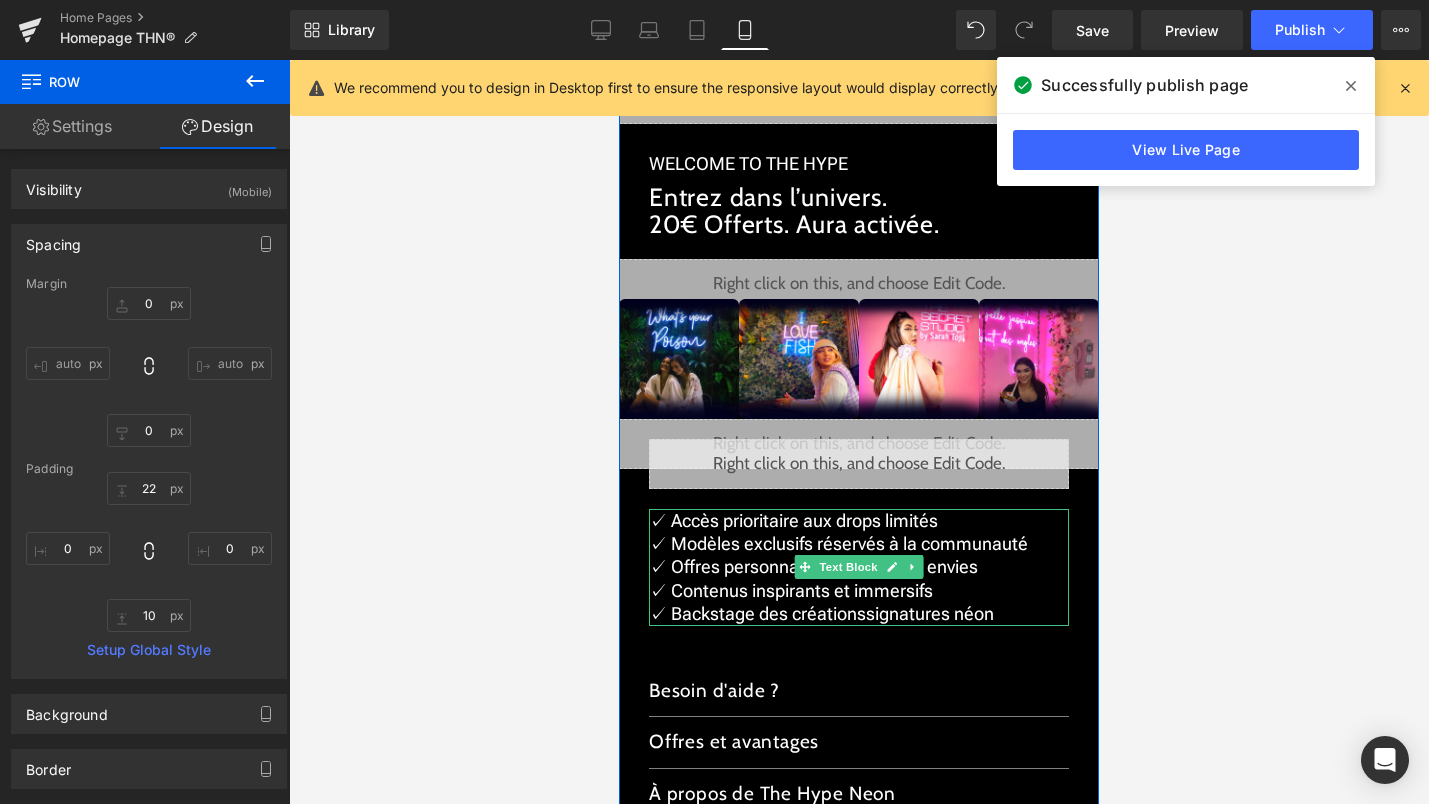 scroll, scrollTop: 2448, scrollLeft: 0, axis: vertical 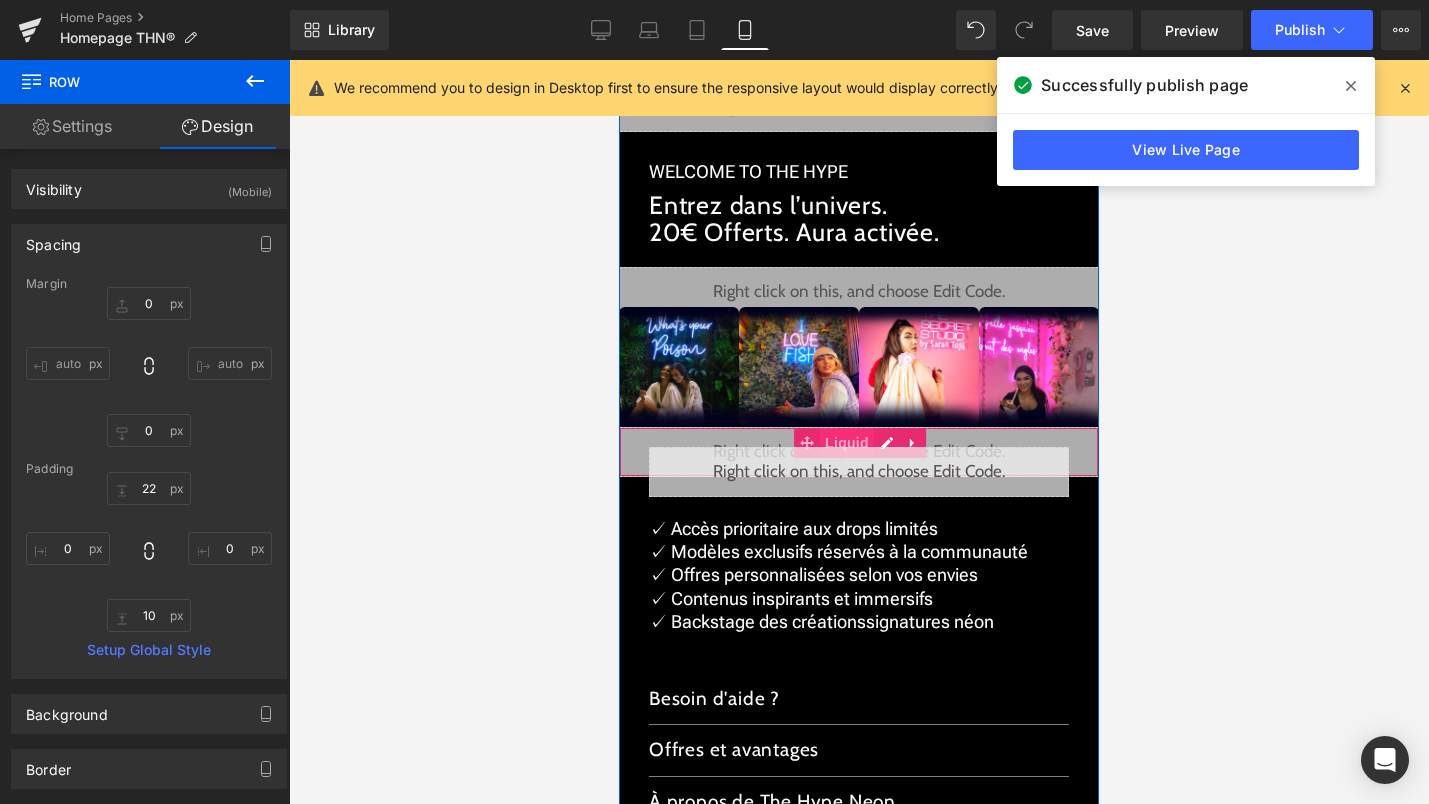 click on "Liquid" at bounding box center [847, 443] 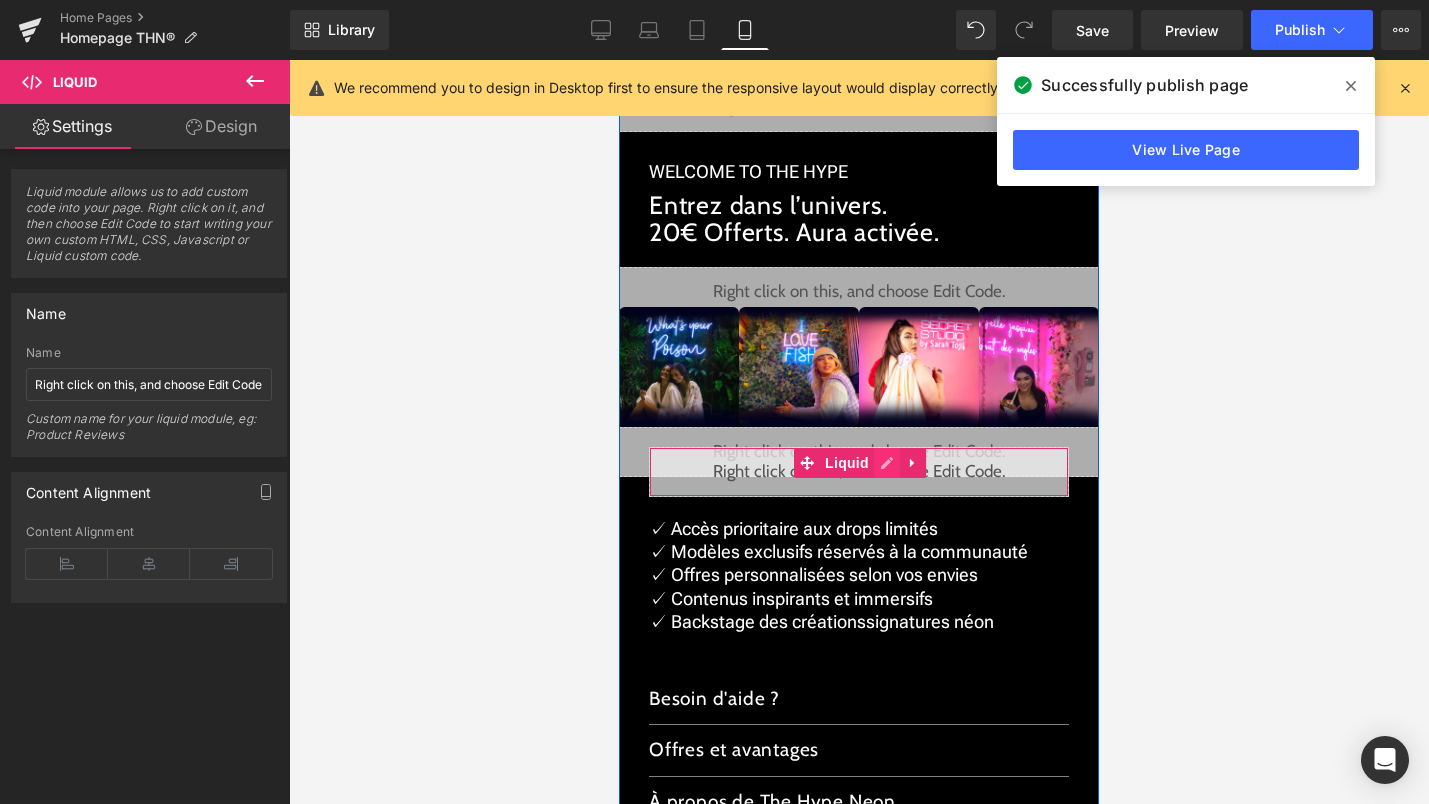 click on "Liquid" at bounding box center (859, 472) 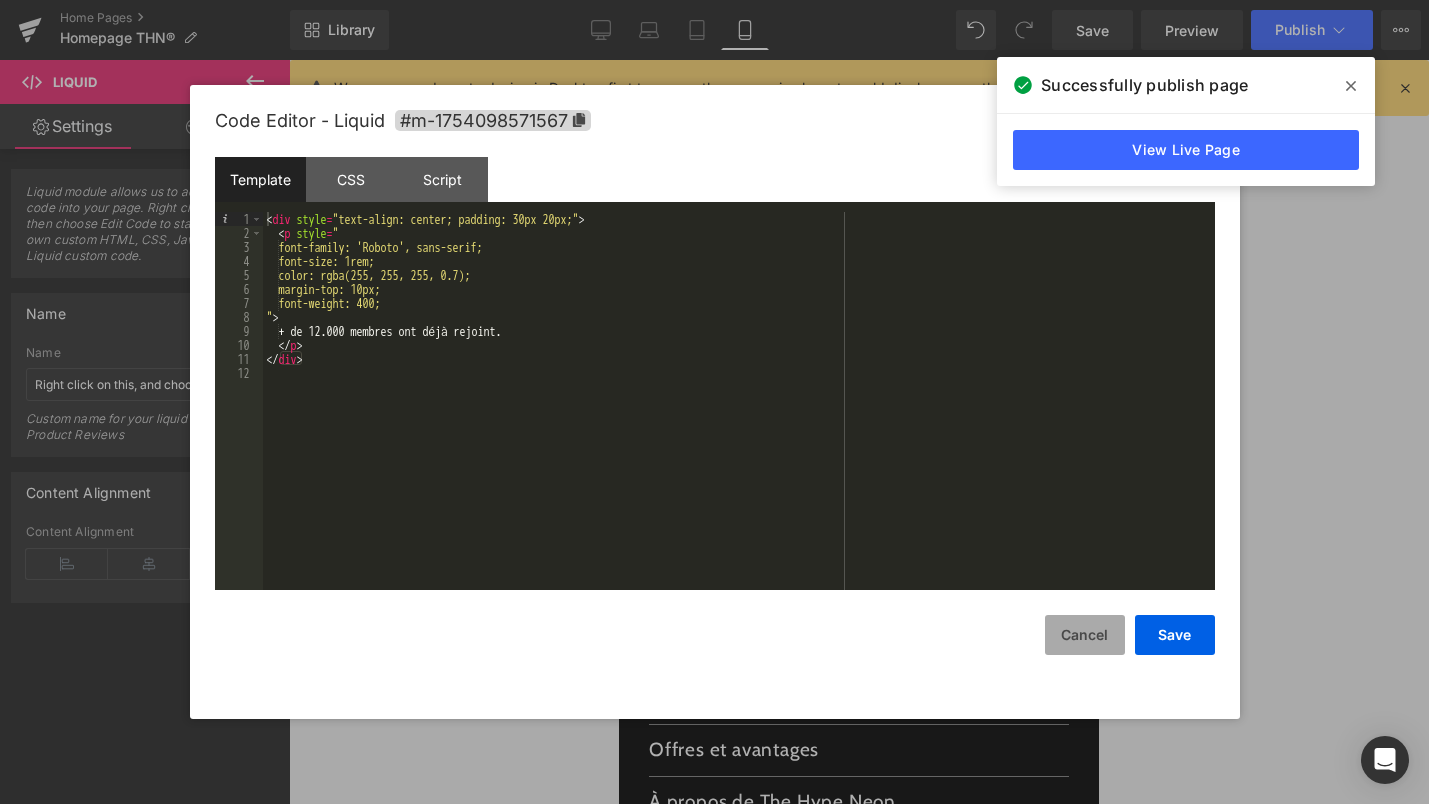 click on "Cancel" at bounding box center (1085, 635) 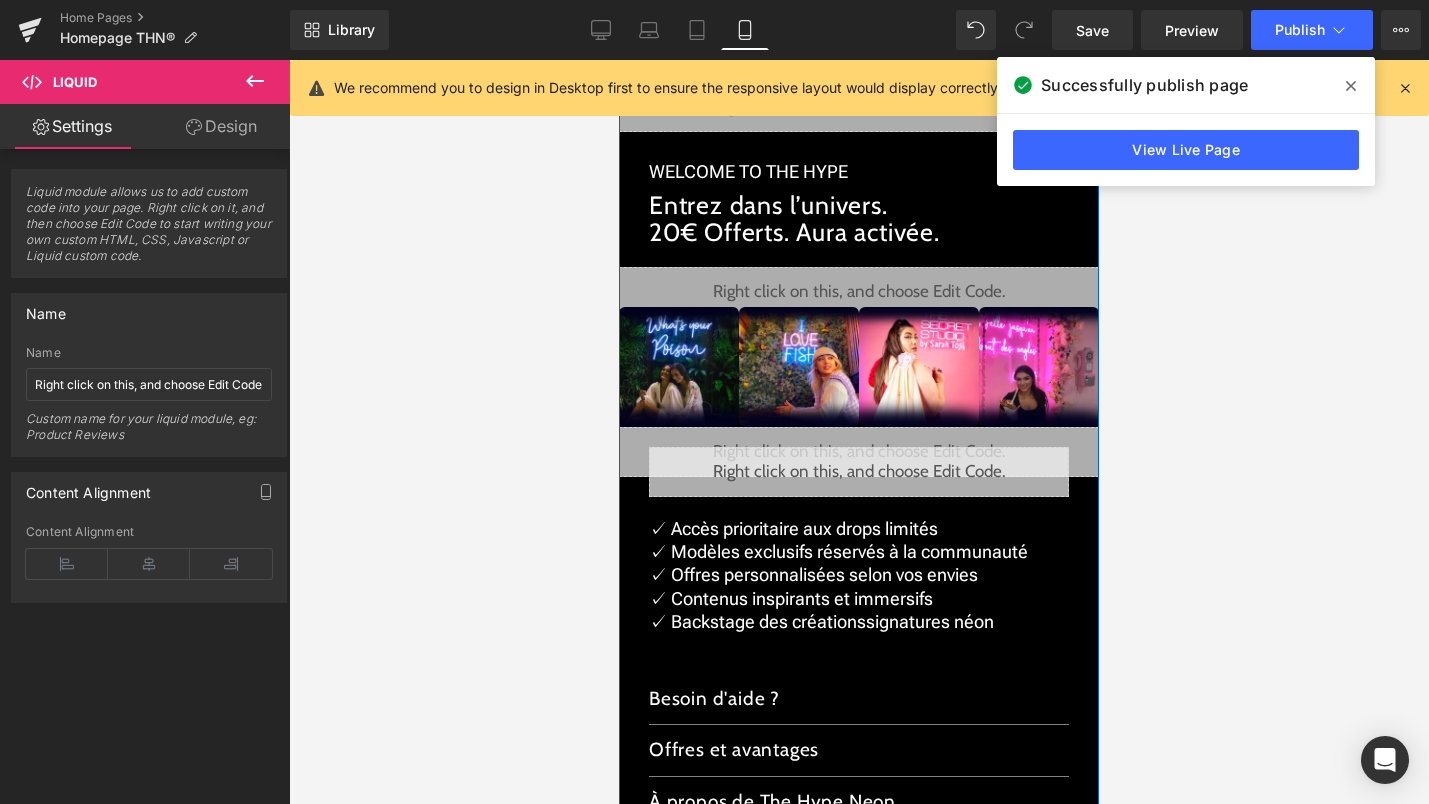 click 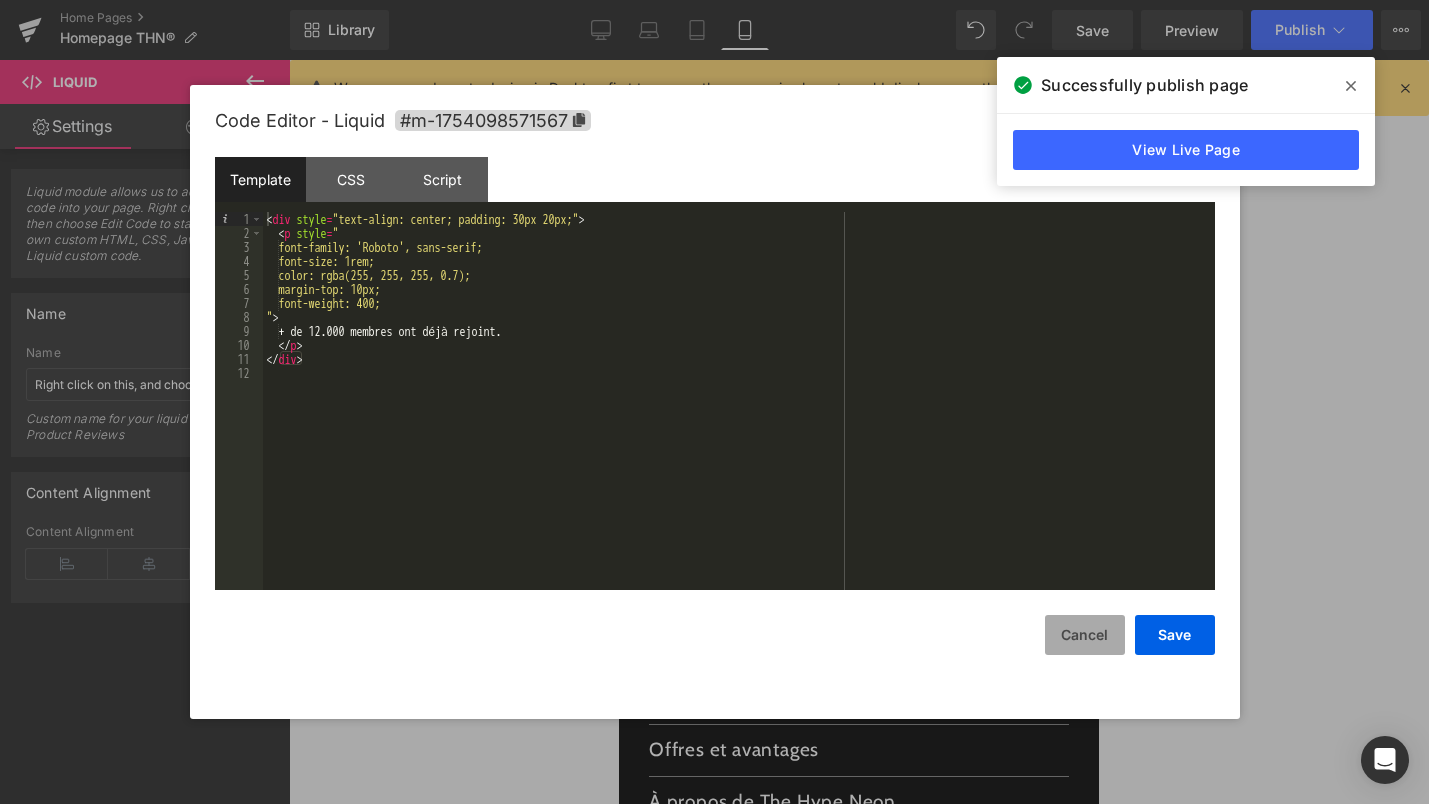 click on "Cancel" at bounding box center (1085, 635) 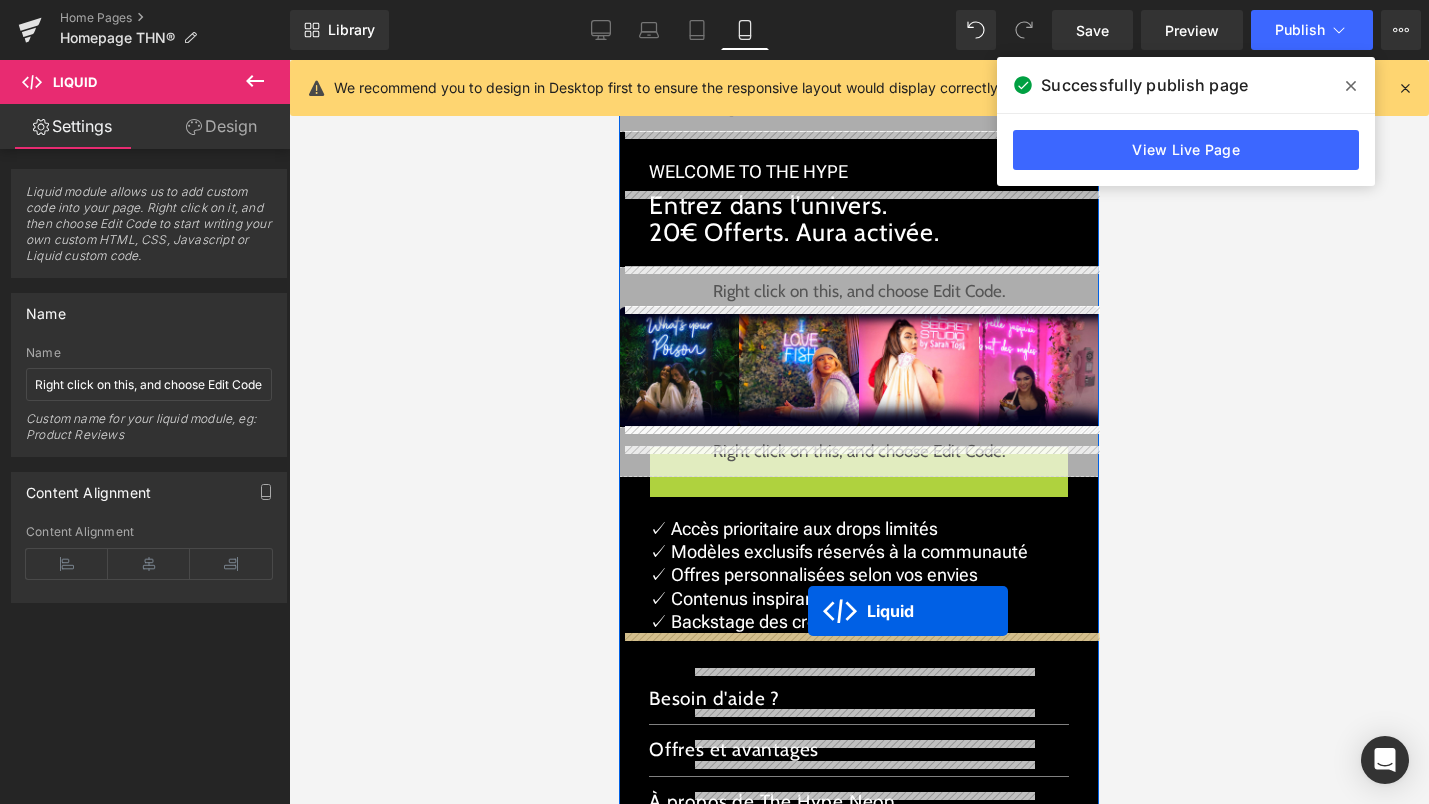 drag, startPoint x: 814, startPoint y: 465, endPoint x: 808, endPoint y: 611, distance: 146.12323 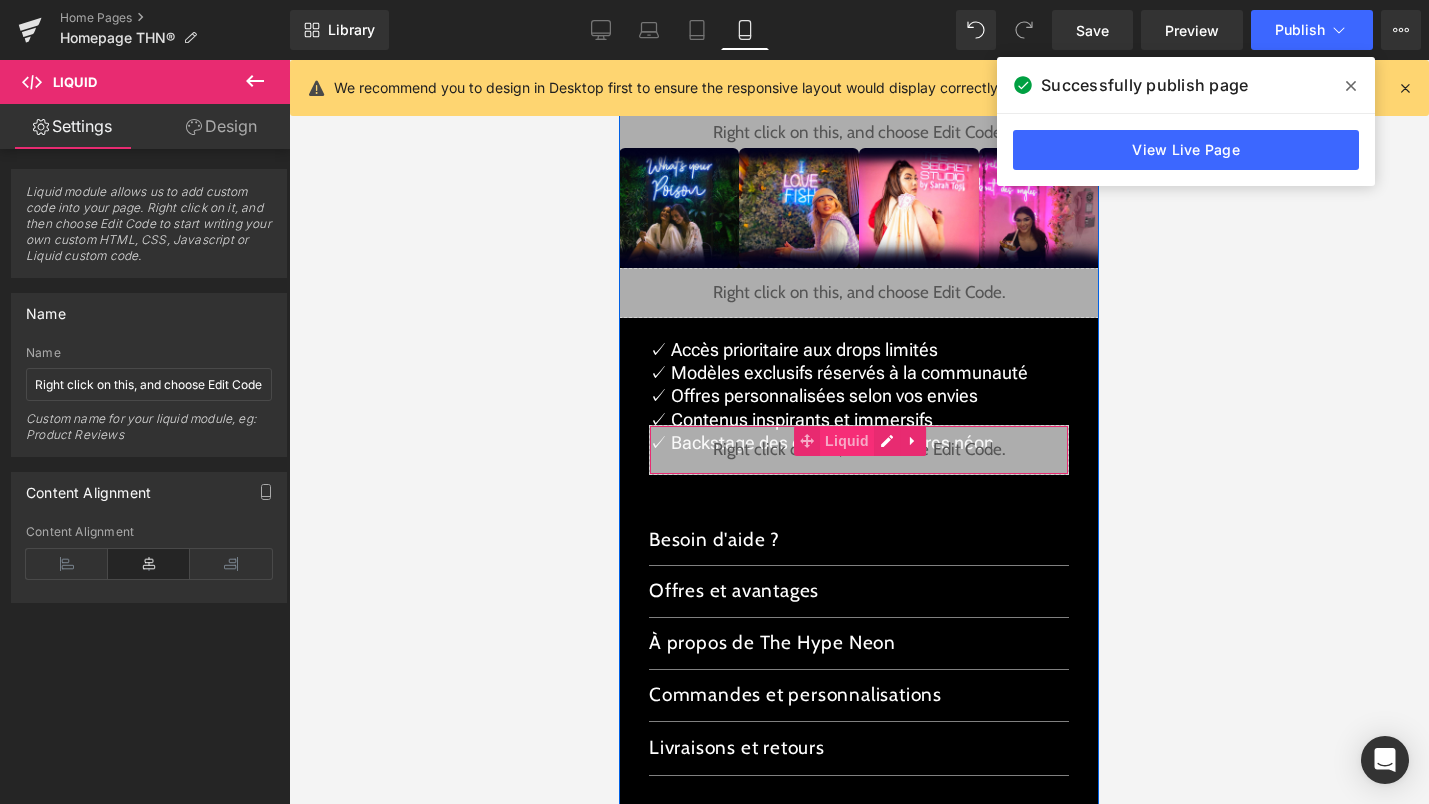 scroll, scrollTop: 2627, scrollLeft: 0, axis: vertical 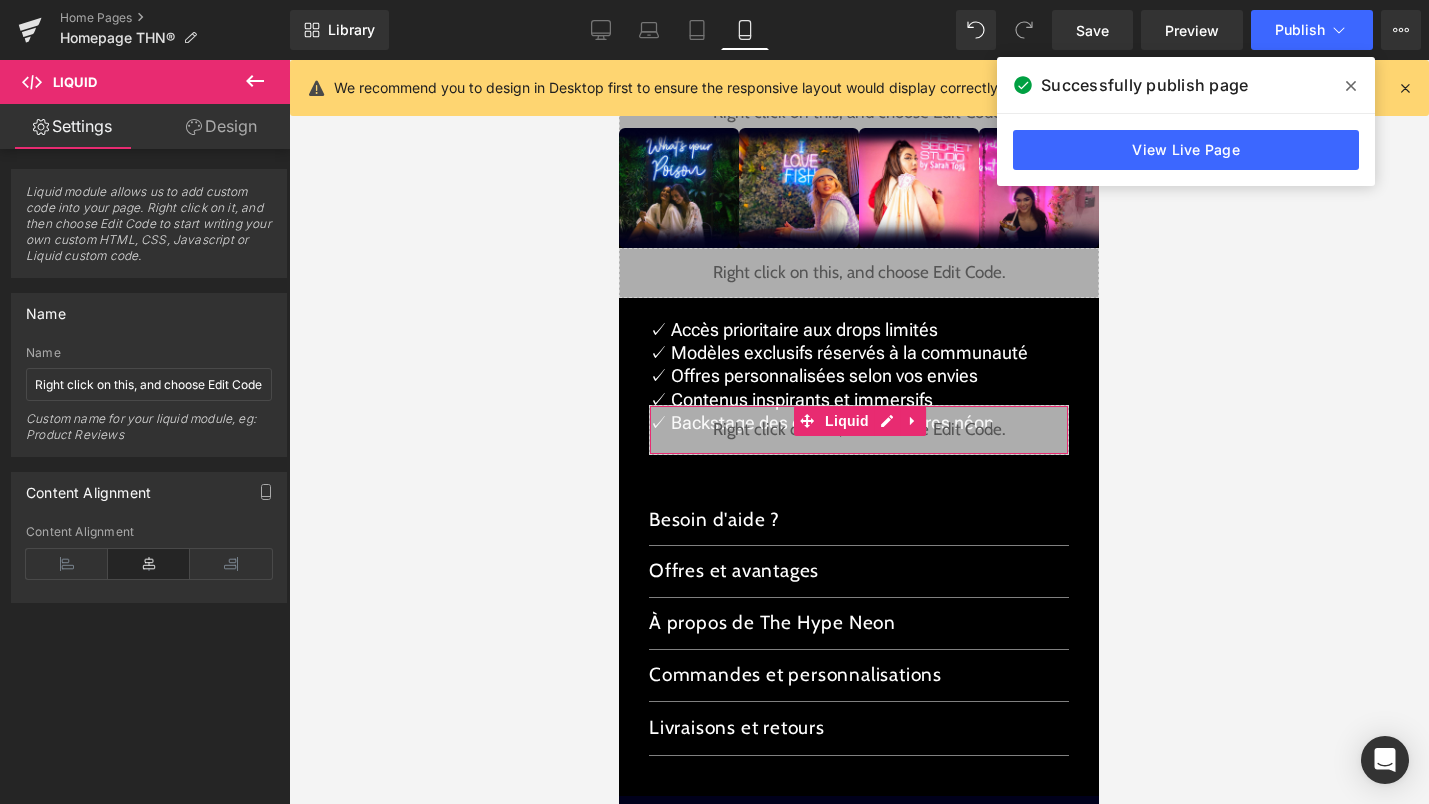 click on "Design" at bounding box center (221, 126) 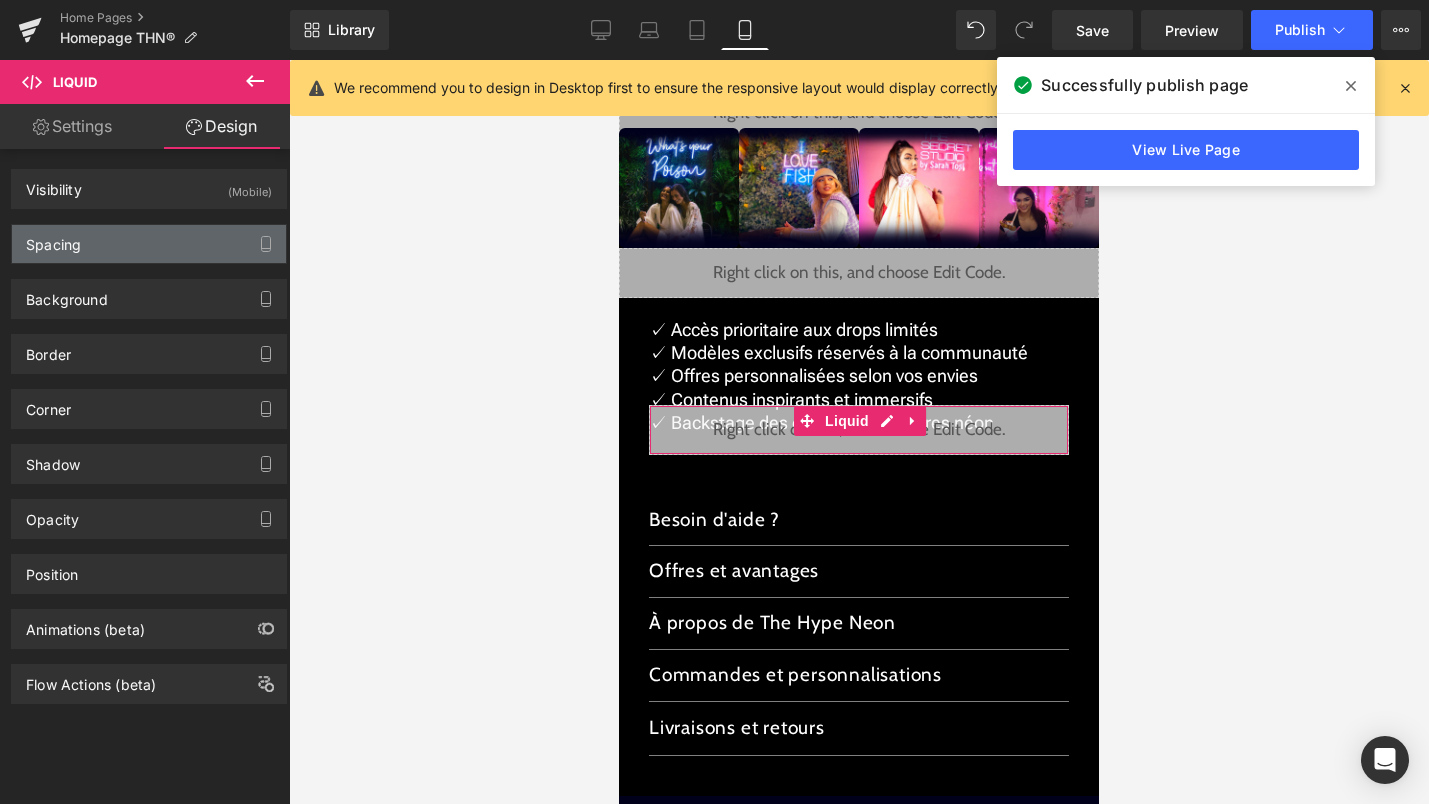 click on "Spacing" at bounding box center [149, 244] 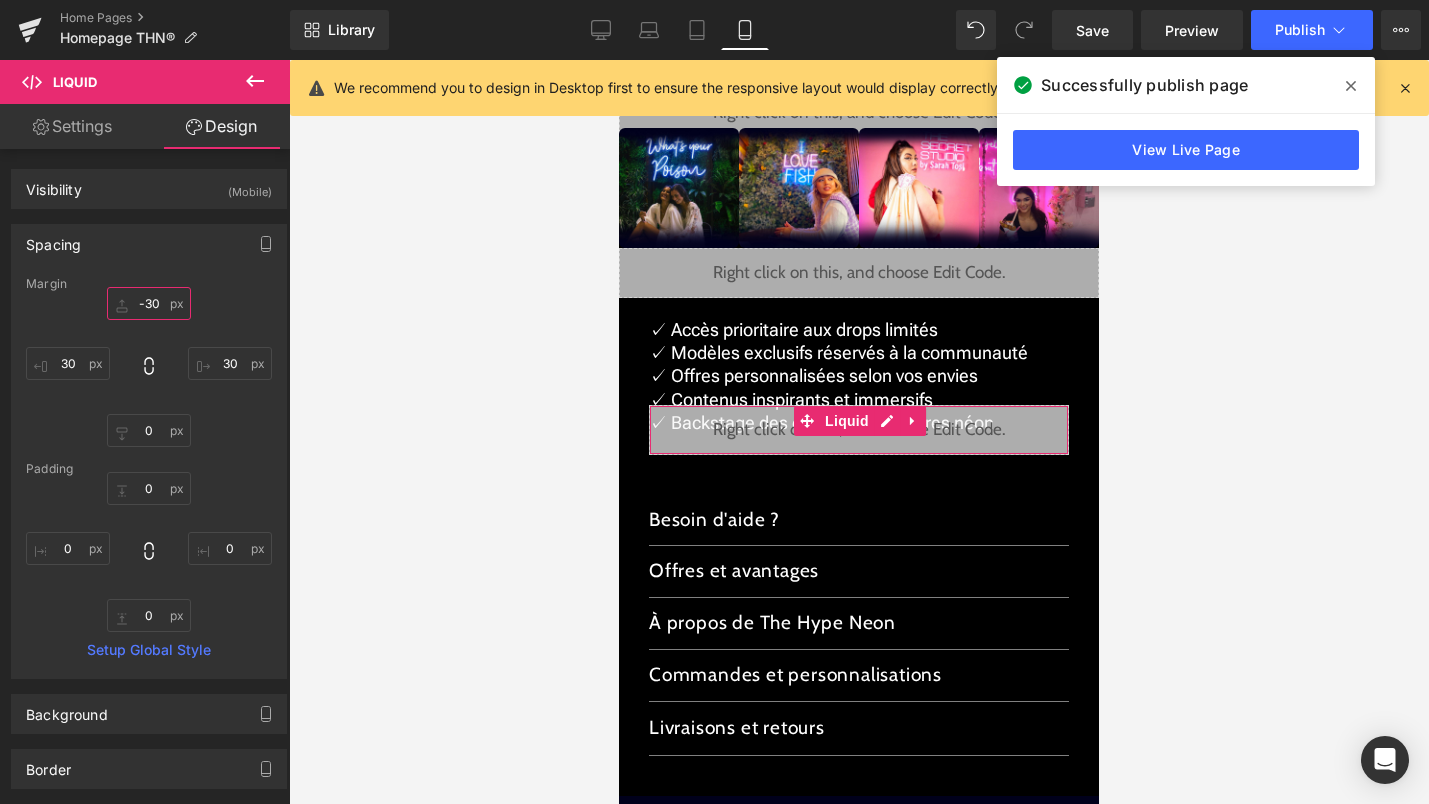 click on "-30" at bounding box center (149, 303) 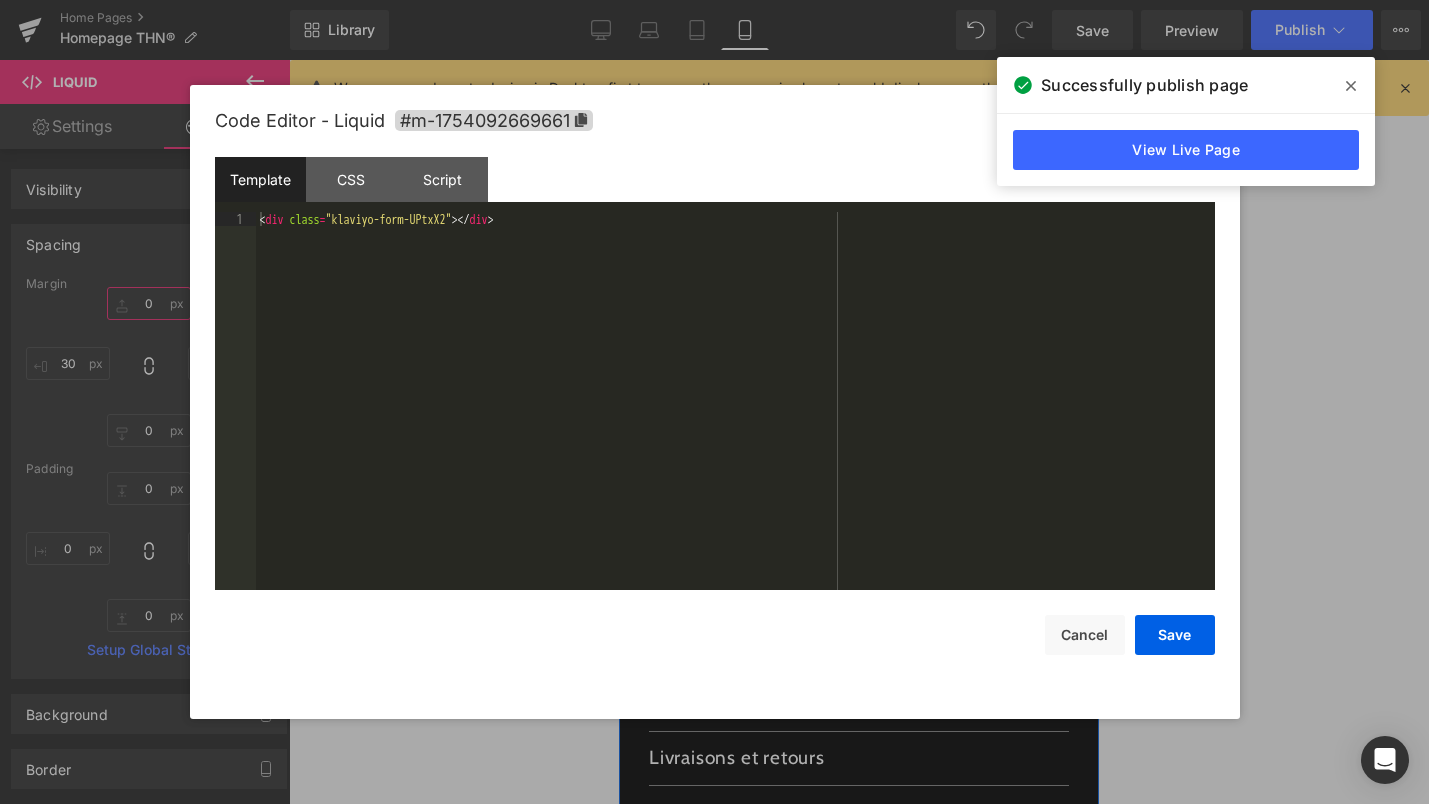 click 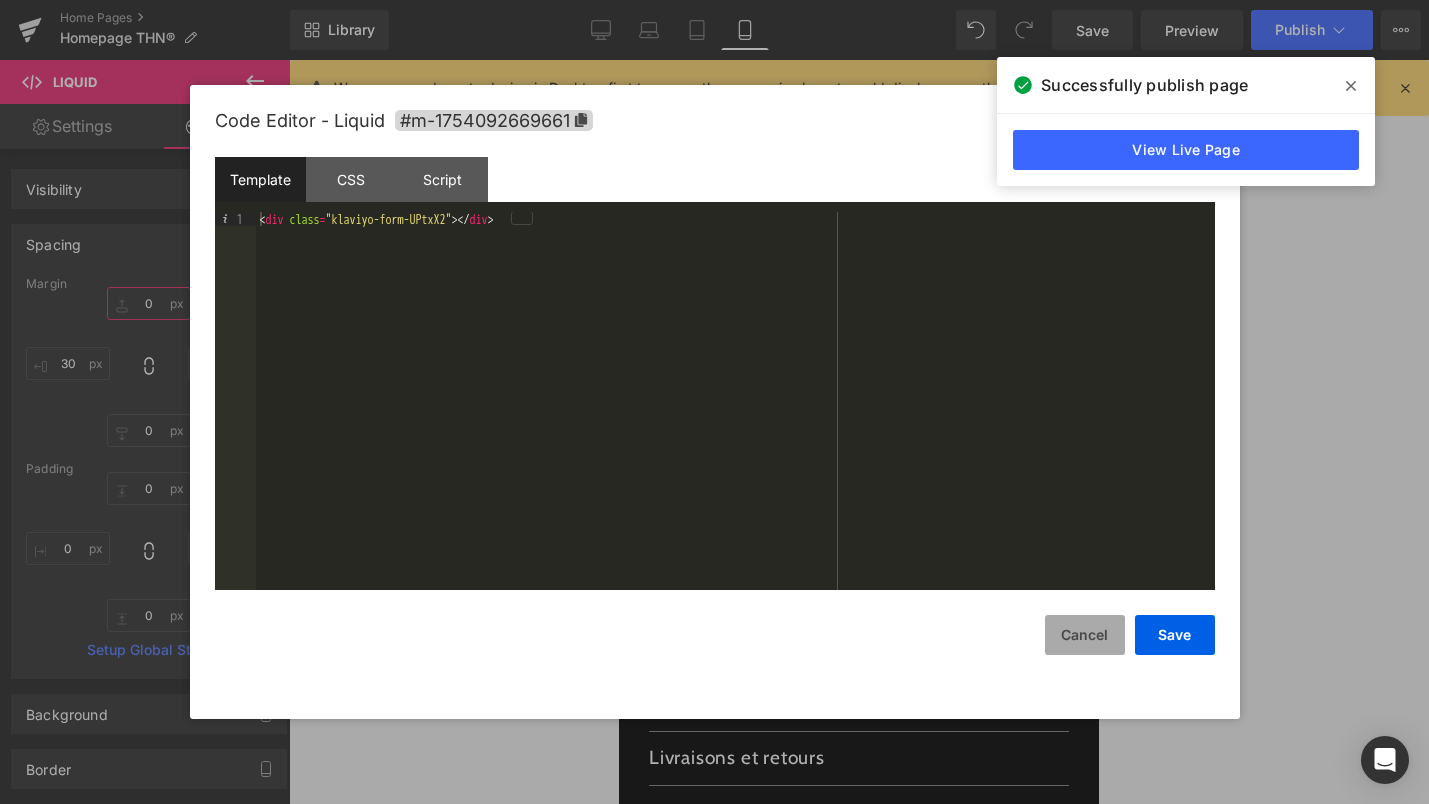 type on "0" 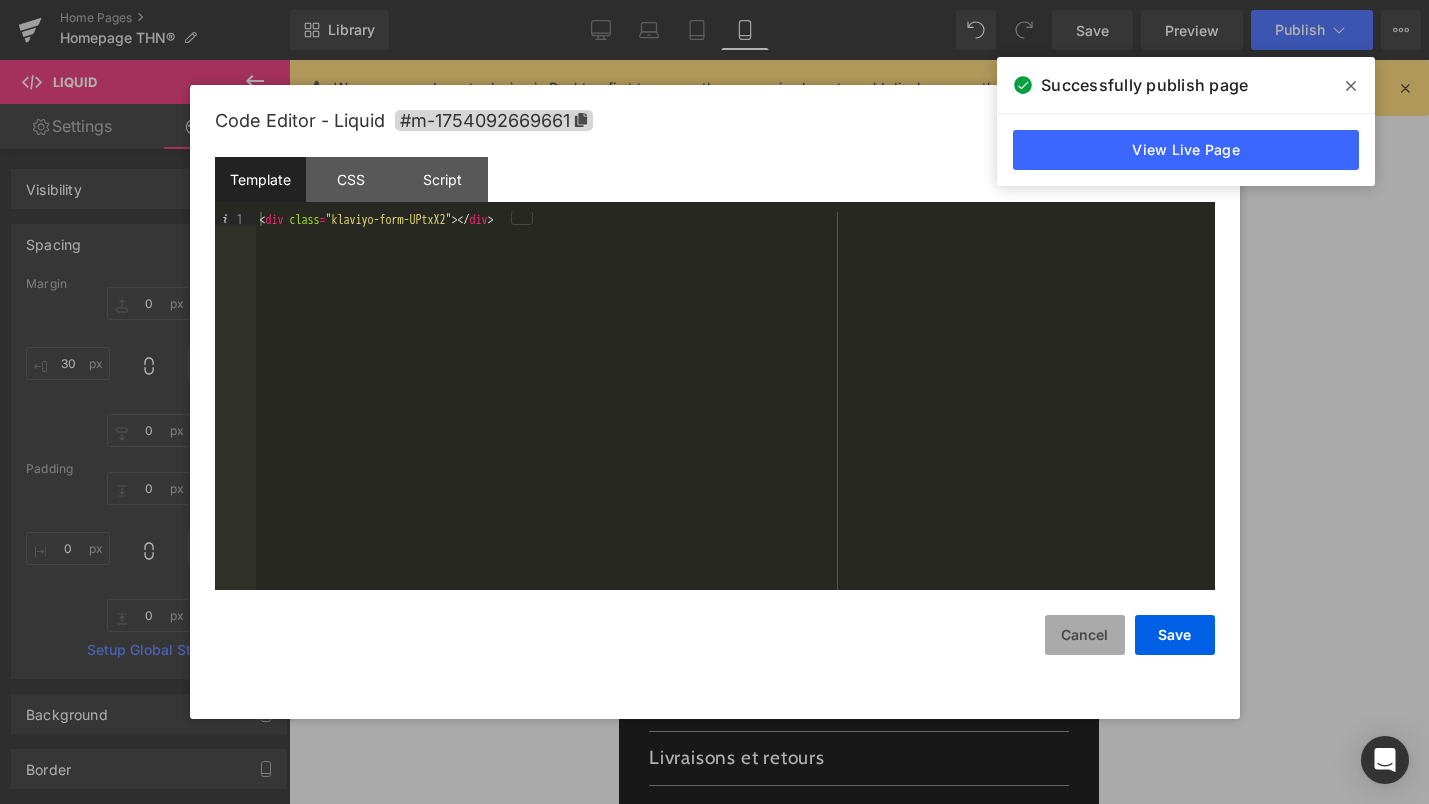 click on "Cancel" at bounding box center [1085, 635] 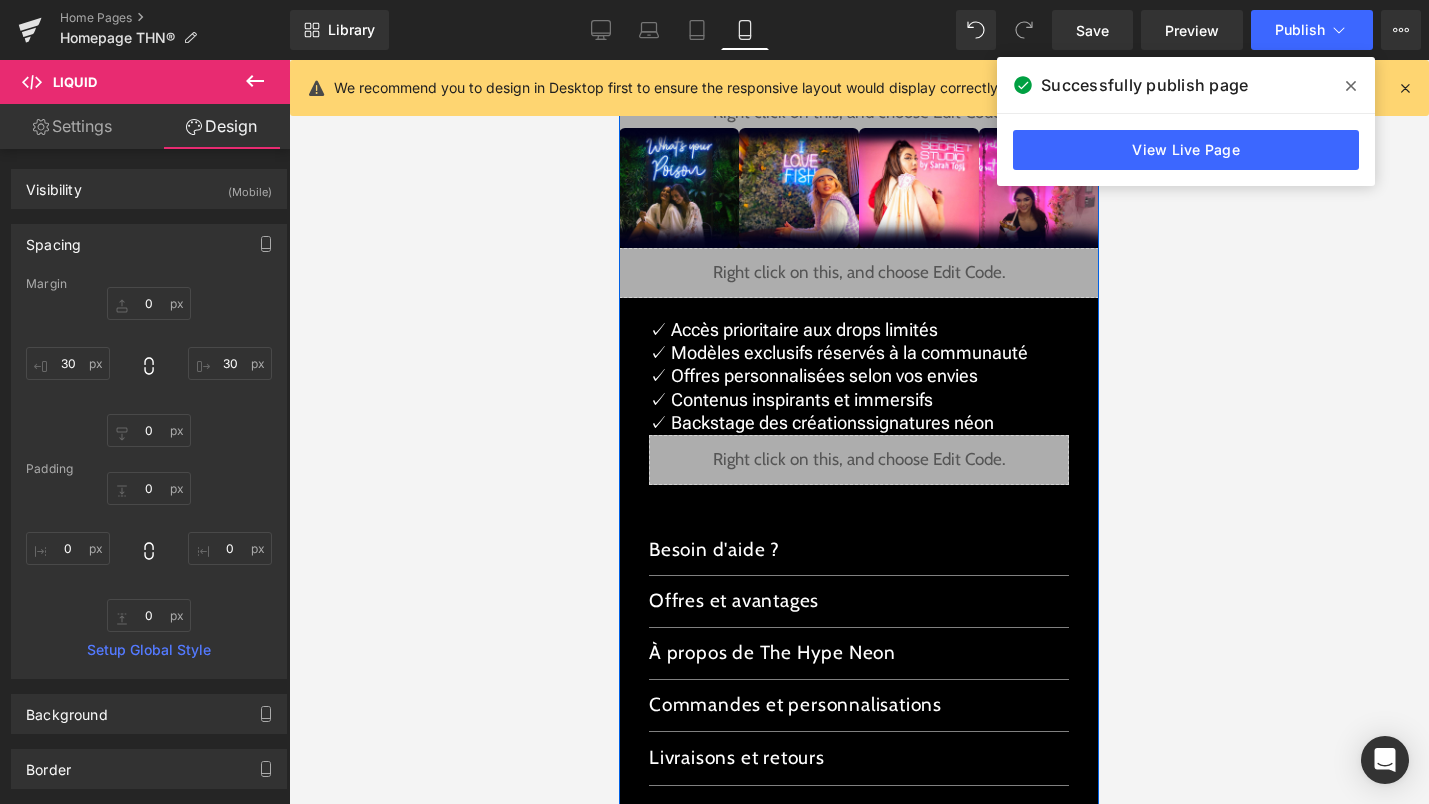 click 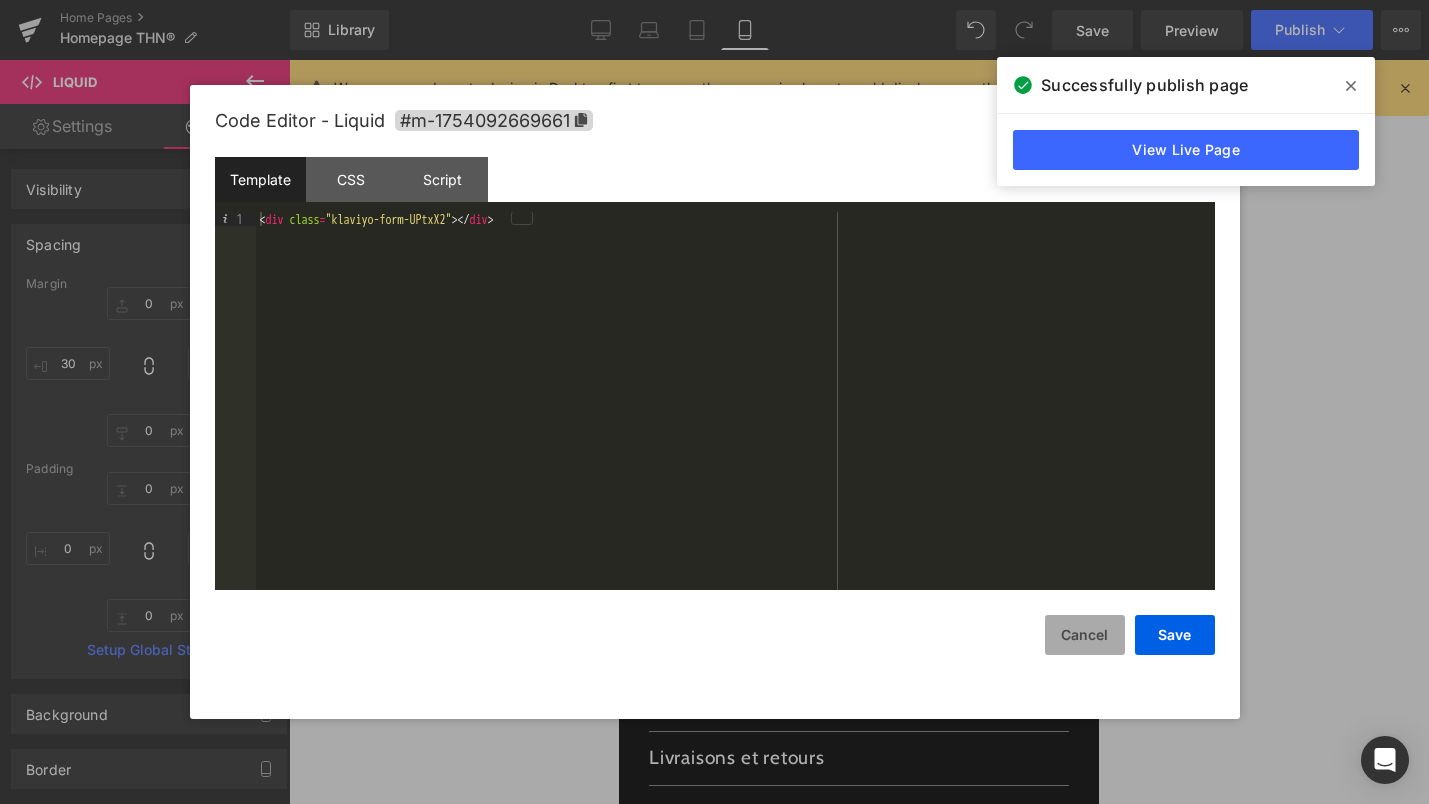 click on "Cancel" at bounding box center (1085, 635) 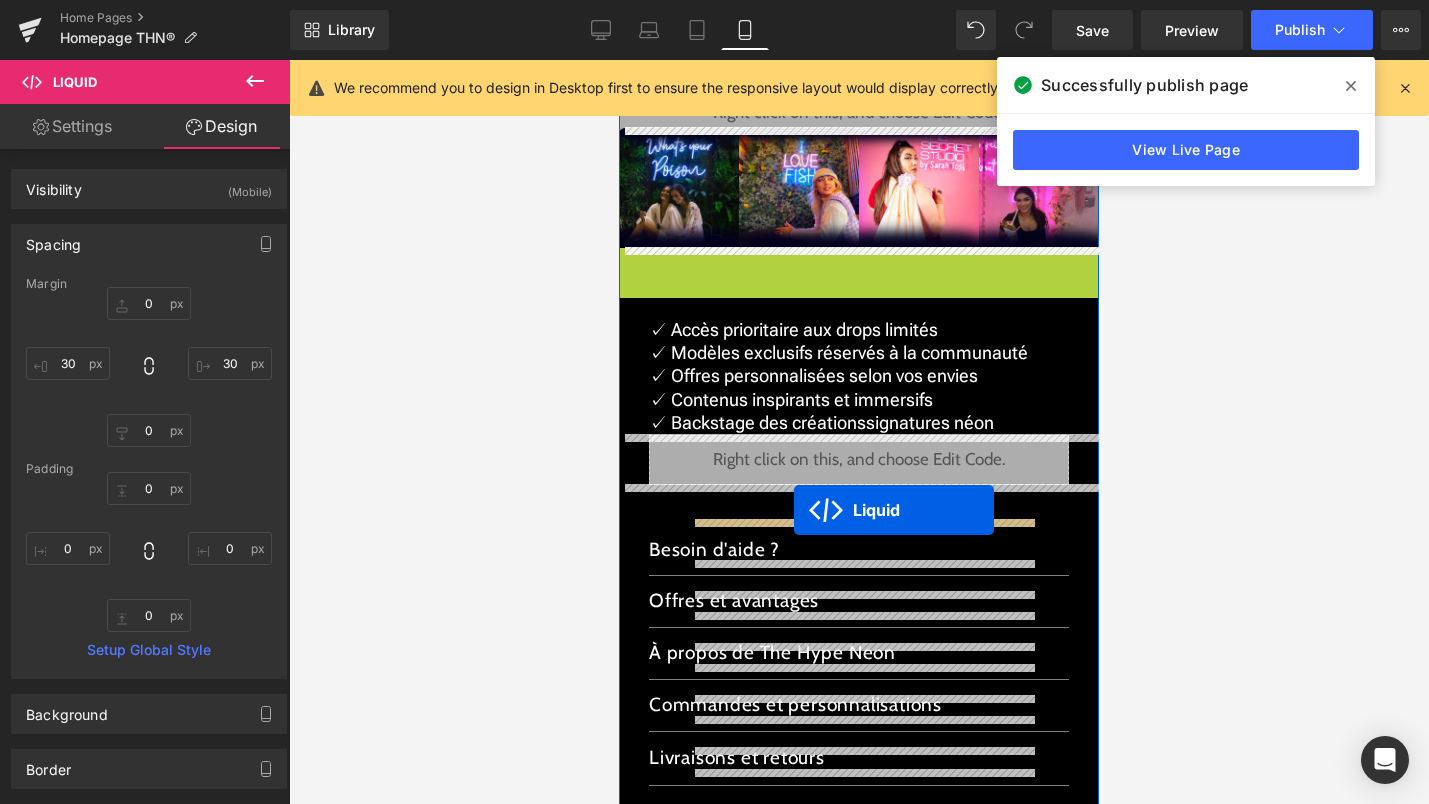 drag, startPoint x: 801, startPoint y: 263, endPoint x: 794, endPoint y: 507, distance: 244.10039 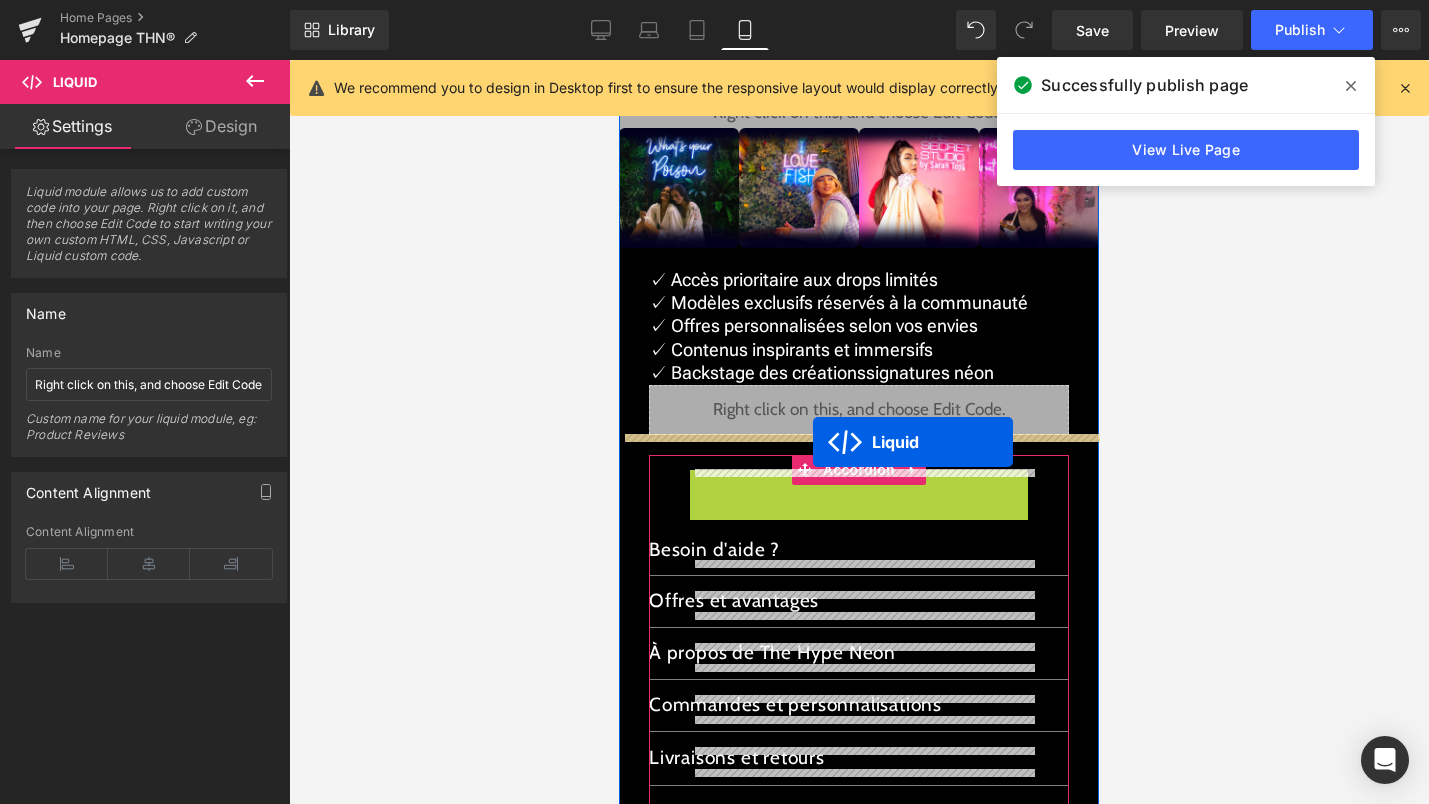 drag, startPoint x: 809, startPoint y: 516, endPoint x: 813, endPoint y: 442, distance: 74.10803 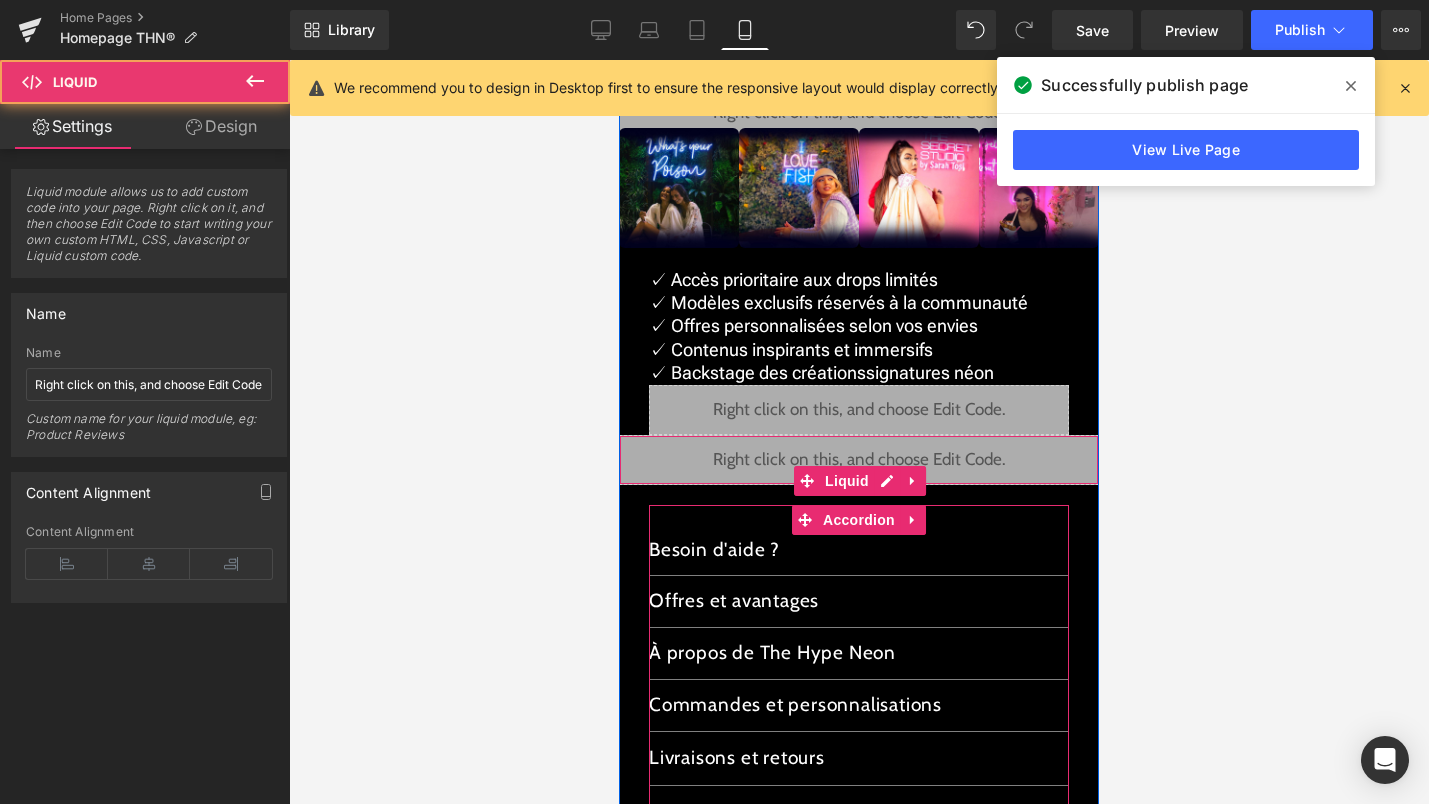 click at bounding box center (859, 438) 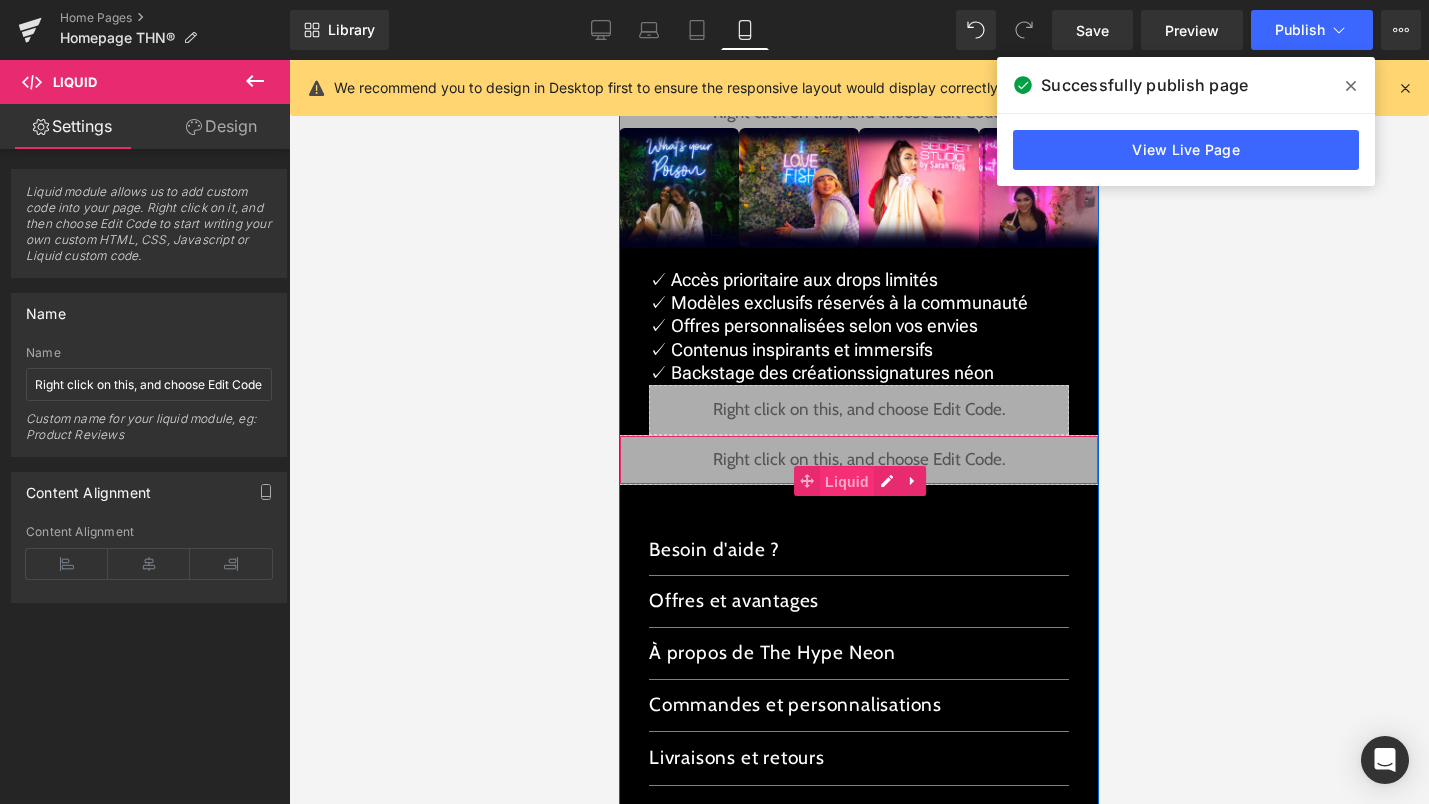 click on "Liquid" at bounding box center (847, 482) 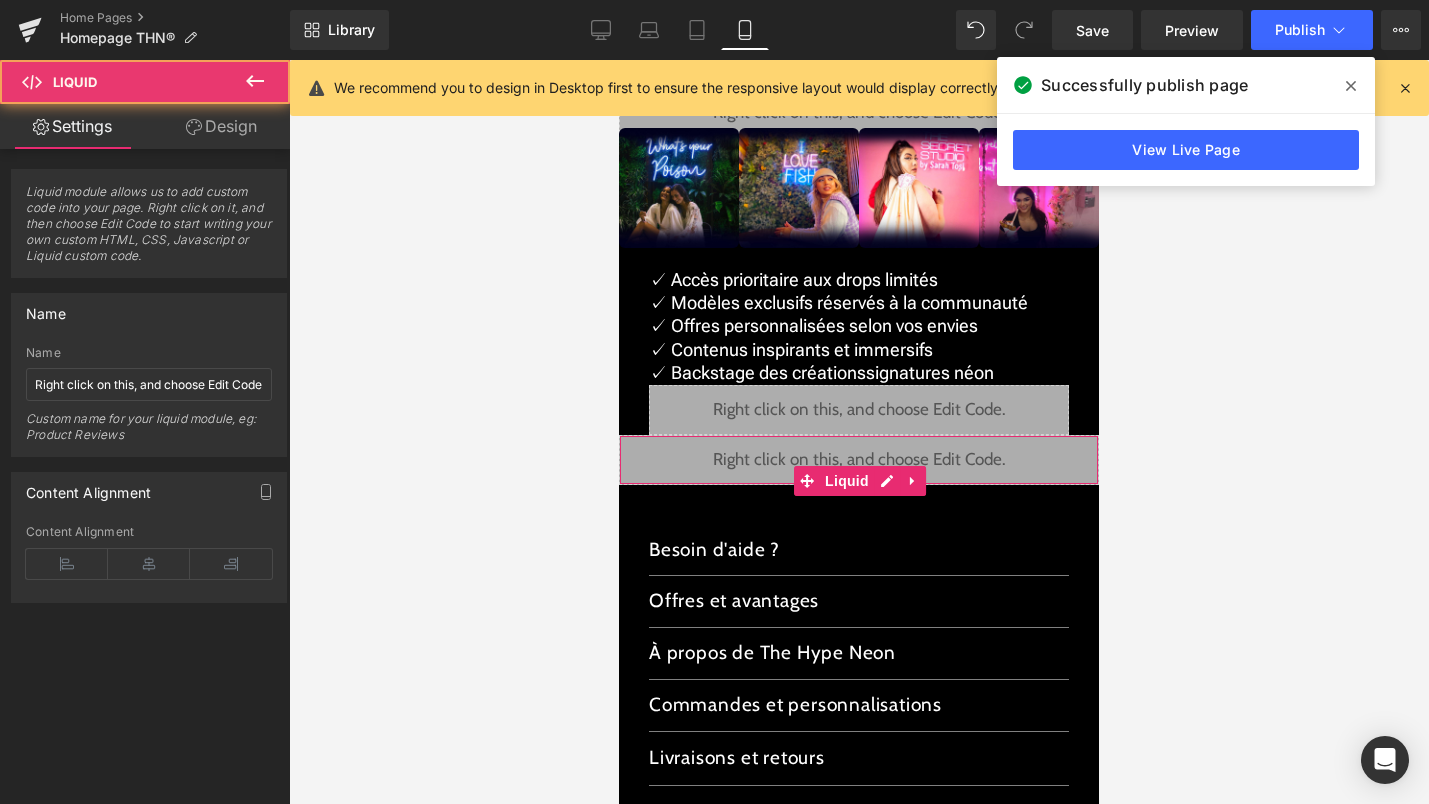 click on "Design" at bounding box center [221, 126] 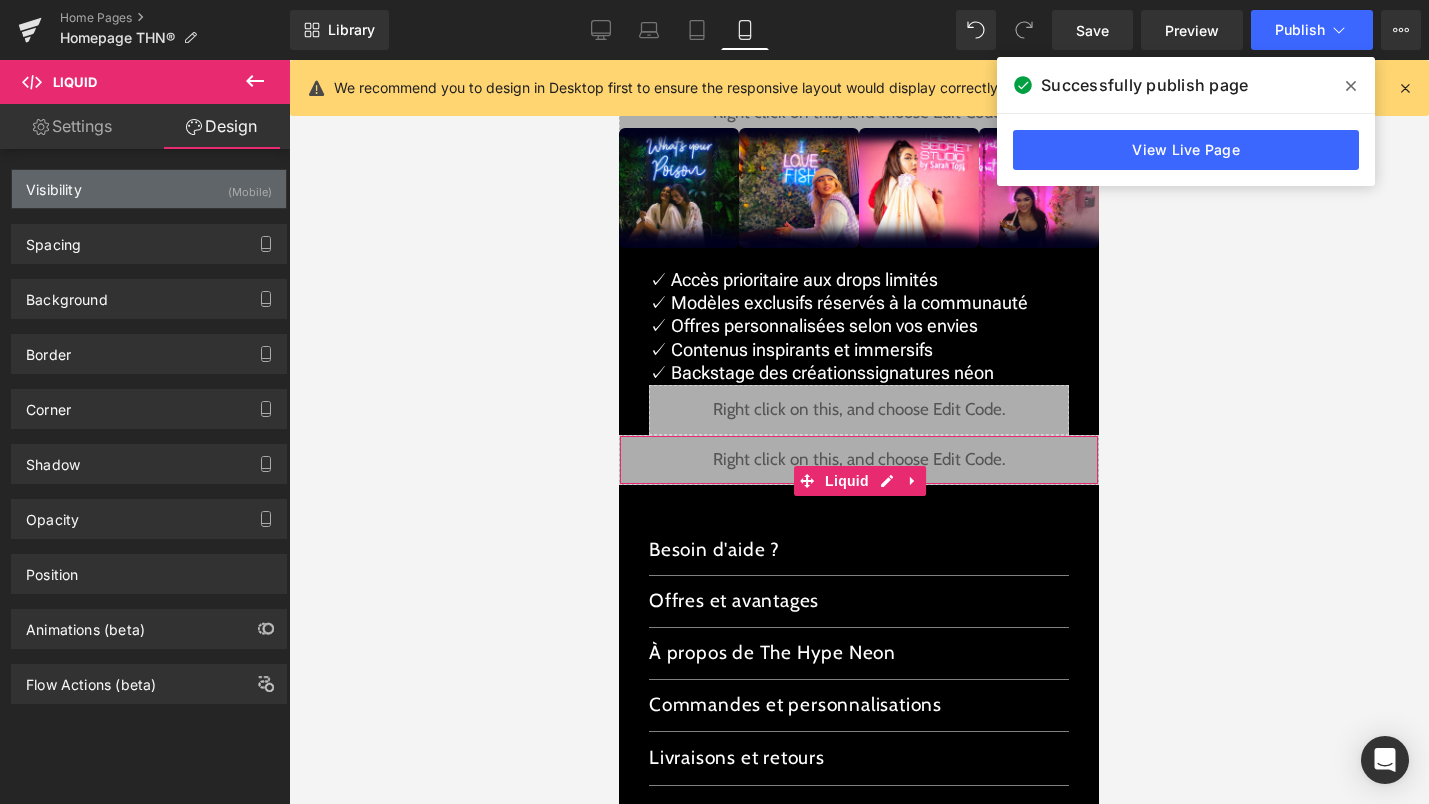 click on "(Mobile)" at bounding box center (250, 186) 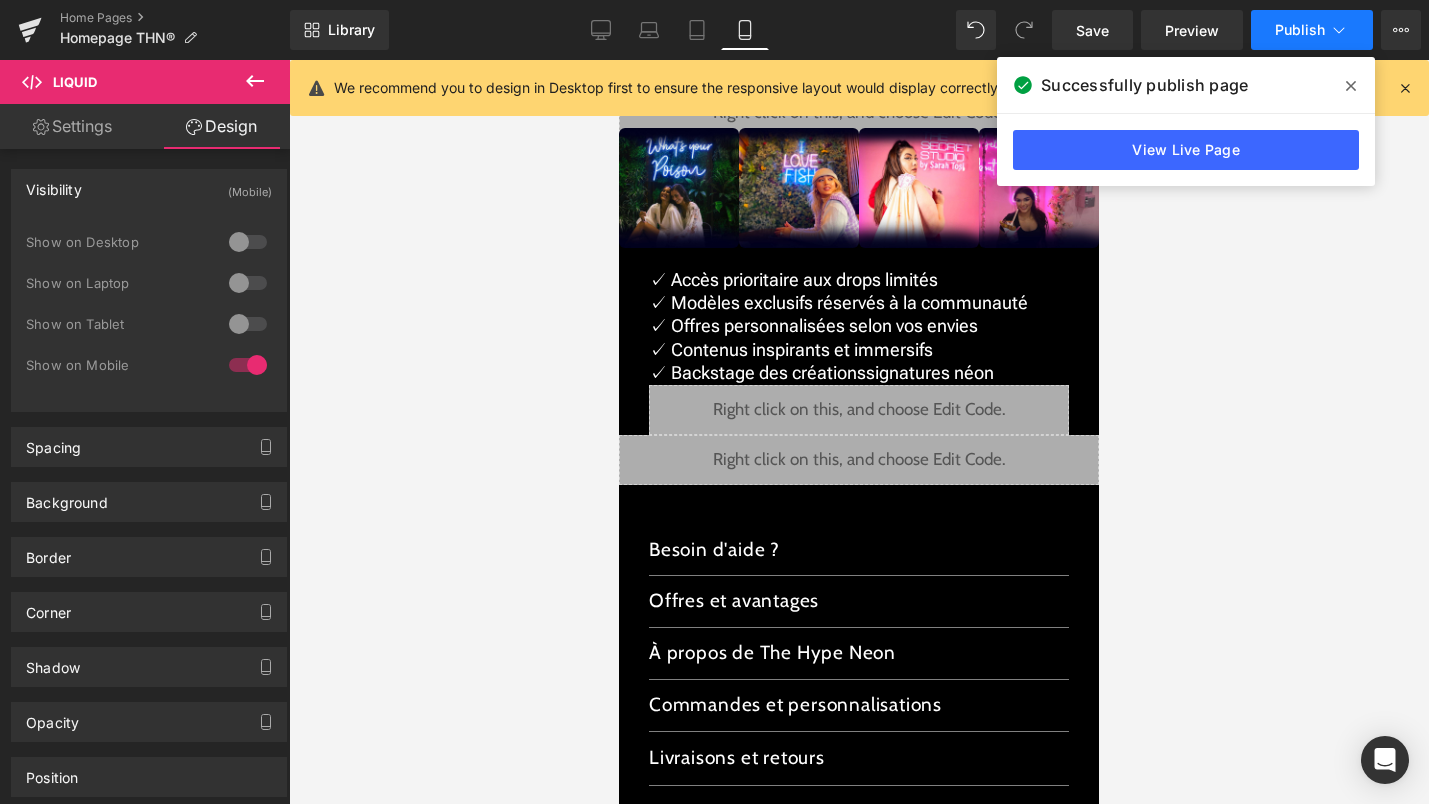 click 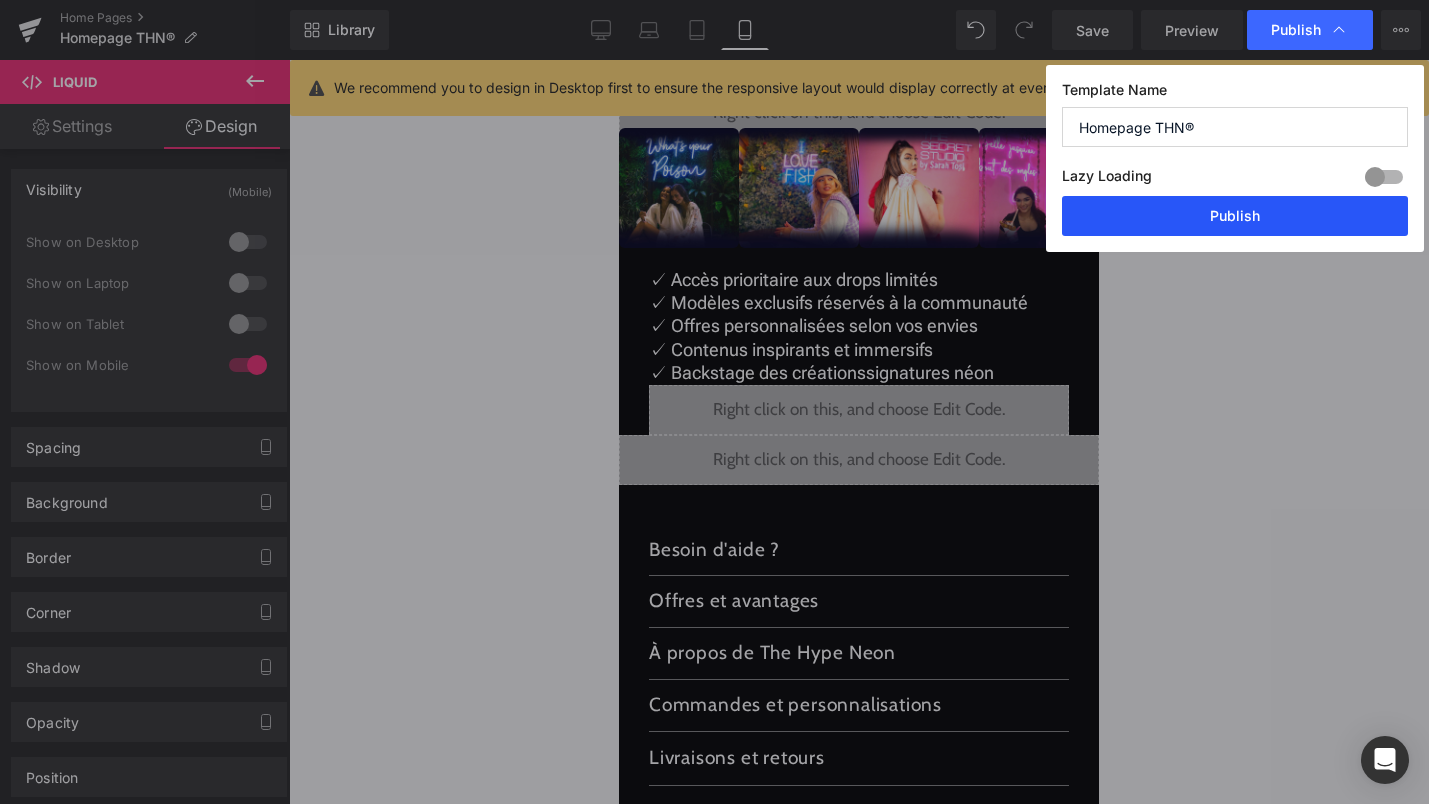 click on "Publish" at bounding box center (1235, 216) 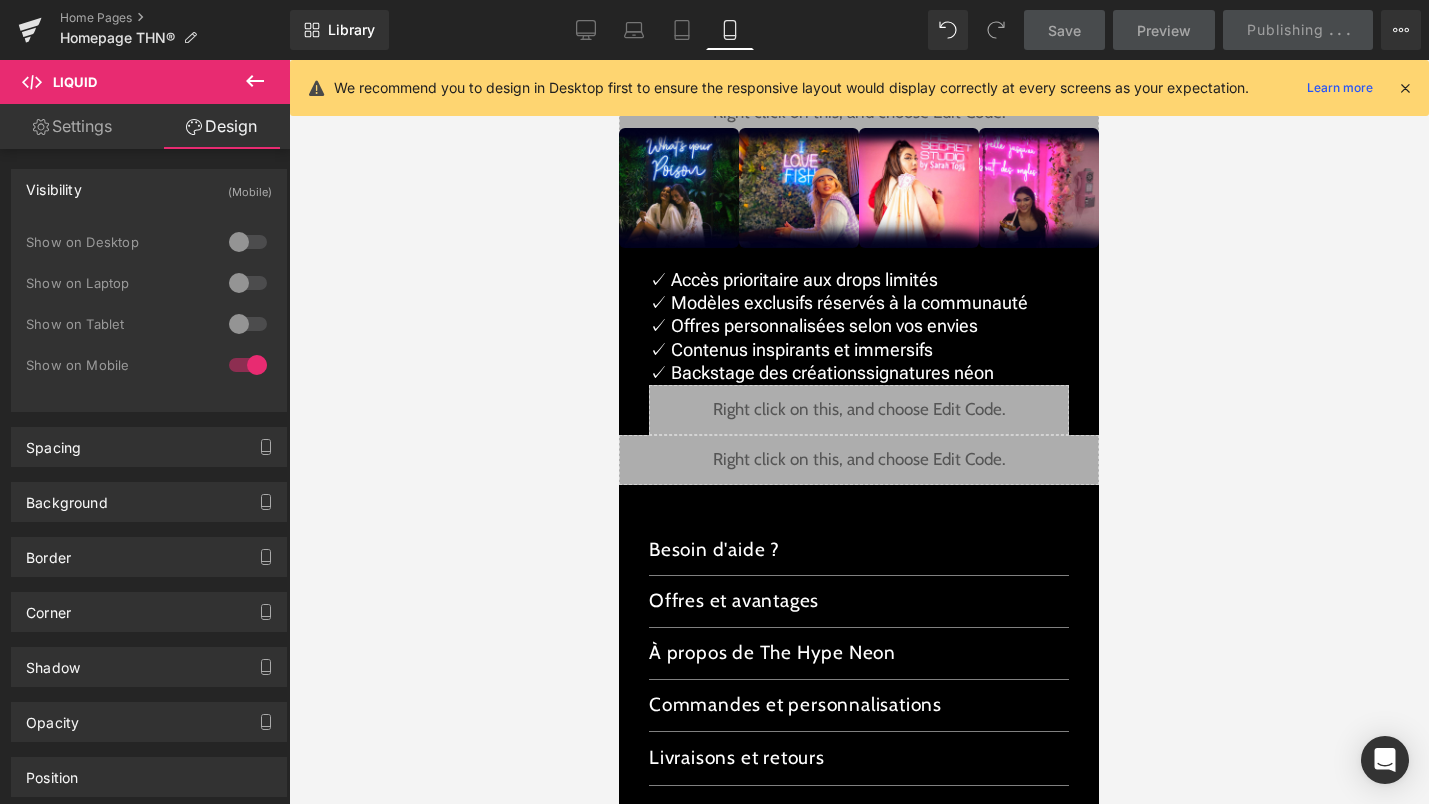 click at bounding box center (1405, 88) 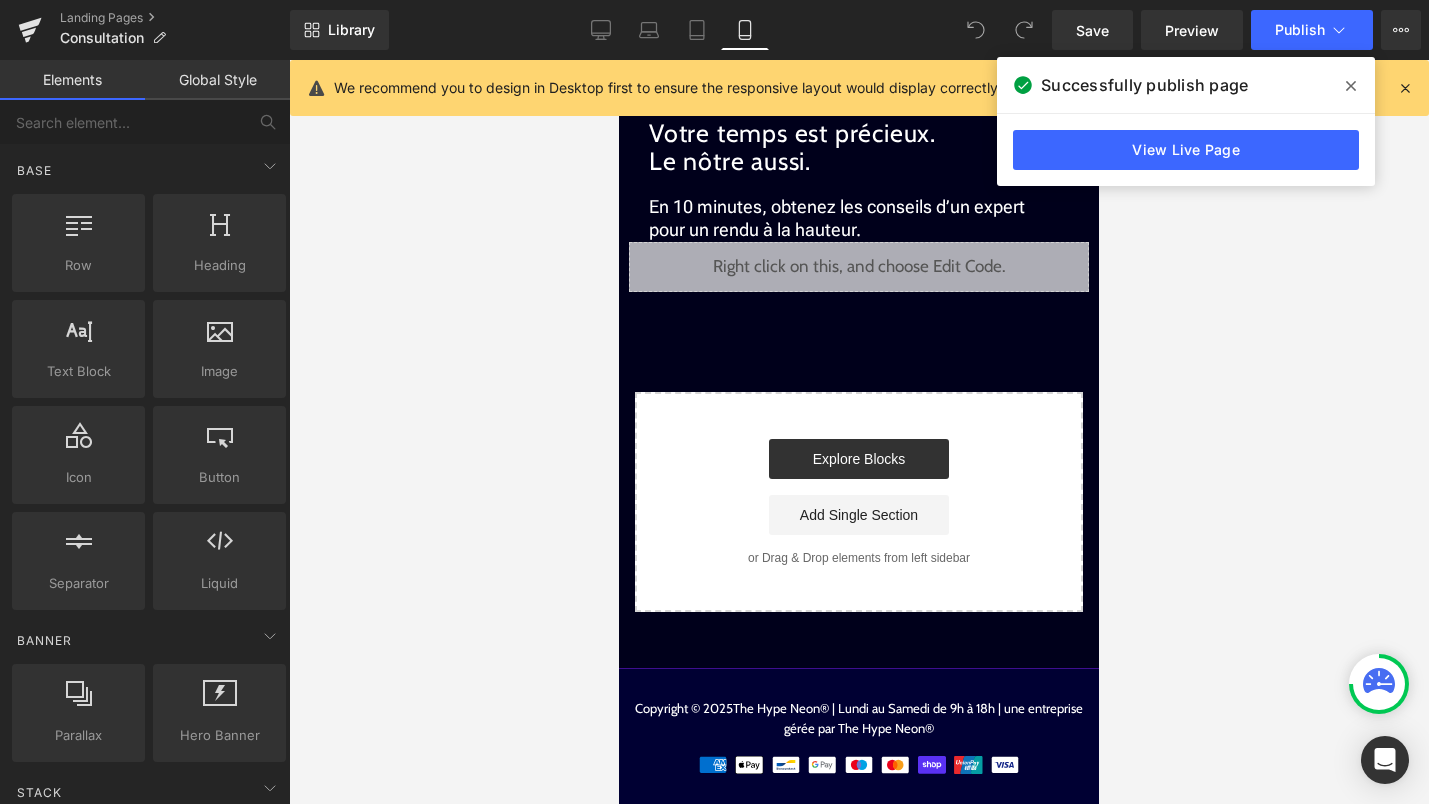 scroll, scrollTop: 0, scrollLeft: 0, axis: both 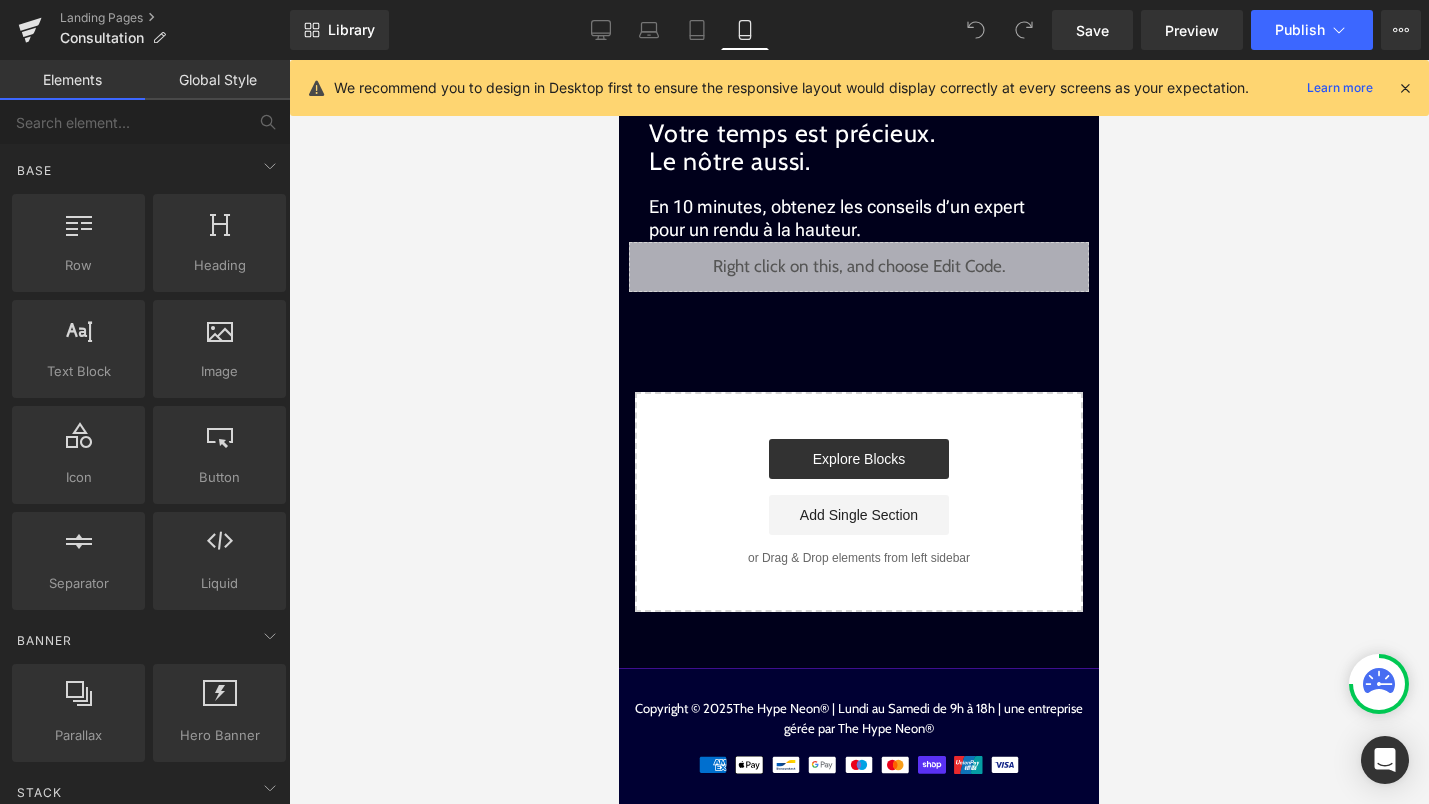 click at bounding box center [1405, 88] 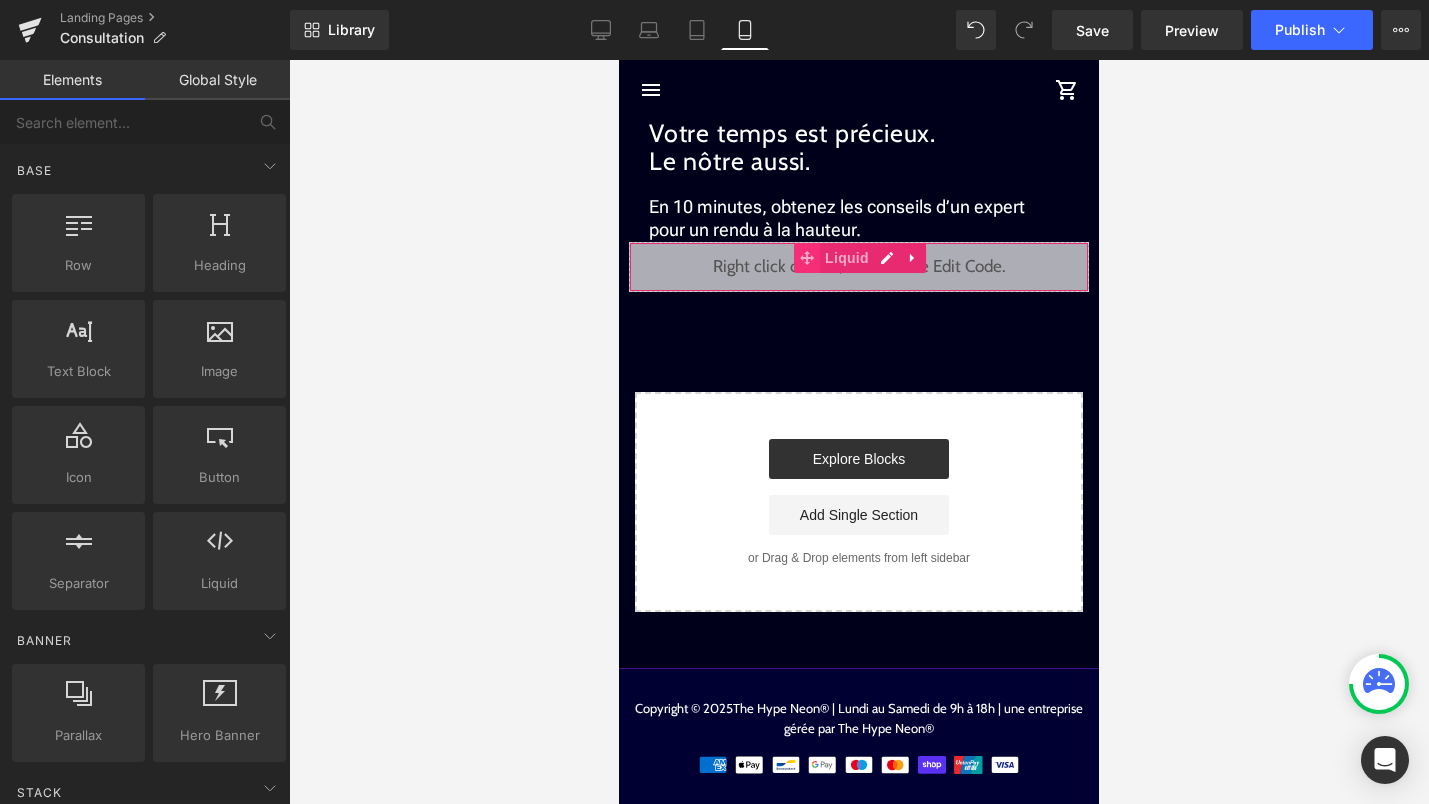 click 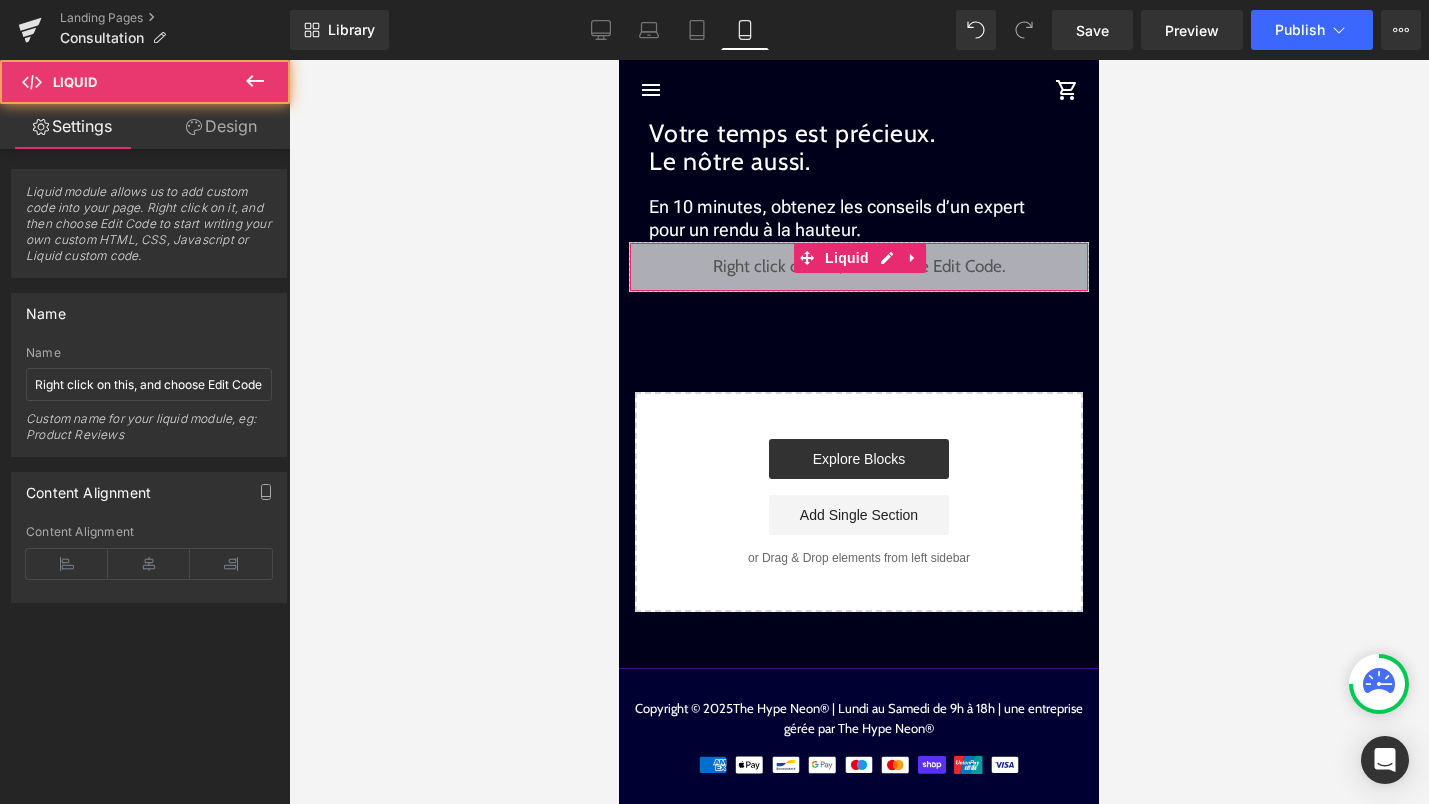 click on "Design" at bounding box center [221, 126] 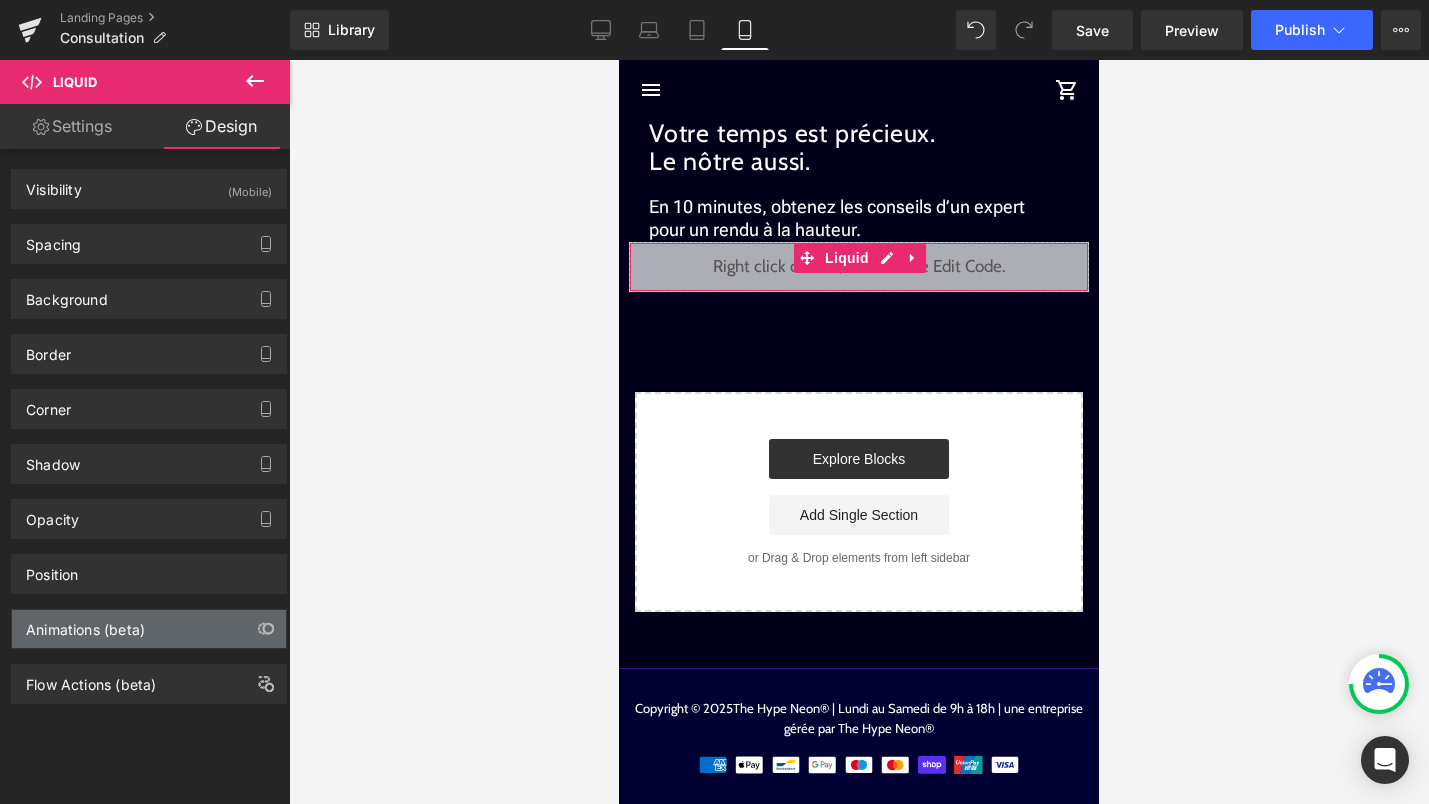 click on "Animations (beta)" at bounding box center (85, 624) 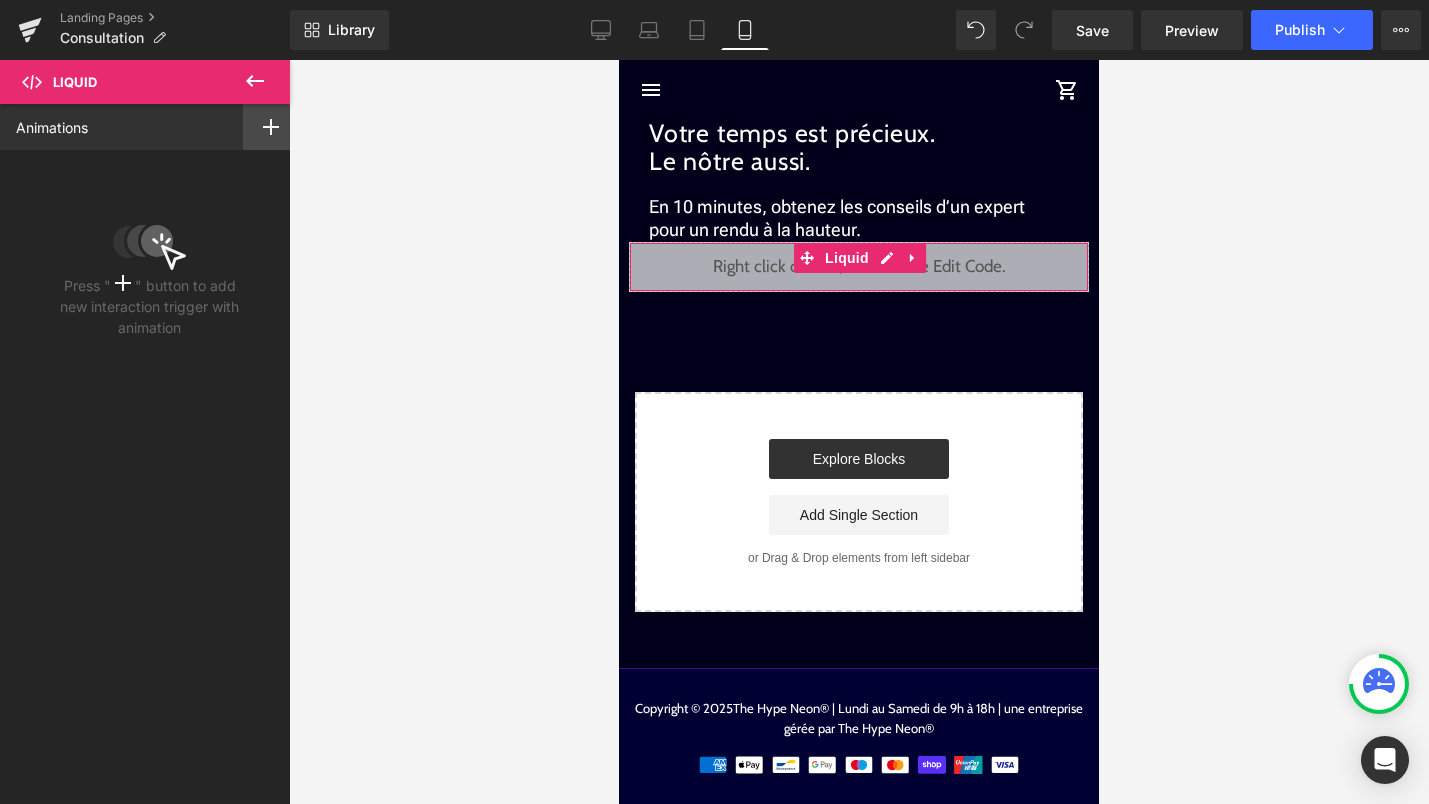 click 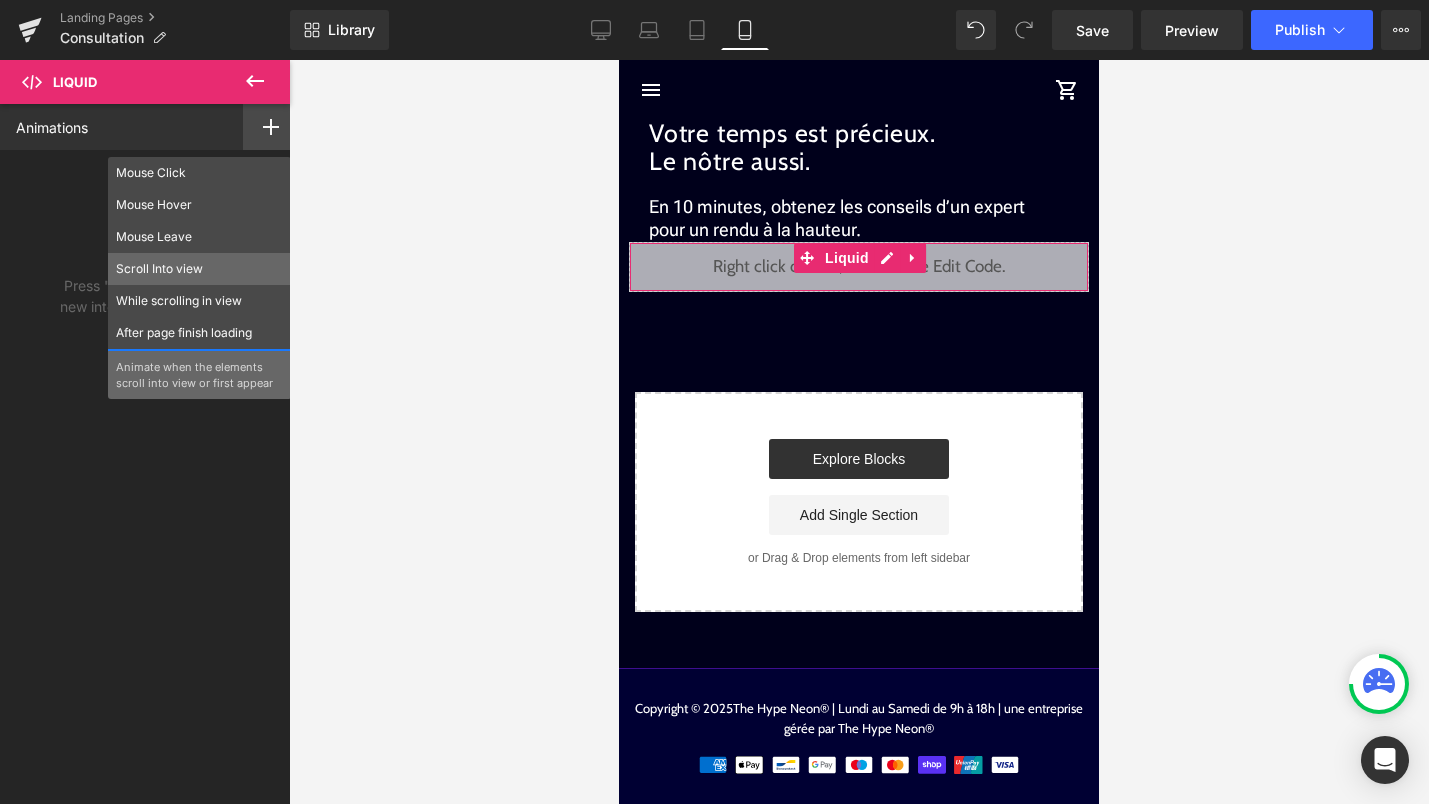 click on "Scroll Into view" at bounding box center [199, 269] 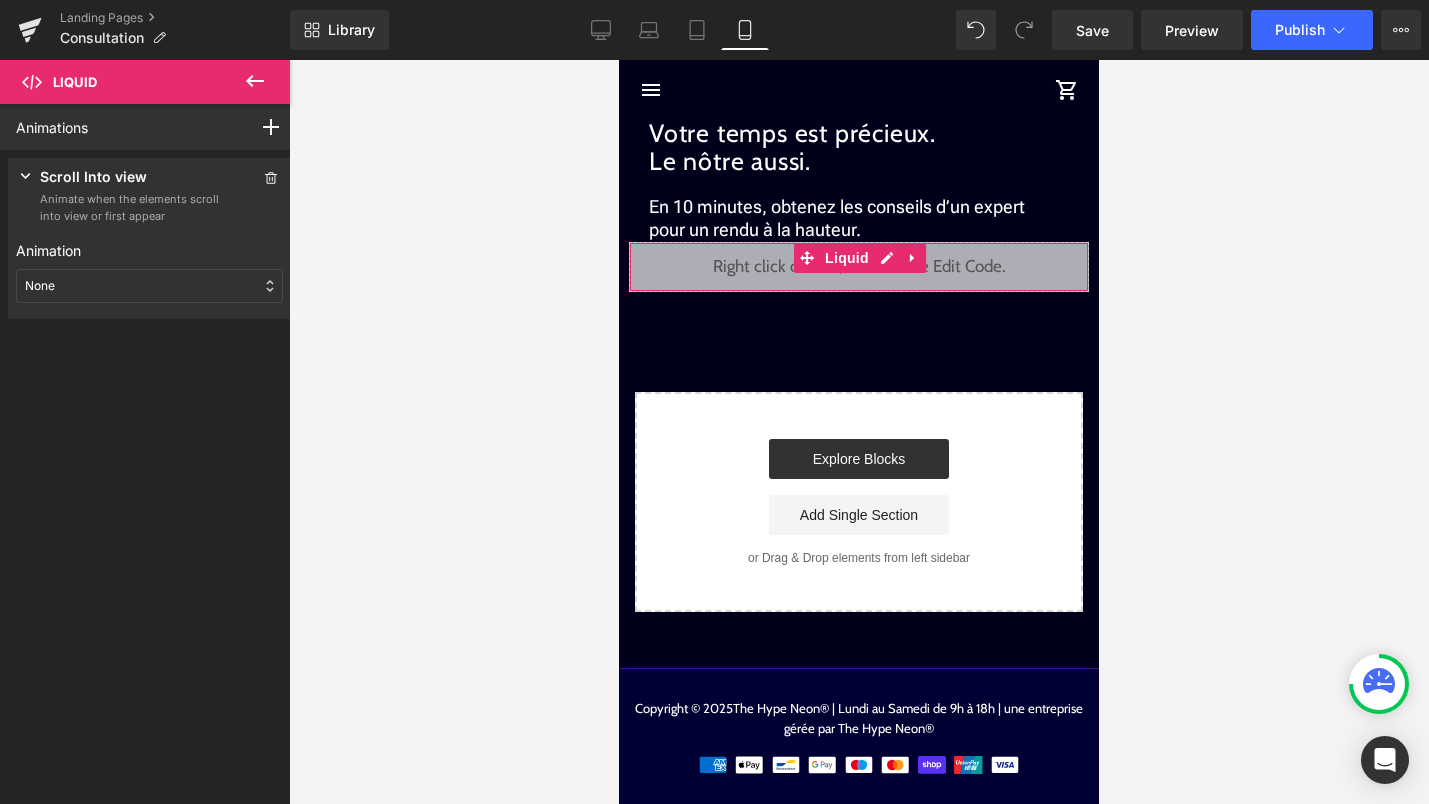 click on "None" at bounding box center (149, 286) 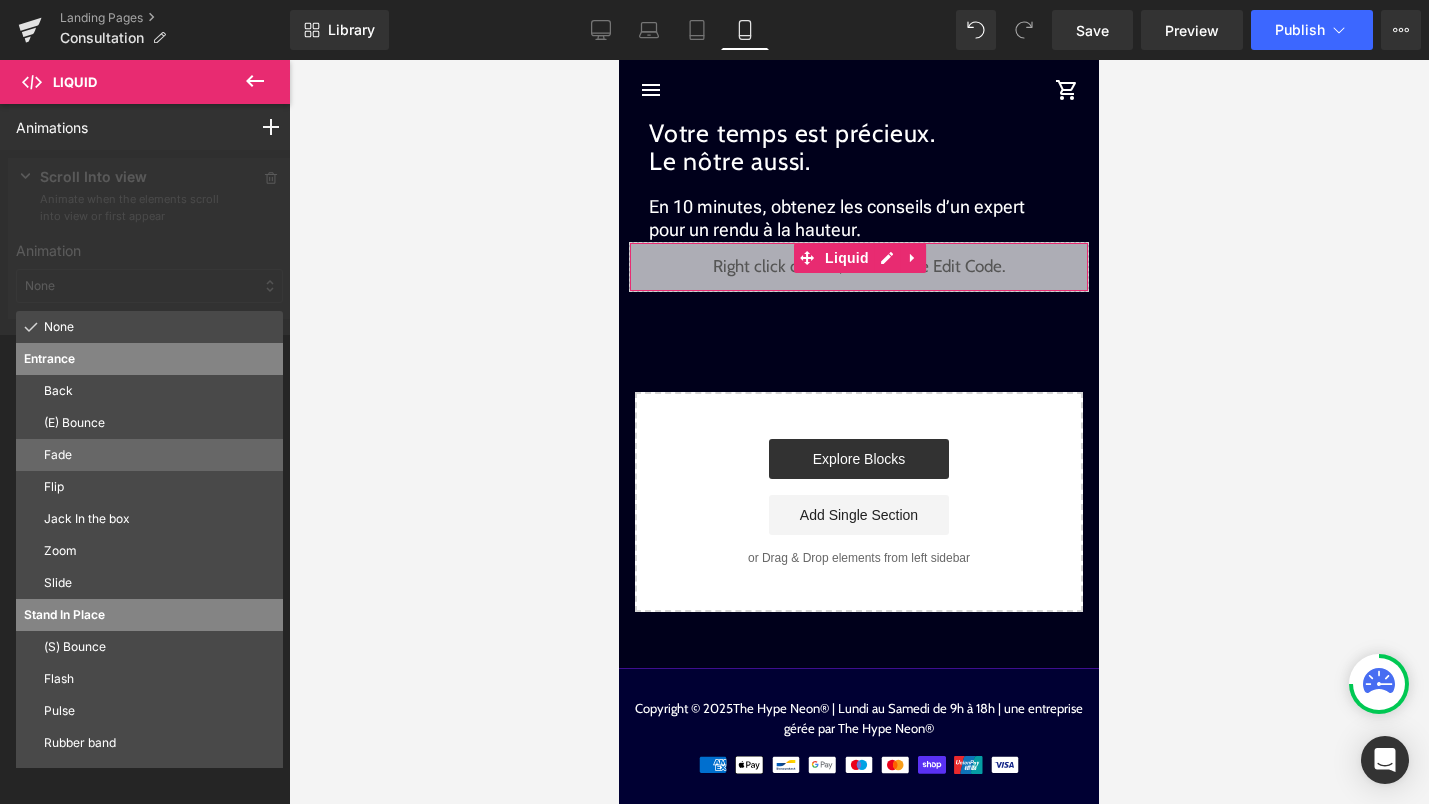 click on "Fade" at bounding box center [159, 455] 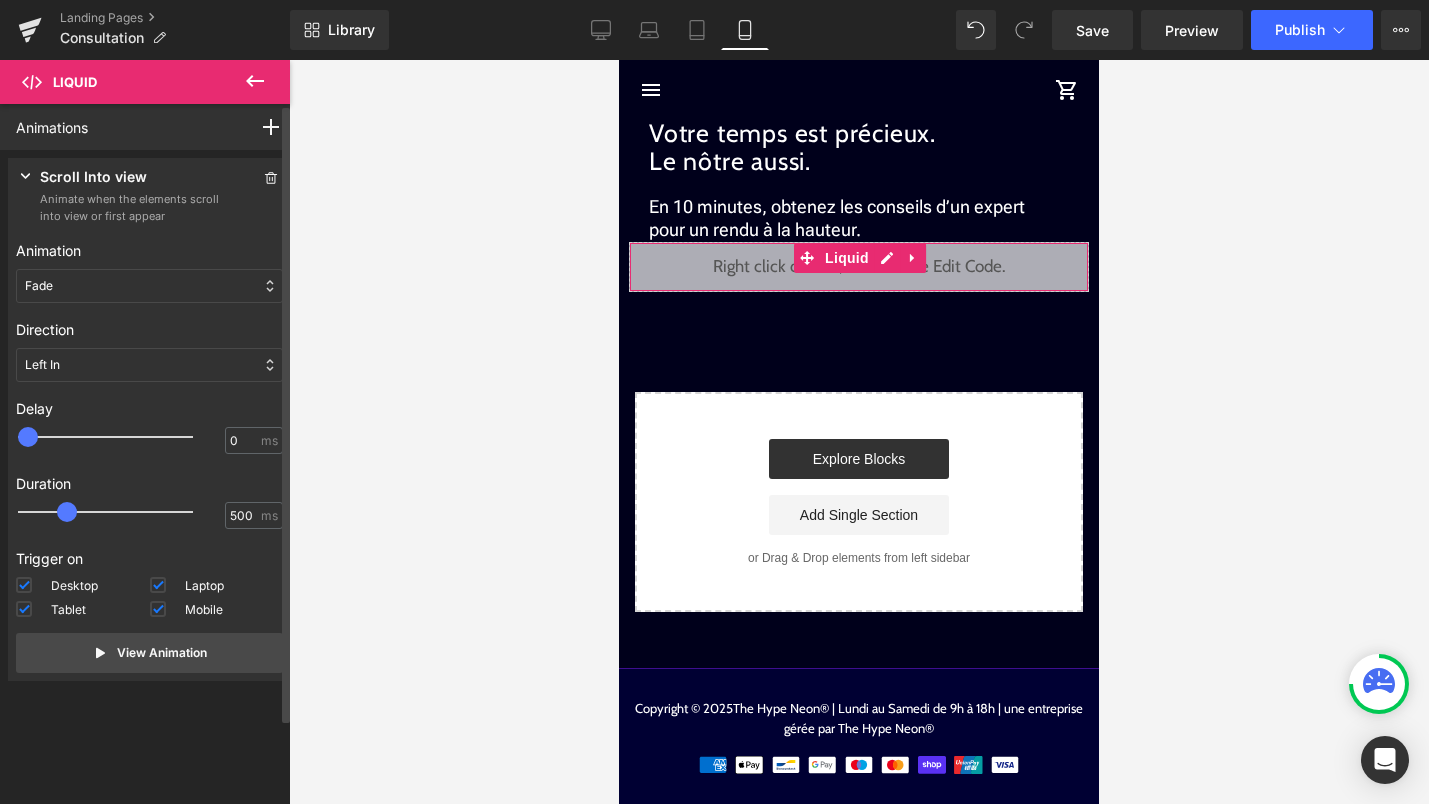click on "Left In" at bounding box center (149, 365) 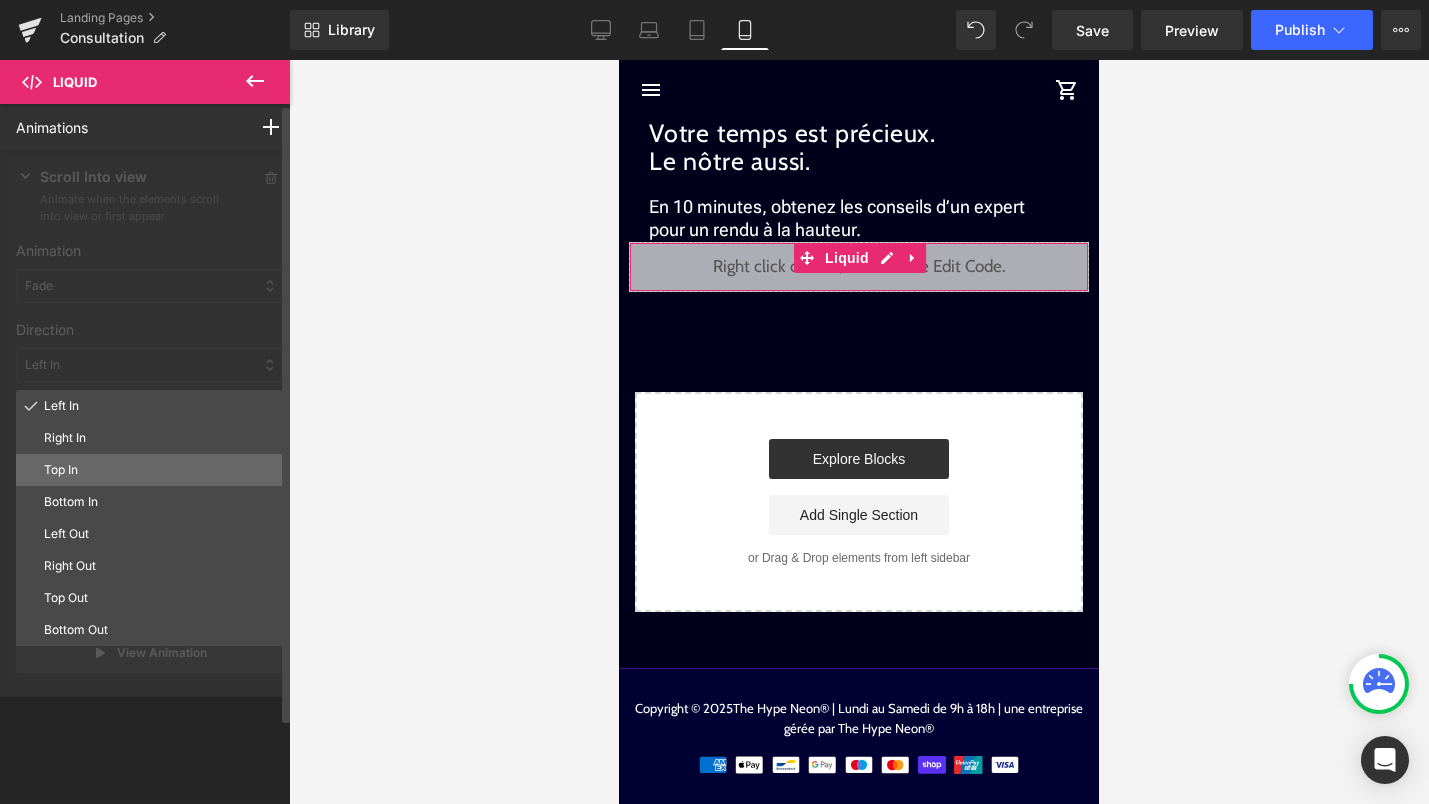 click on "Top In" at bounding box center (159, 470) 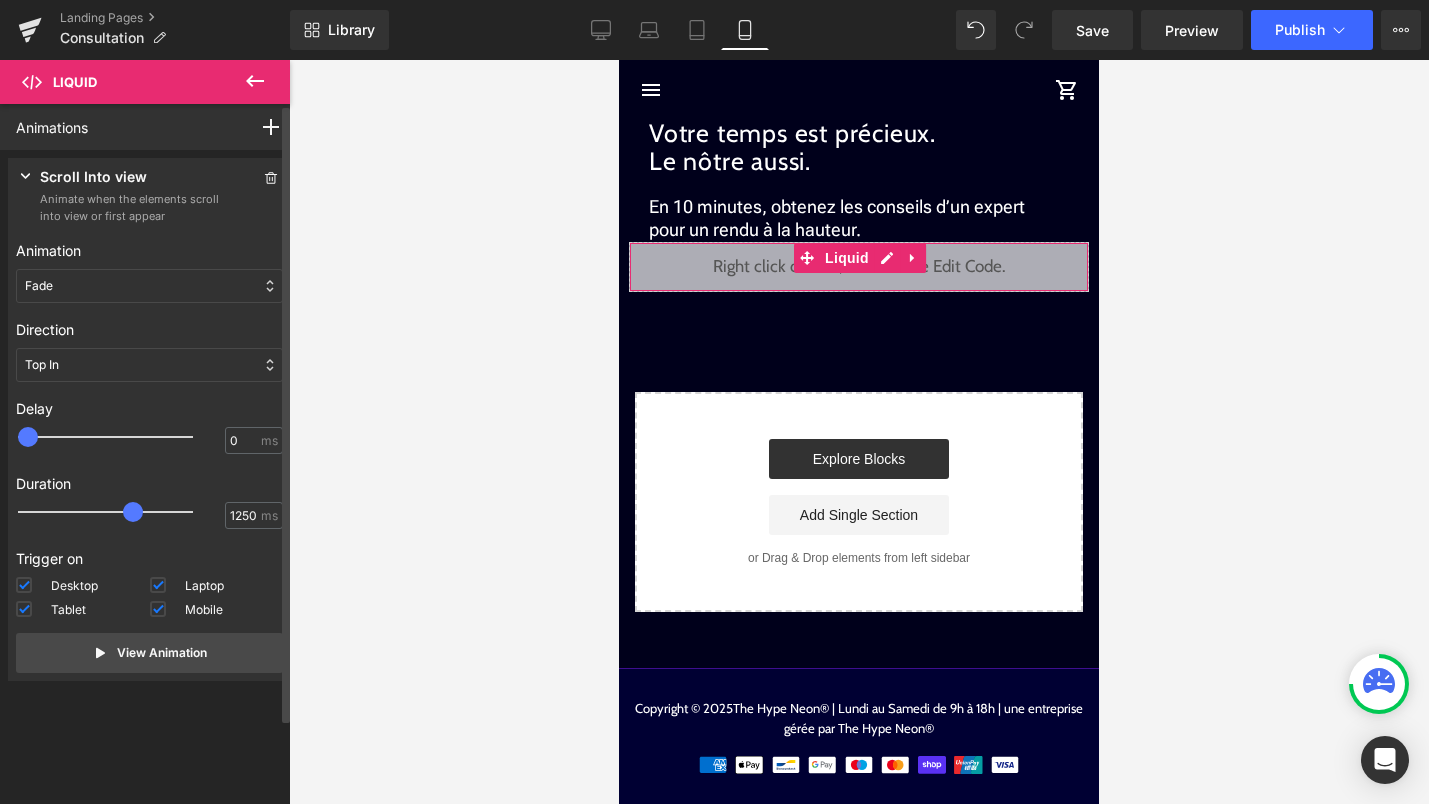 type on "1300" 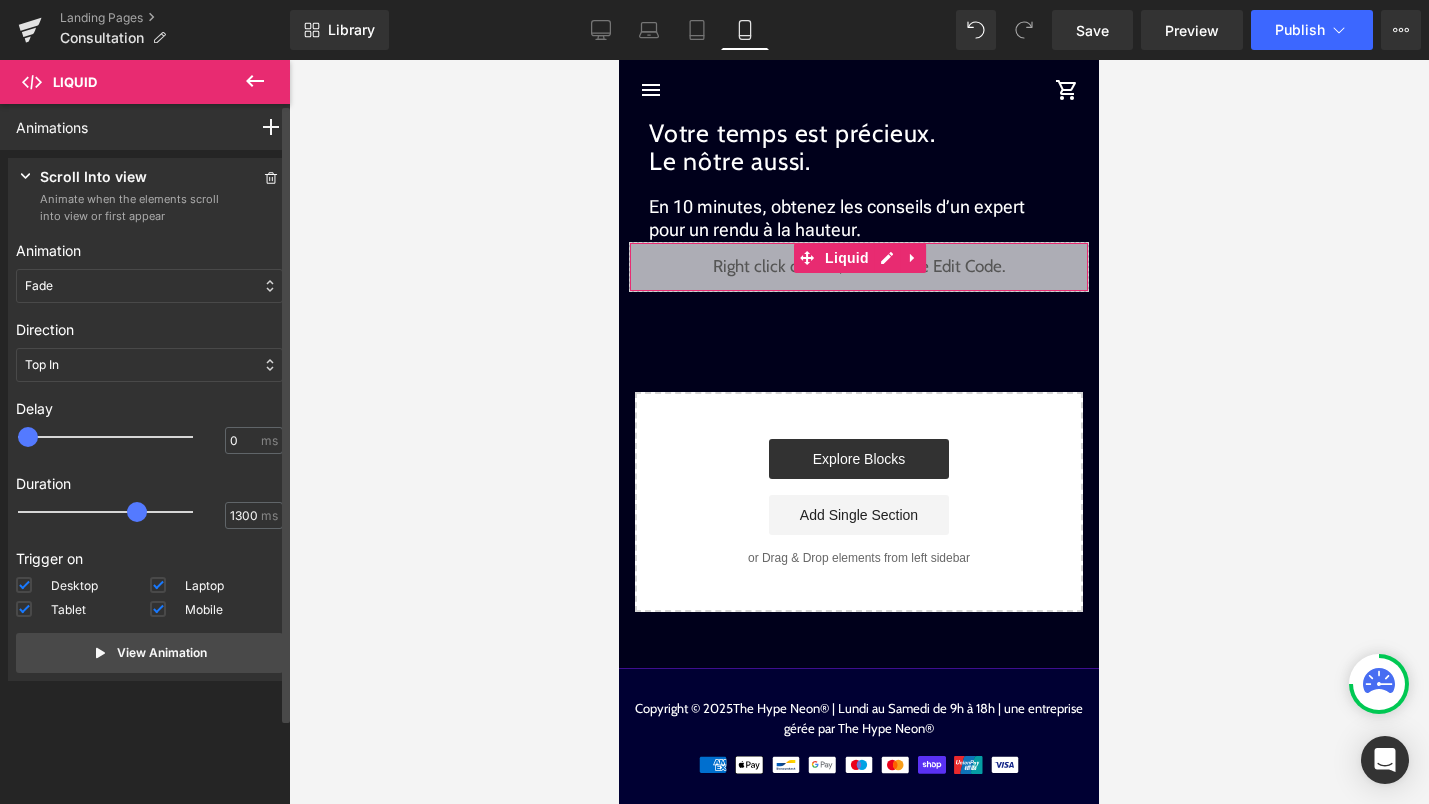 drag, startPoint x: 64, startPoint y: 510, endPoint x: 139, endPoint y: 507, distance: 75.059975 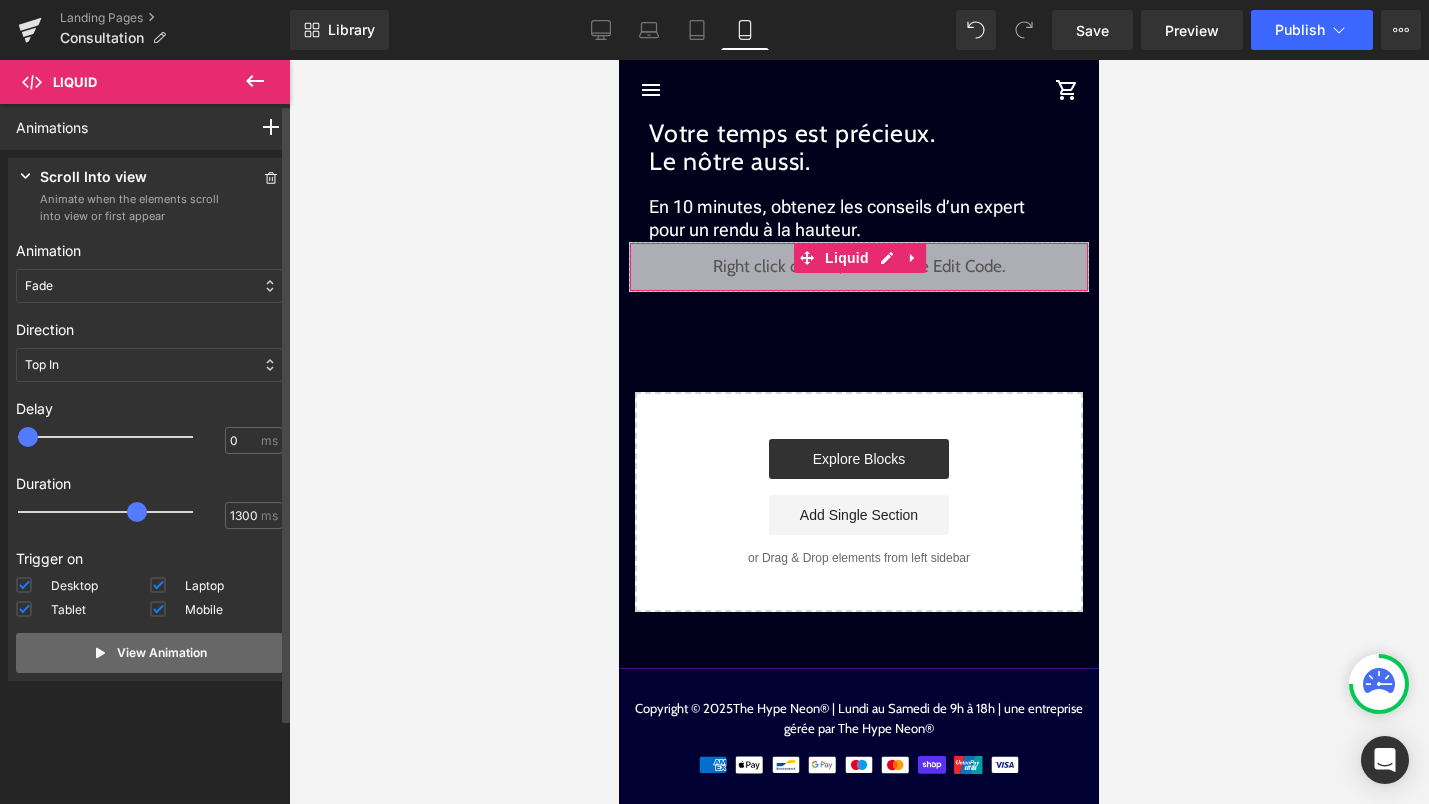 click on "View Animation" at bounding box center [162, 653] 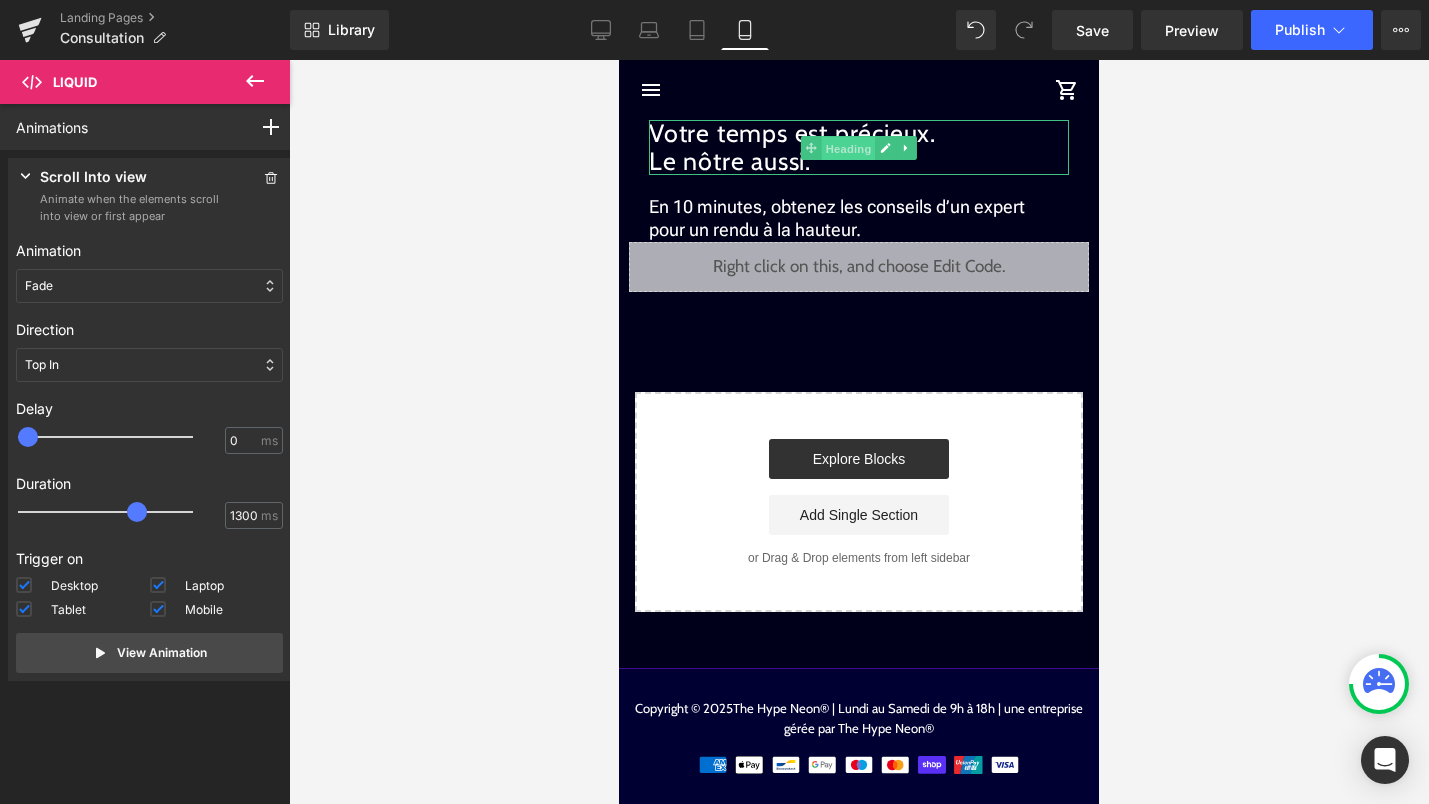 click on "Heading" at bounding box center [849, 148] 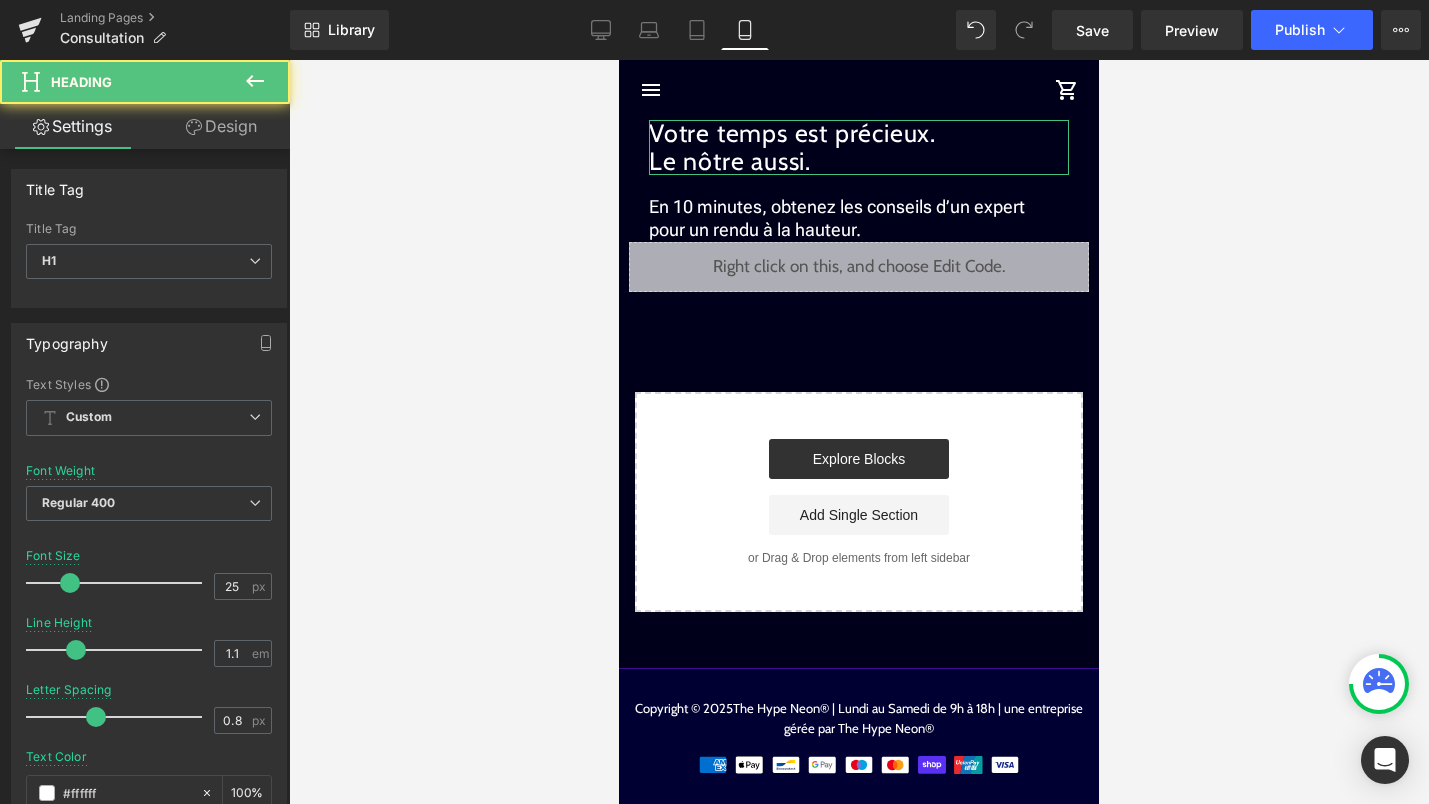 click on "Design" at bounding box center (221, 126) 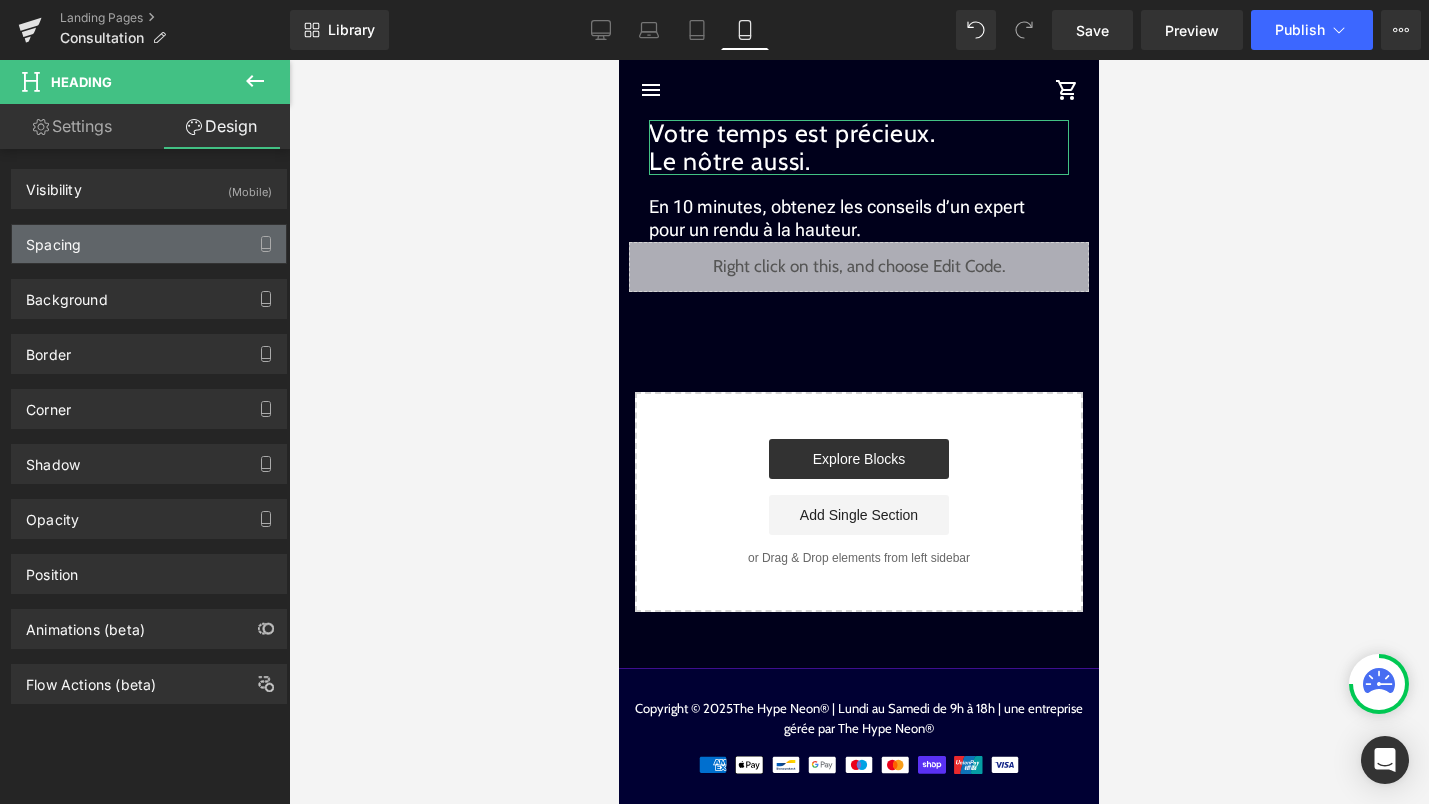 click on "Spacing" at bounding box center (149, 244) 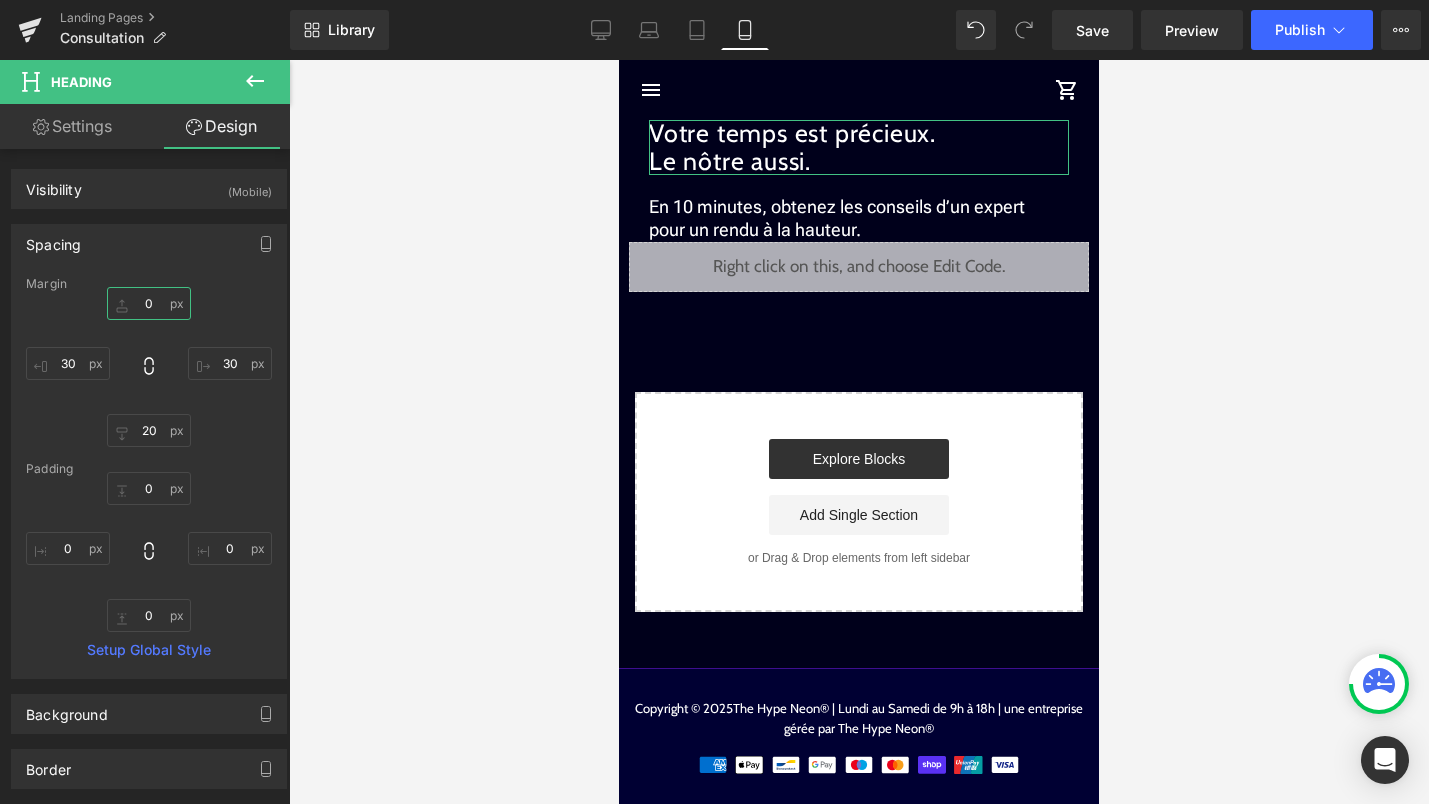 click on "0" at bounding box center (149, 303) 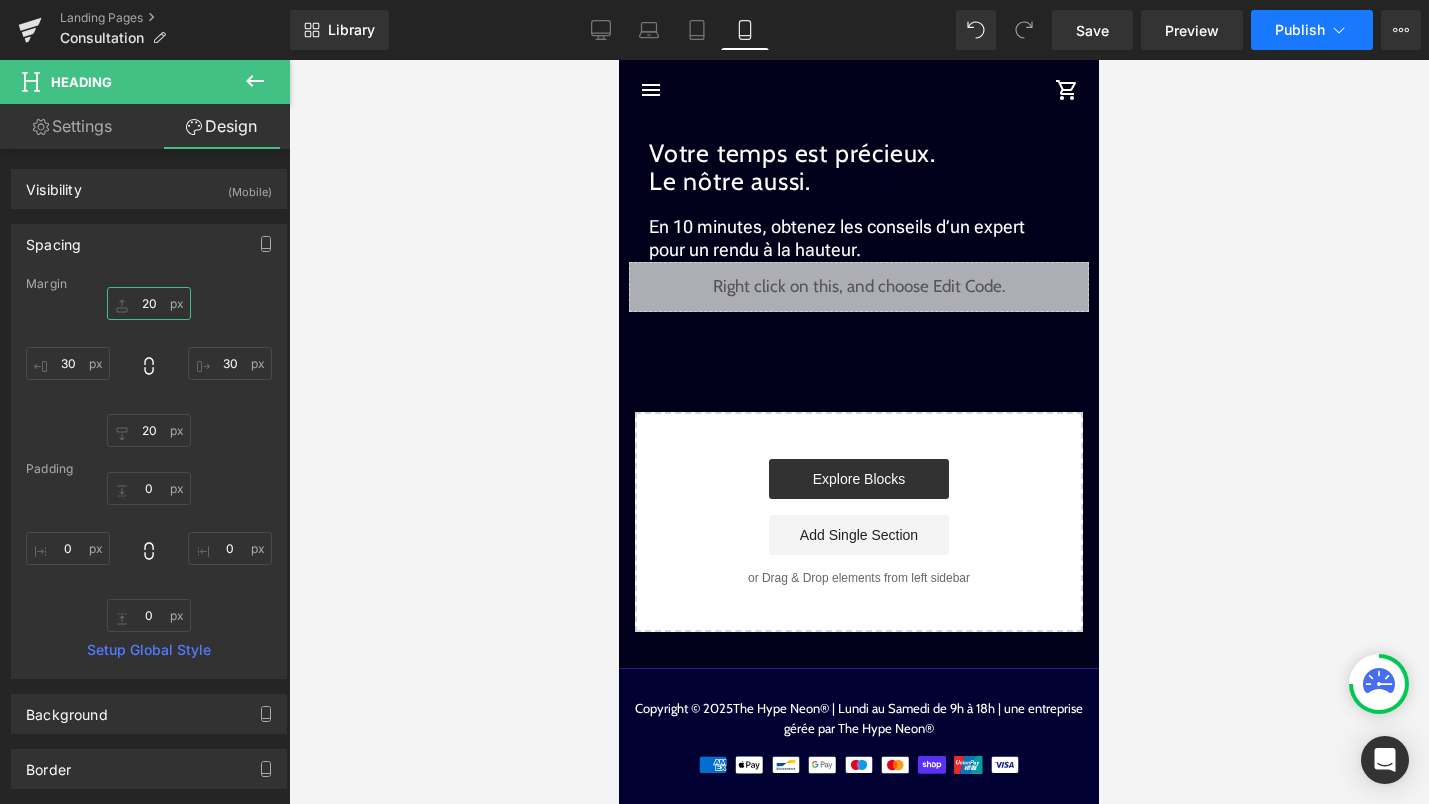 type on "20" 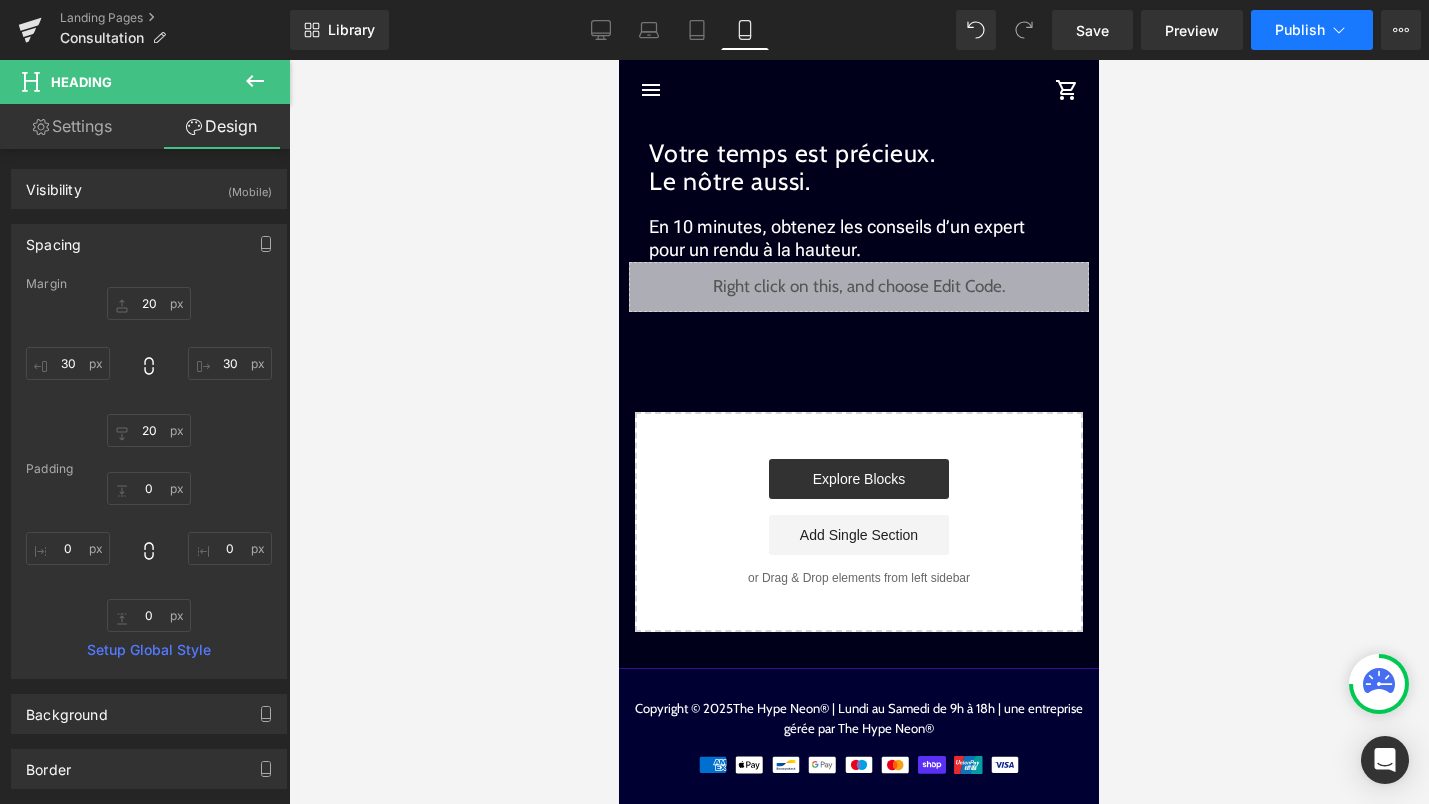 click on "Publish" at bounding box center [1300, 30] 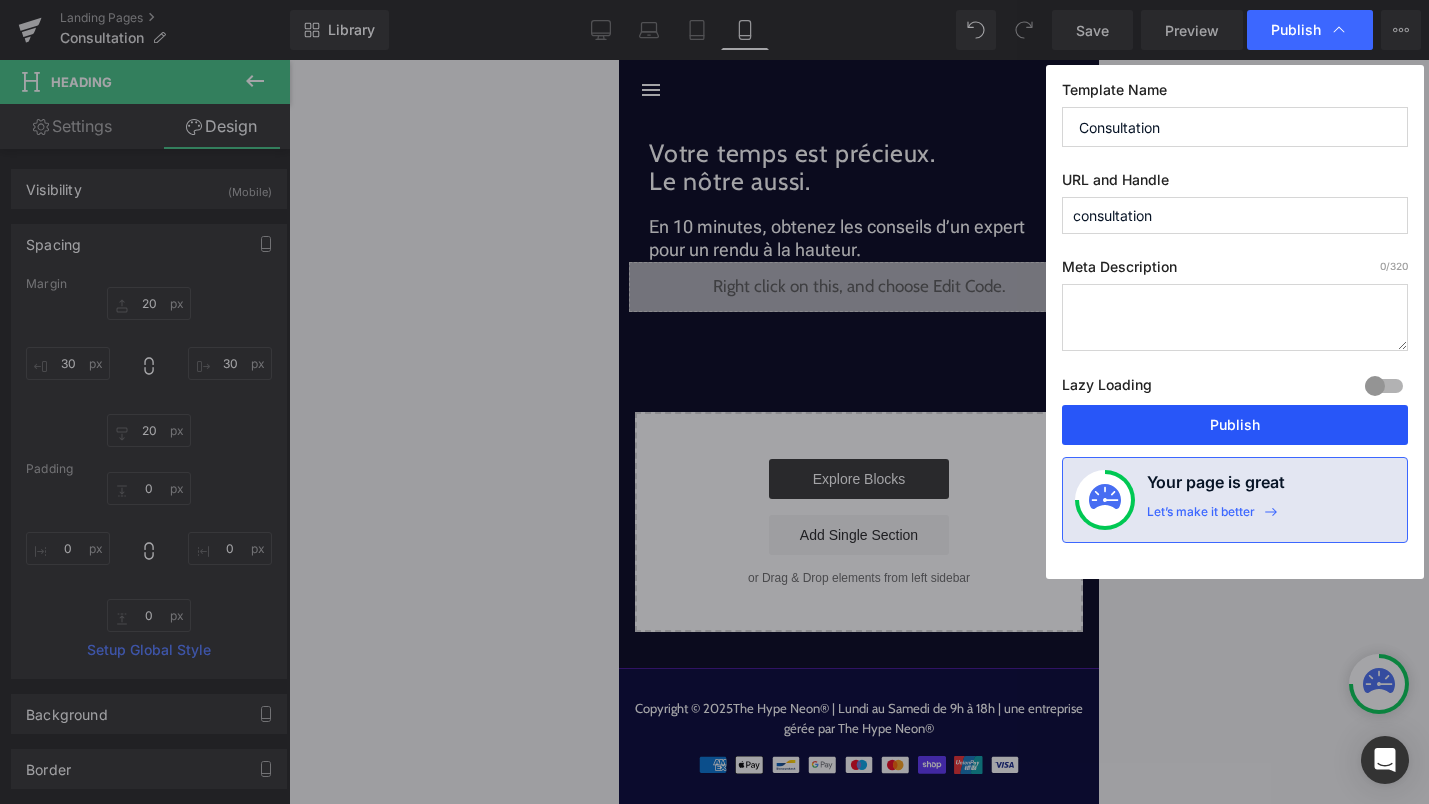 click on "Publish" at bounding box center (1235, 425) 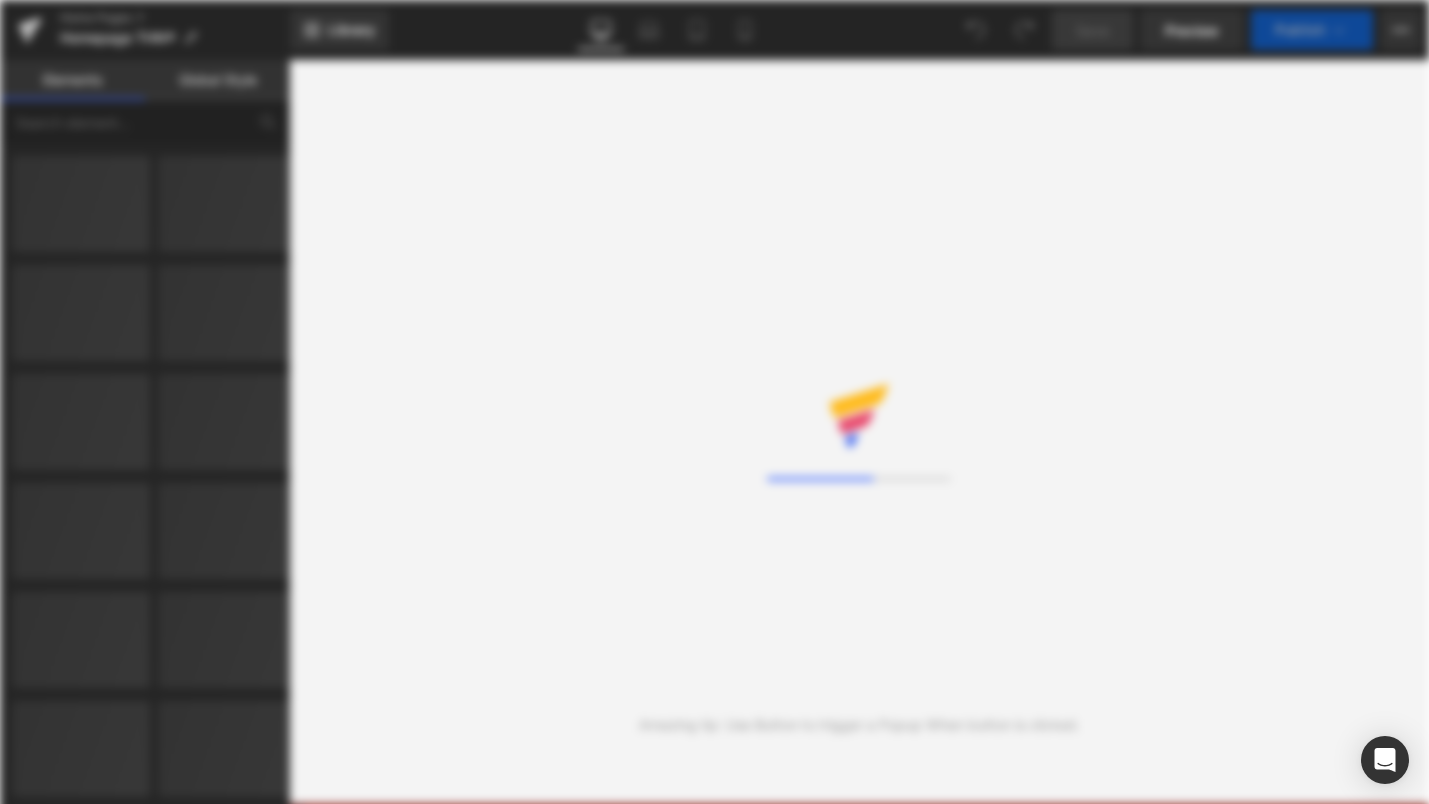 scroll, scrollTop: 0, scrollLeft: 0, axis: both 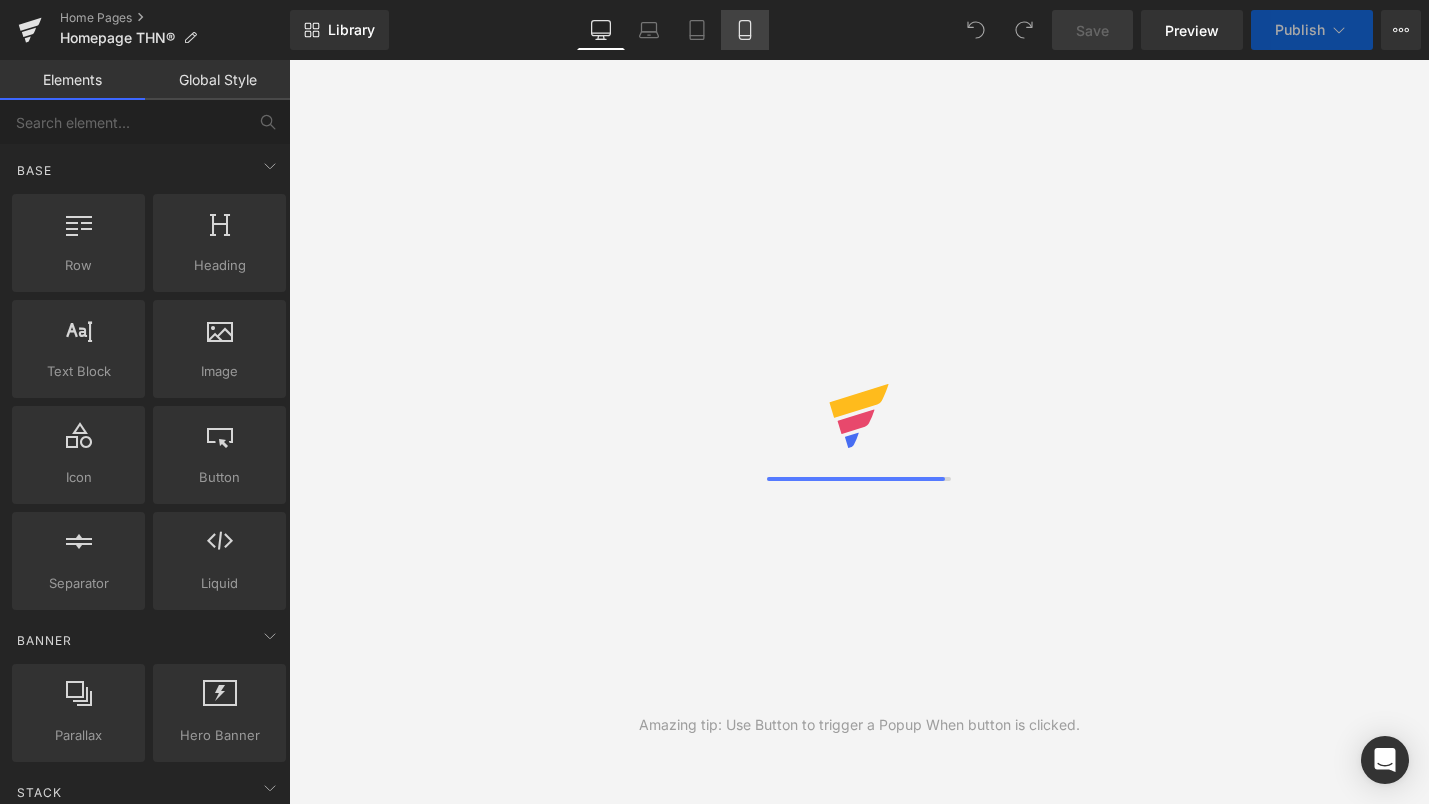 click on "Mobile" at bounding box center [745, 30] 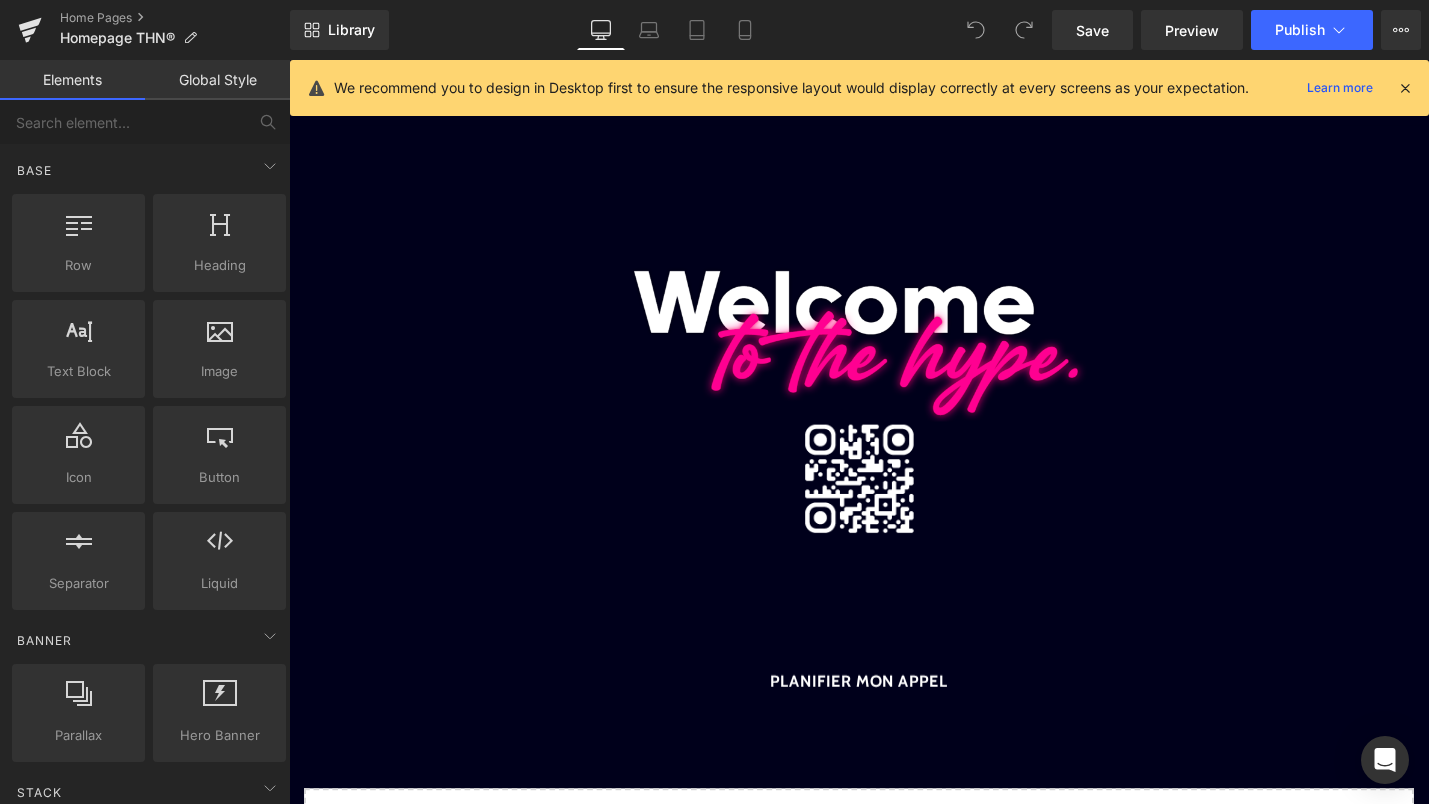 click at bounding box center (1405, 88) 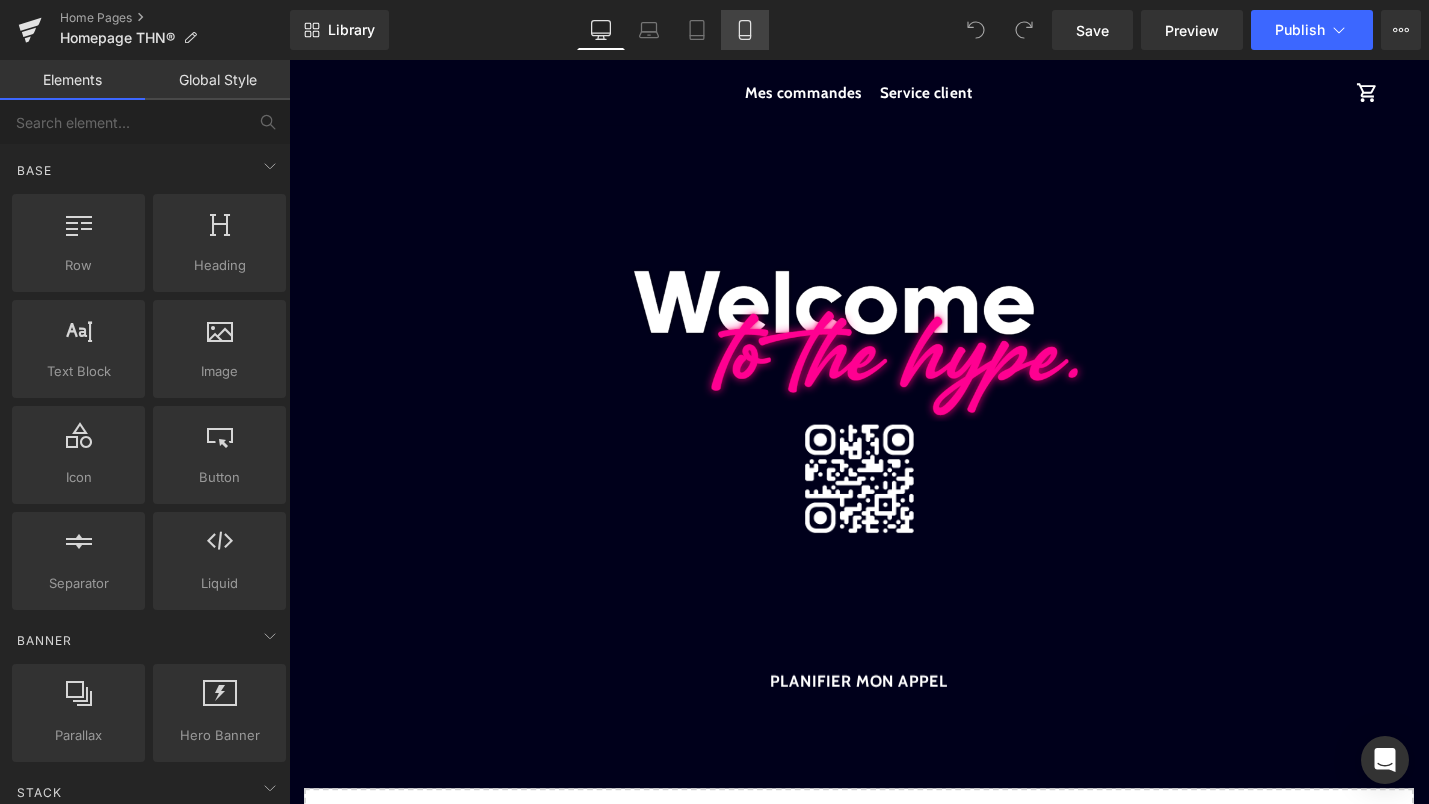 click on "Mobile" at bounding box center (745, 30) 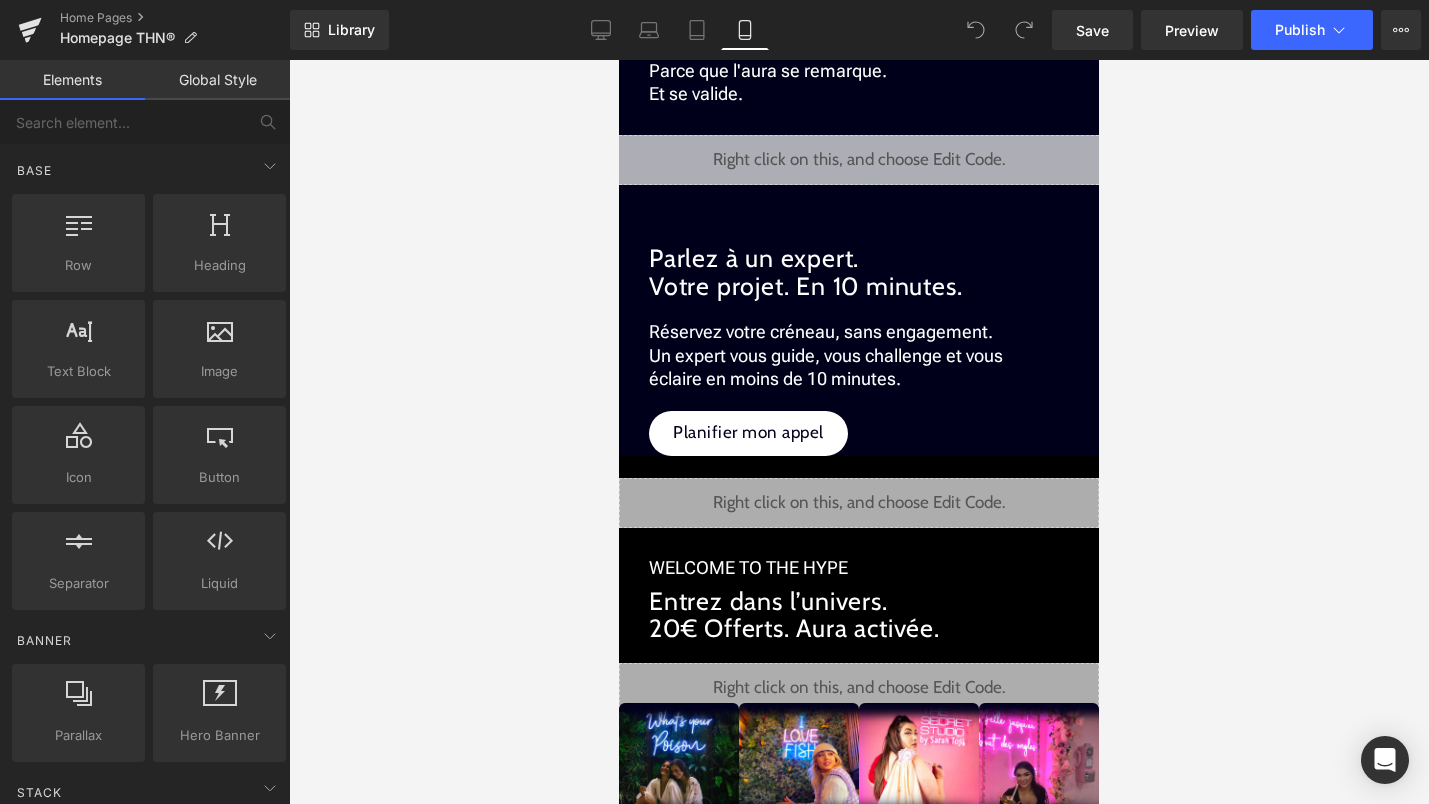 scroll, scrollTop: 2048, scrollLeft: 0, axis: vertical 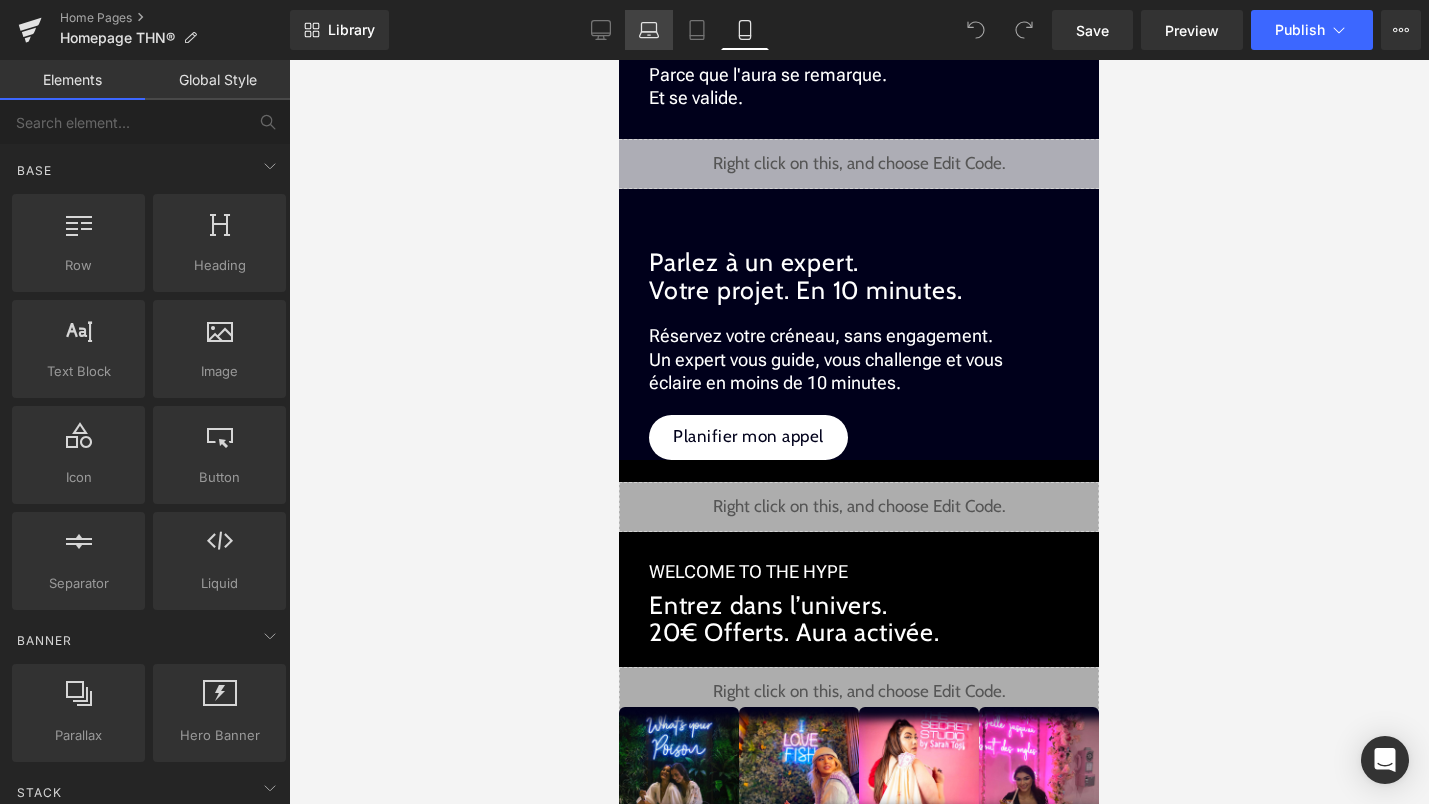 click 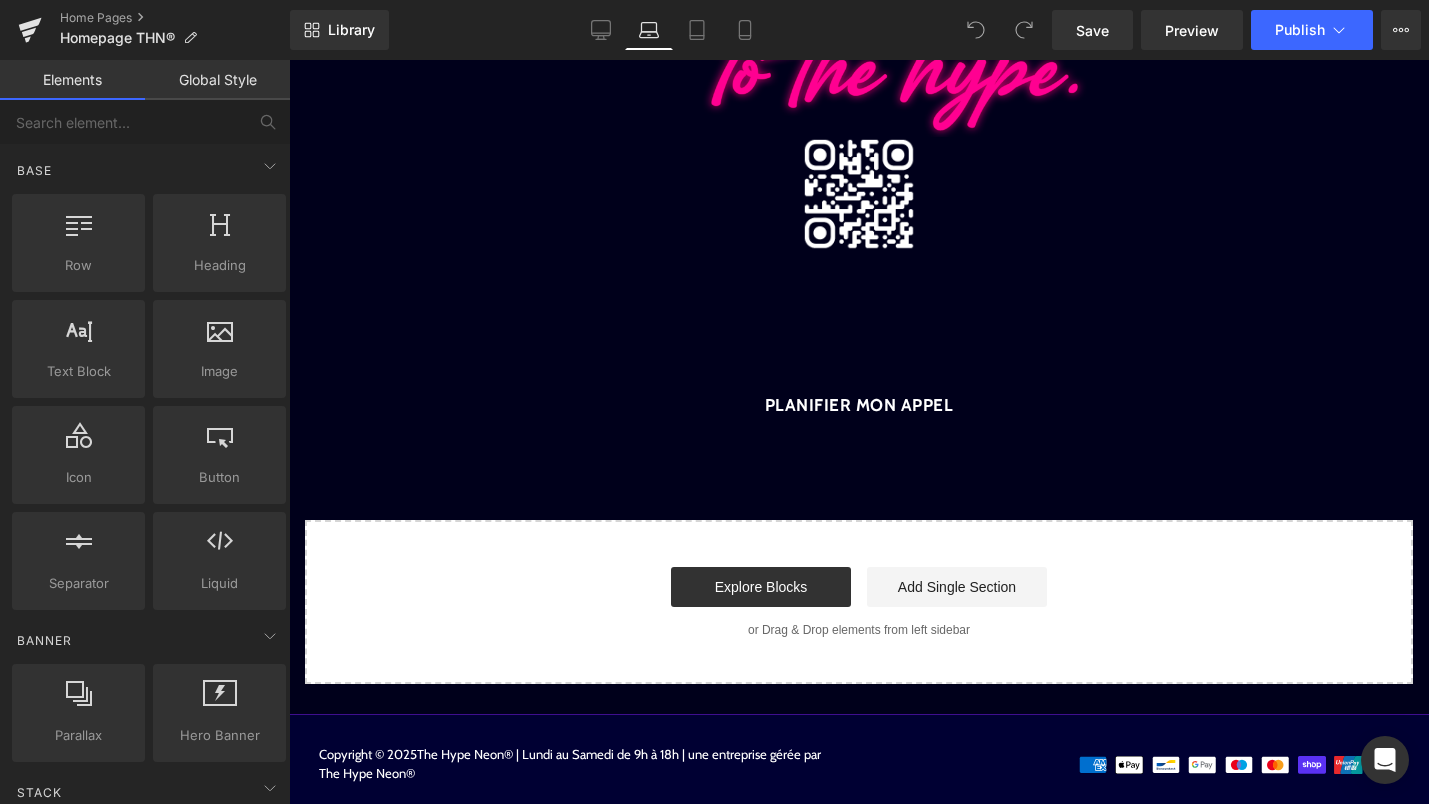 scroll, scrollTop: 297, scrollLeft: 0, axis: vertical 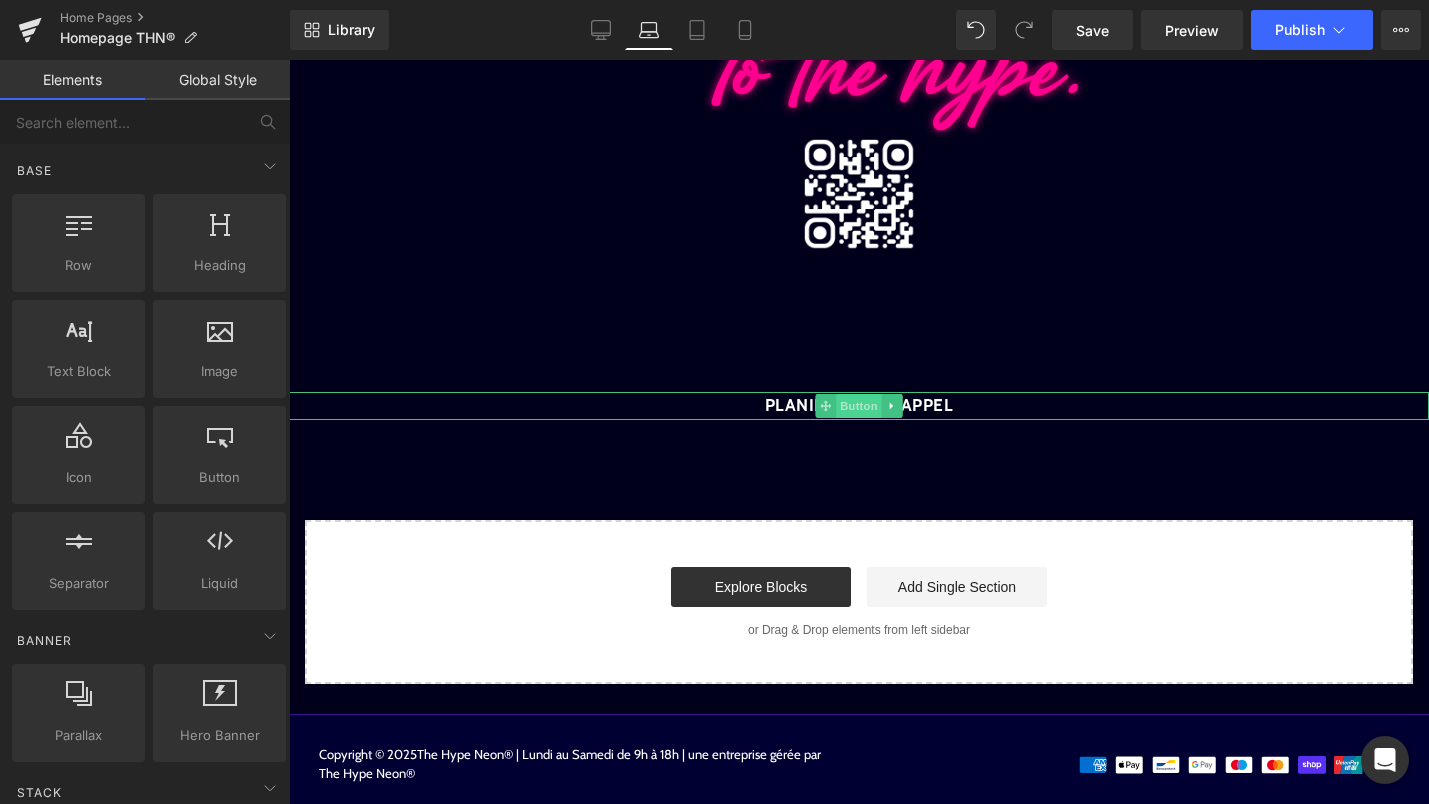 click on "Button" at bounding box center (859, 406) 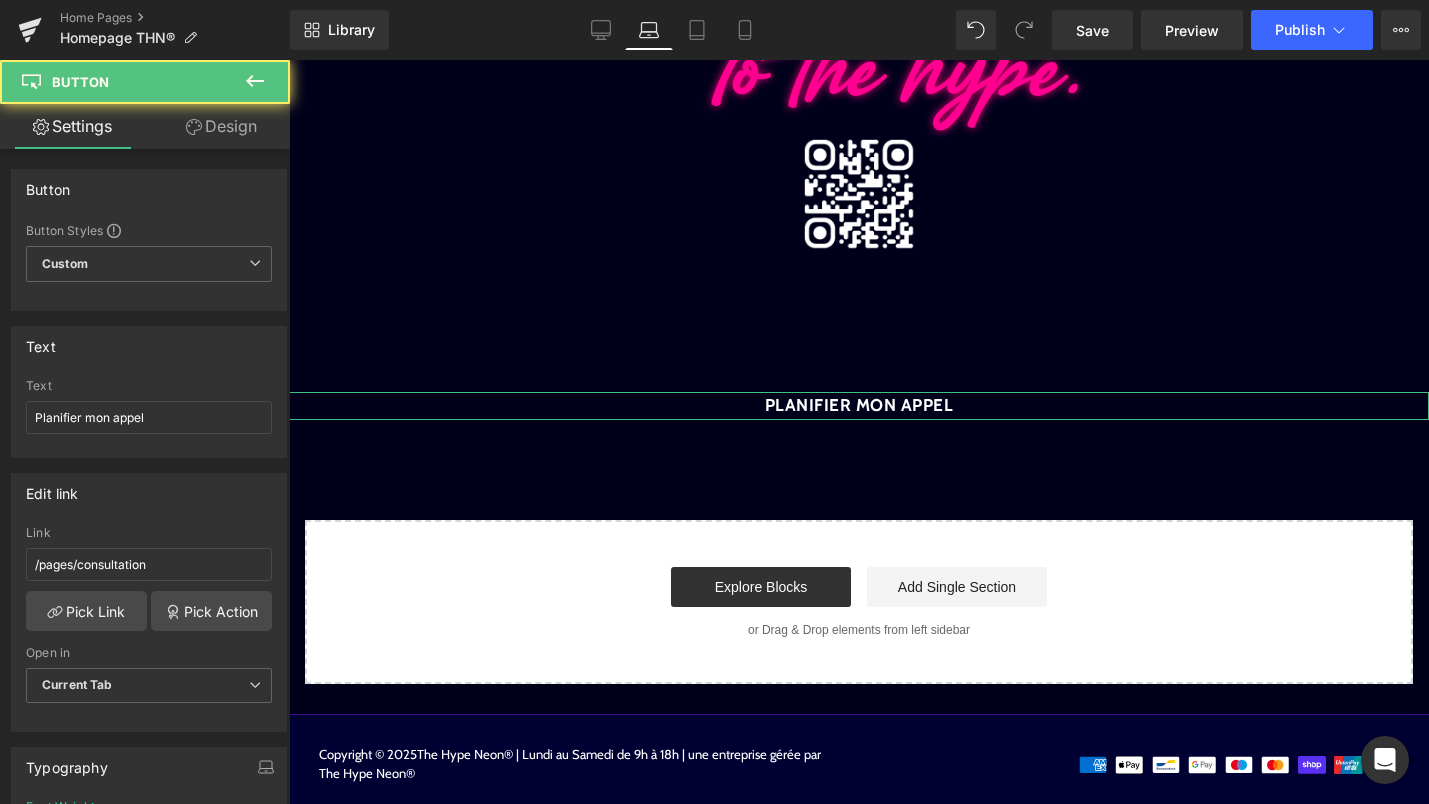 click on "Design" at bounding box center [221, 126] 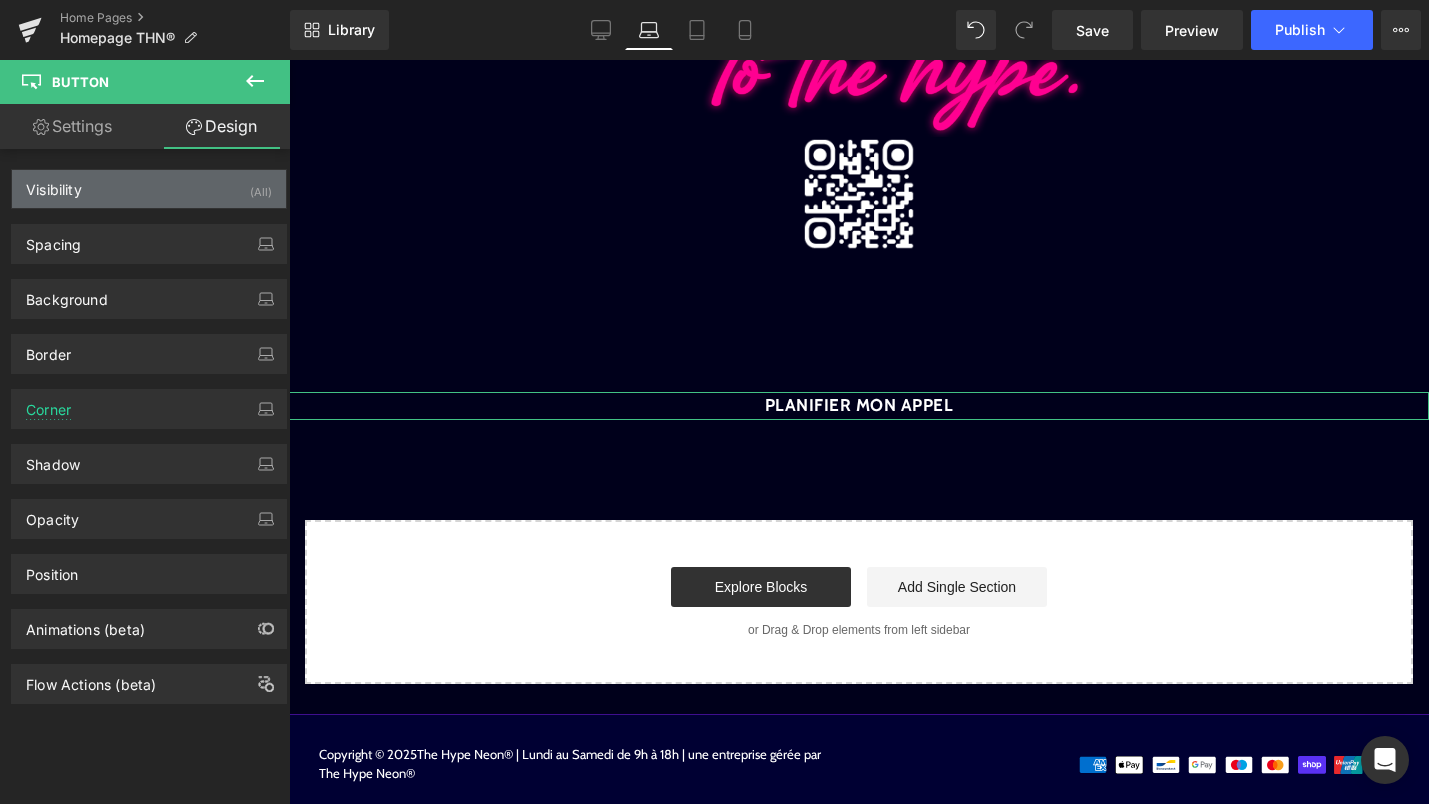 click on "Visibility
(All)" at bounding box center (149, 189) 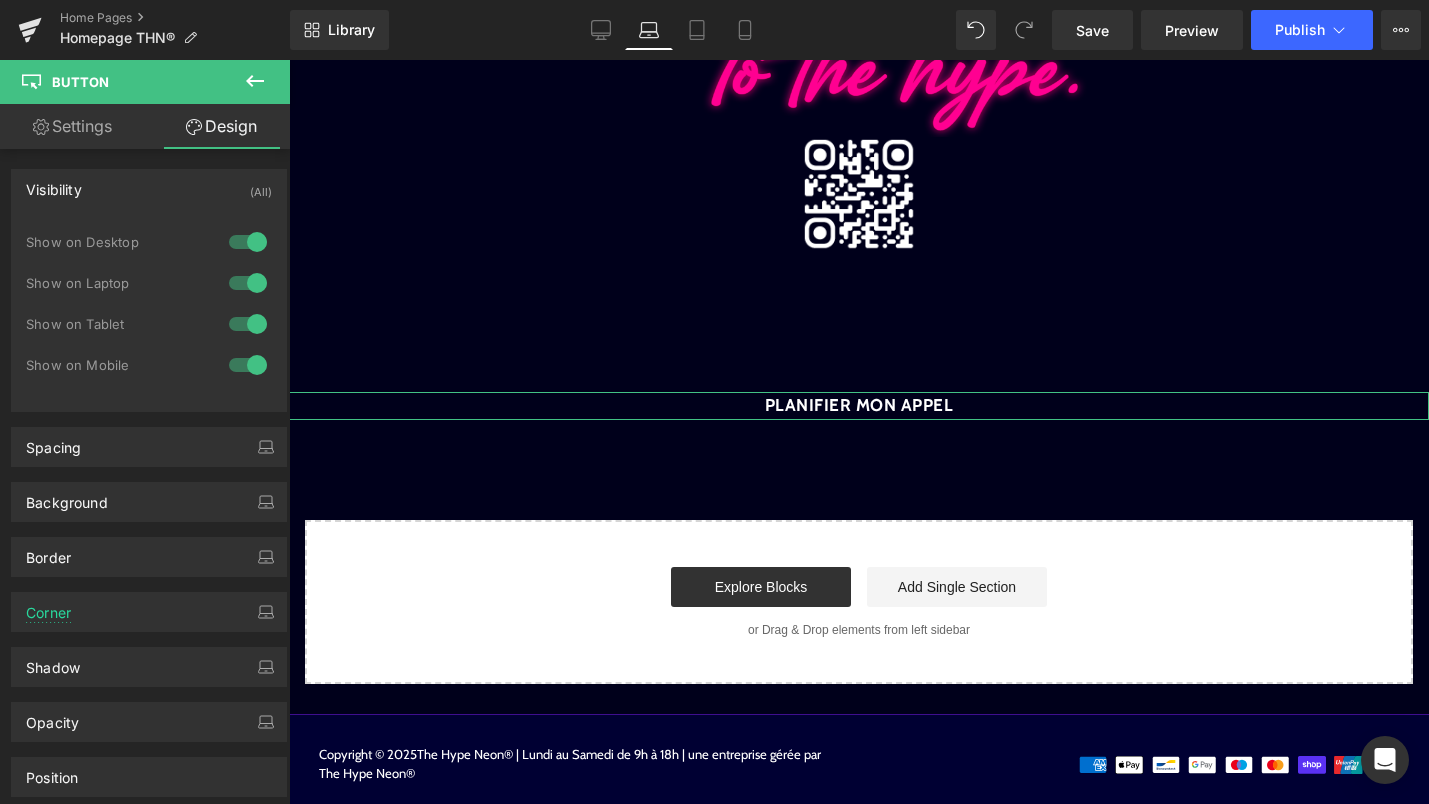 click at bounding box center [248, 242] 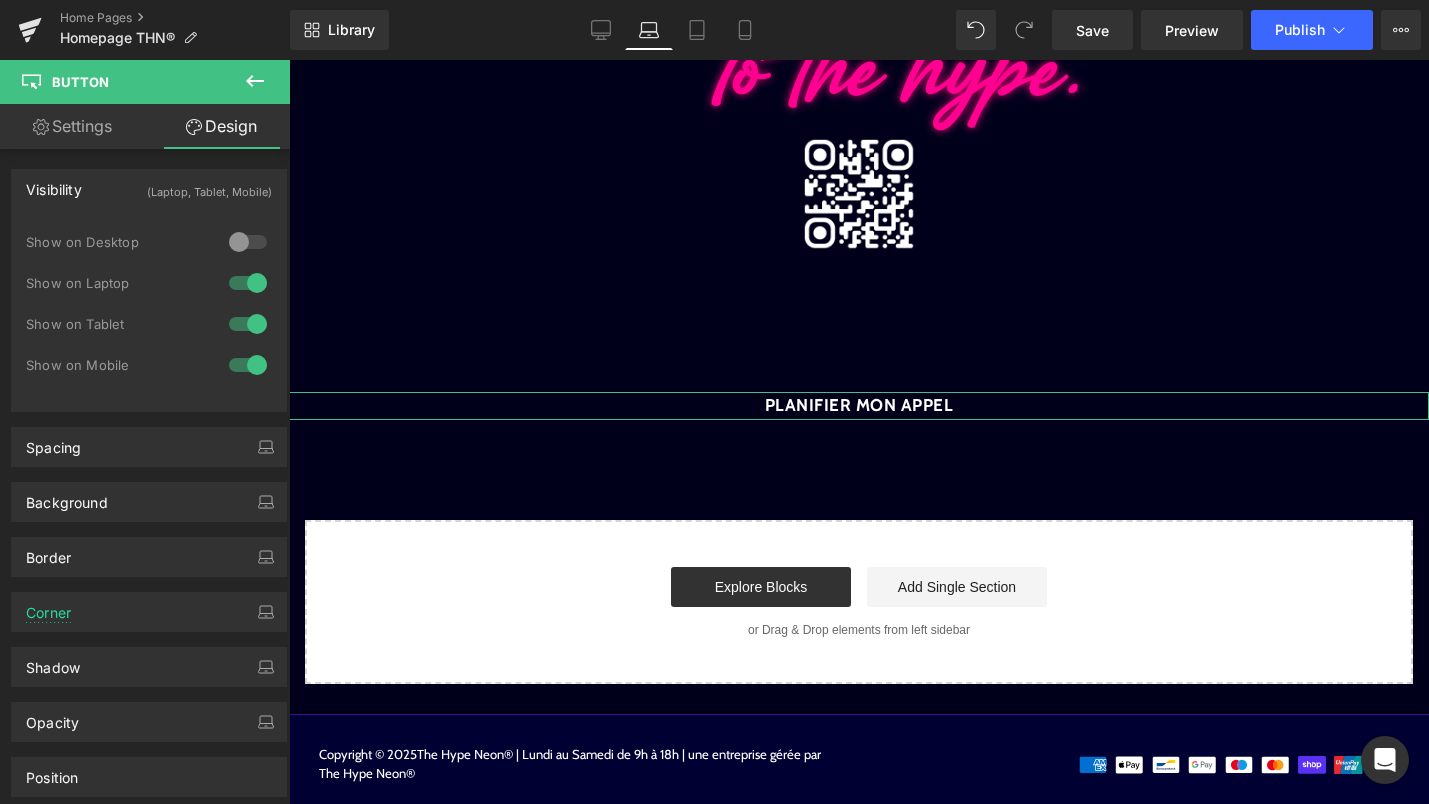 click at bounding box center (248, 283) 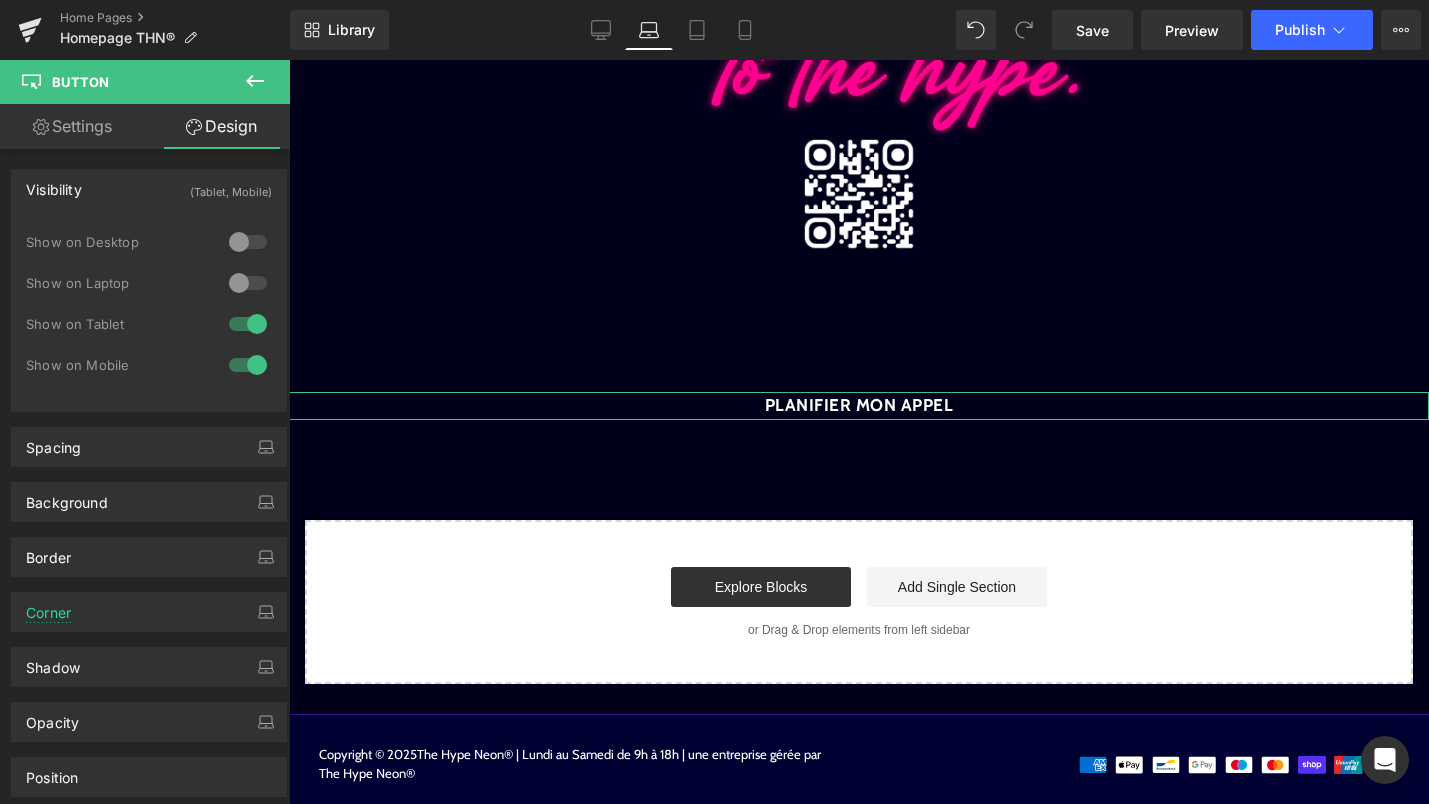 scroll, scrollTop: 279, scrollLeft: 0, axis: vertical 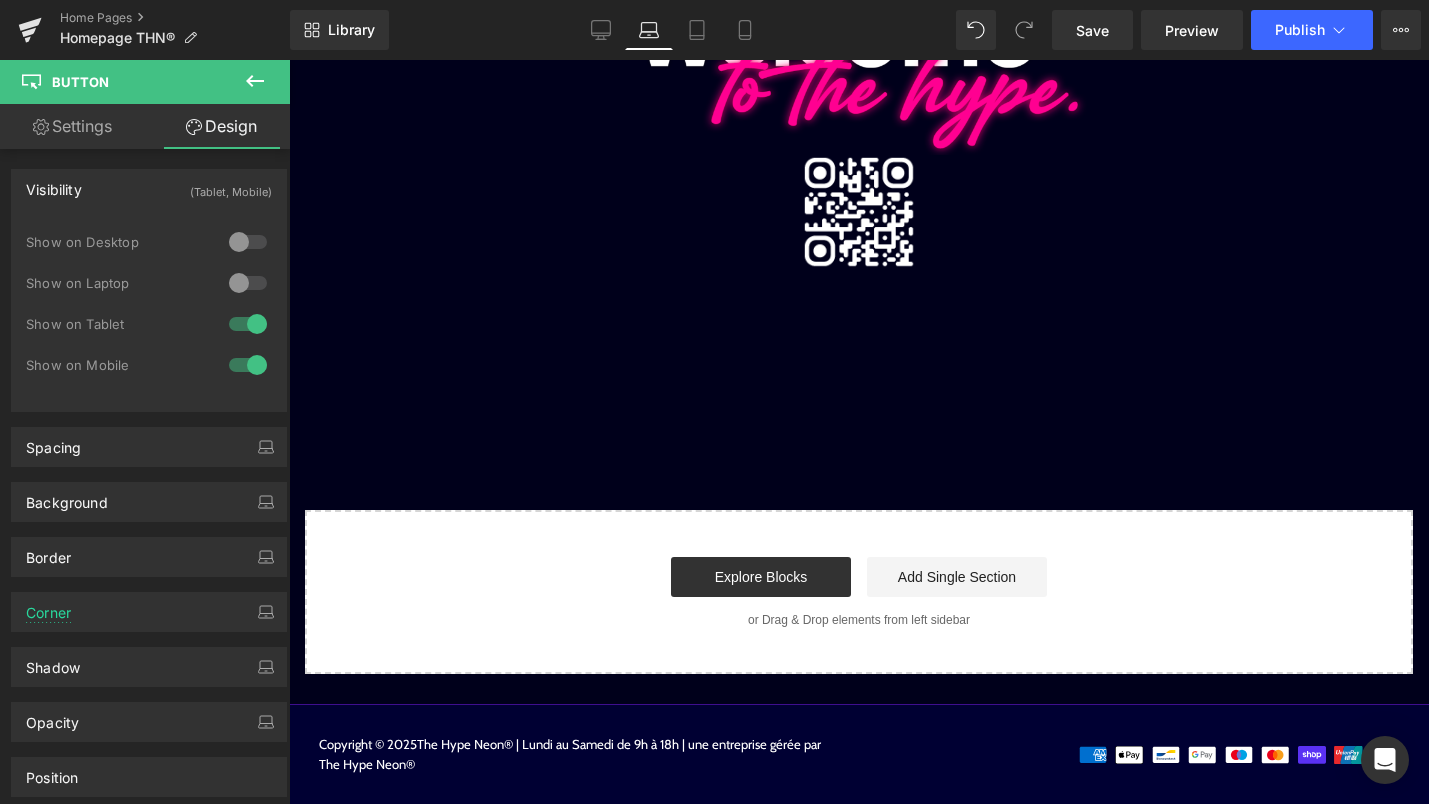 click at bounding box center (248, 324) 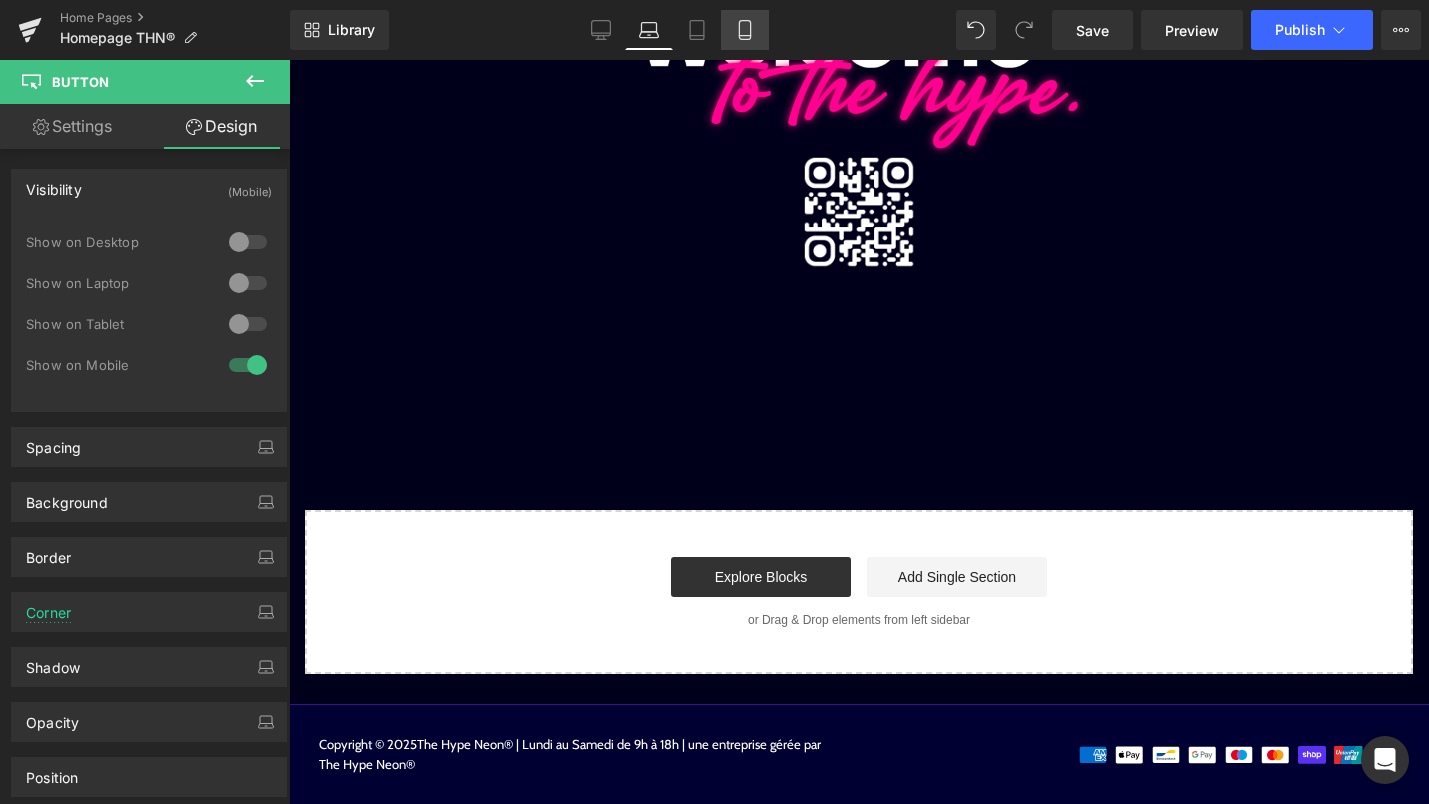 click 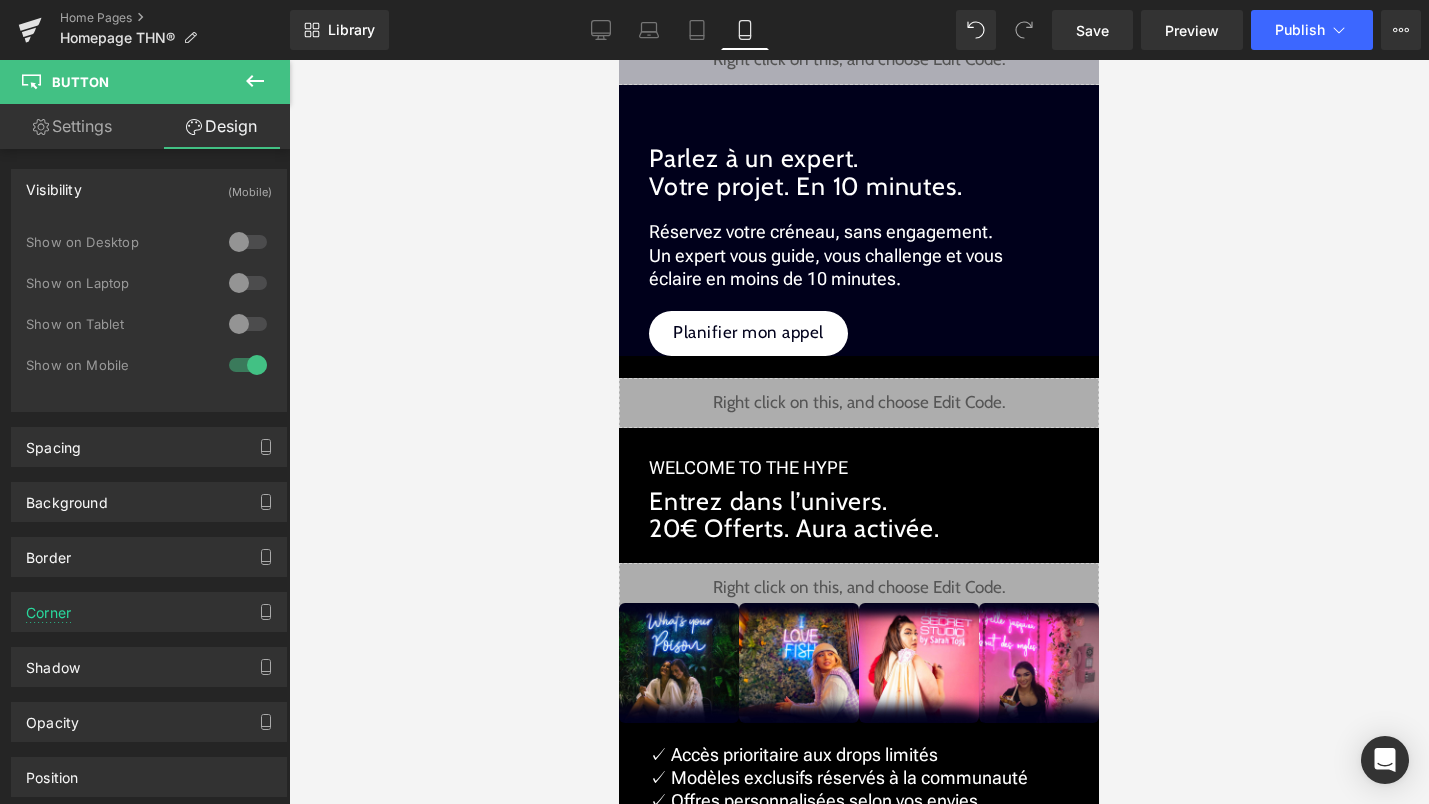 scroll, scrollTop: 2151, scrollLeft: 0, axis: vertical 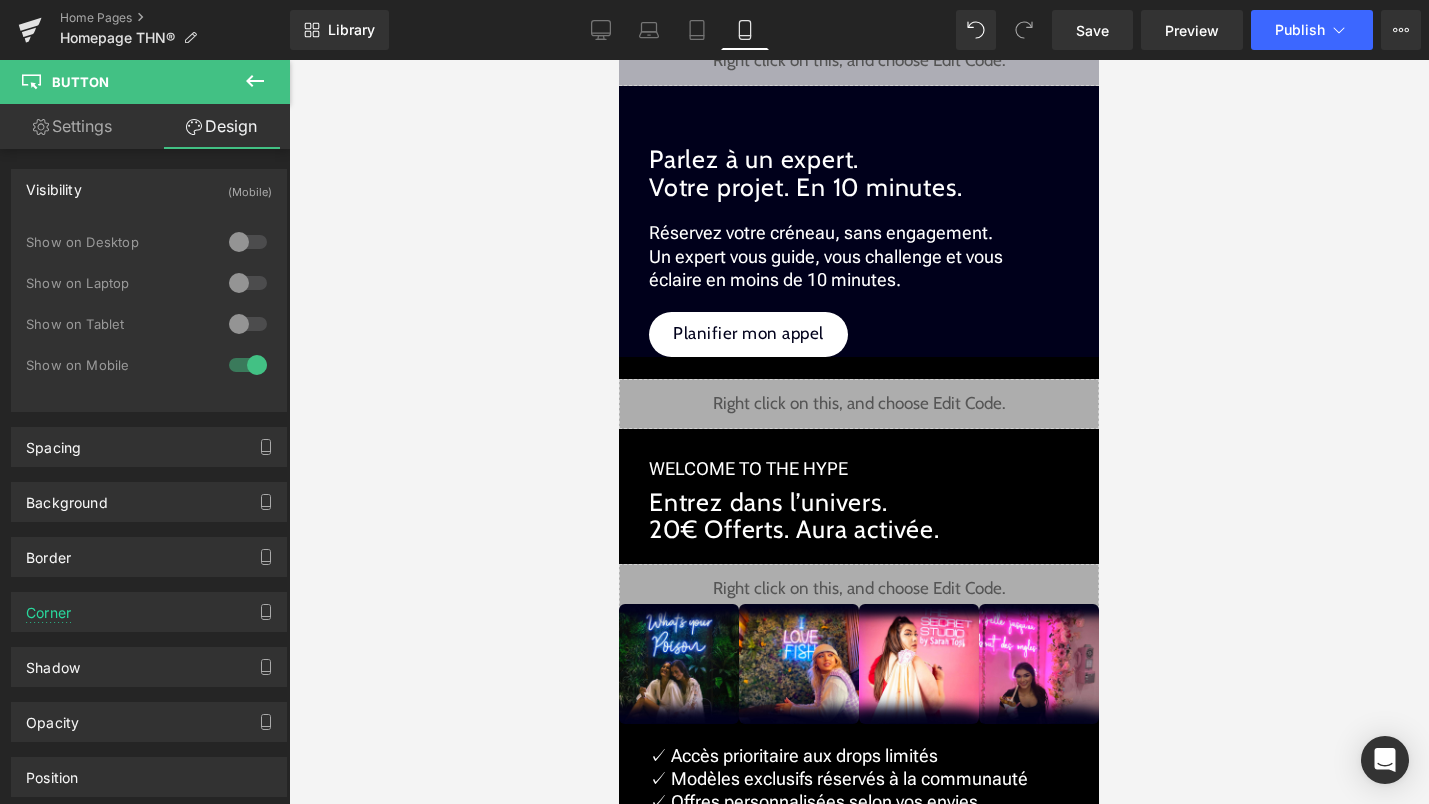 click on "Library Mobile Desktop Laptop Tablet Mobile Save Preview Publish Scheduled View Live Page View with current Template Save Template to Library Schedule Publish Publish Settings Shortcuts  Your page can’t be published   You've reached the maximum number of published pages on your plan  (0/0).  You need to upgrade your plan or unpublish all your pages to get 1 publish slot.   Unpublish pages   Upgrade plan" at bounding box center (859, 30) 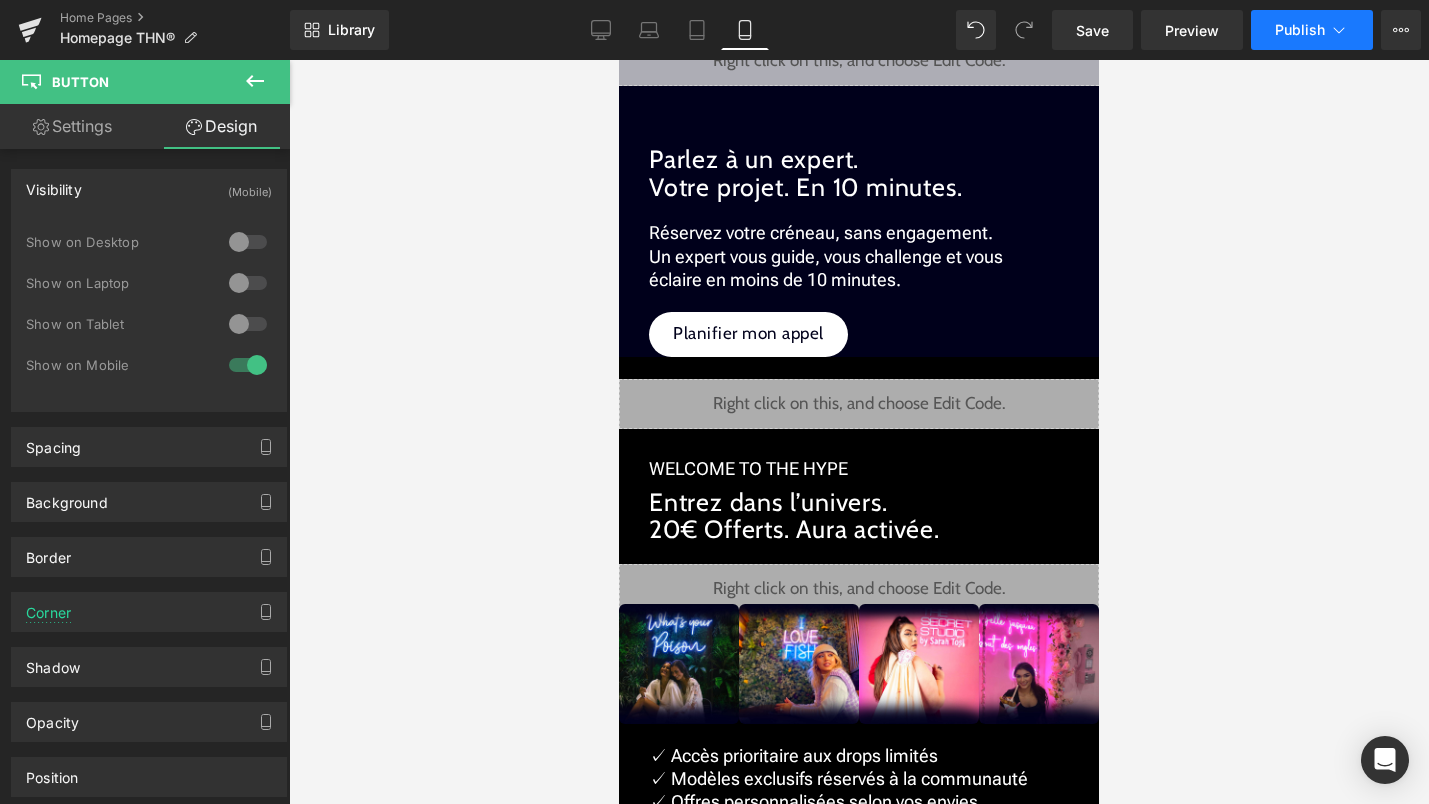 click on "Publish" at bounding box center [1312, 30] 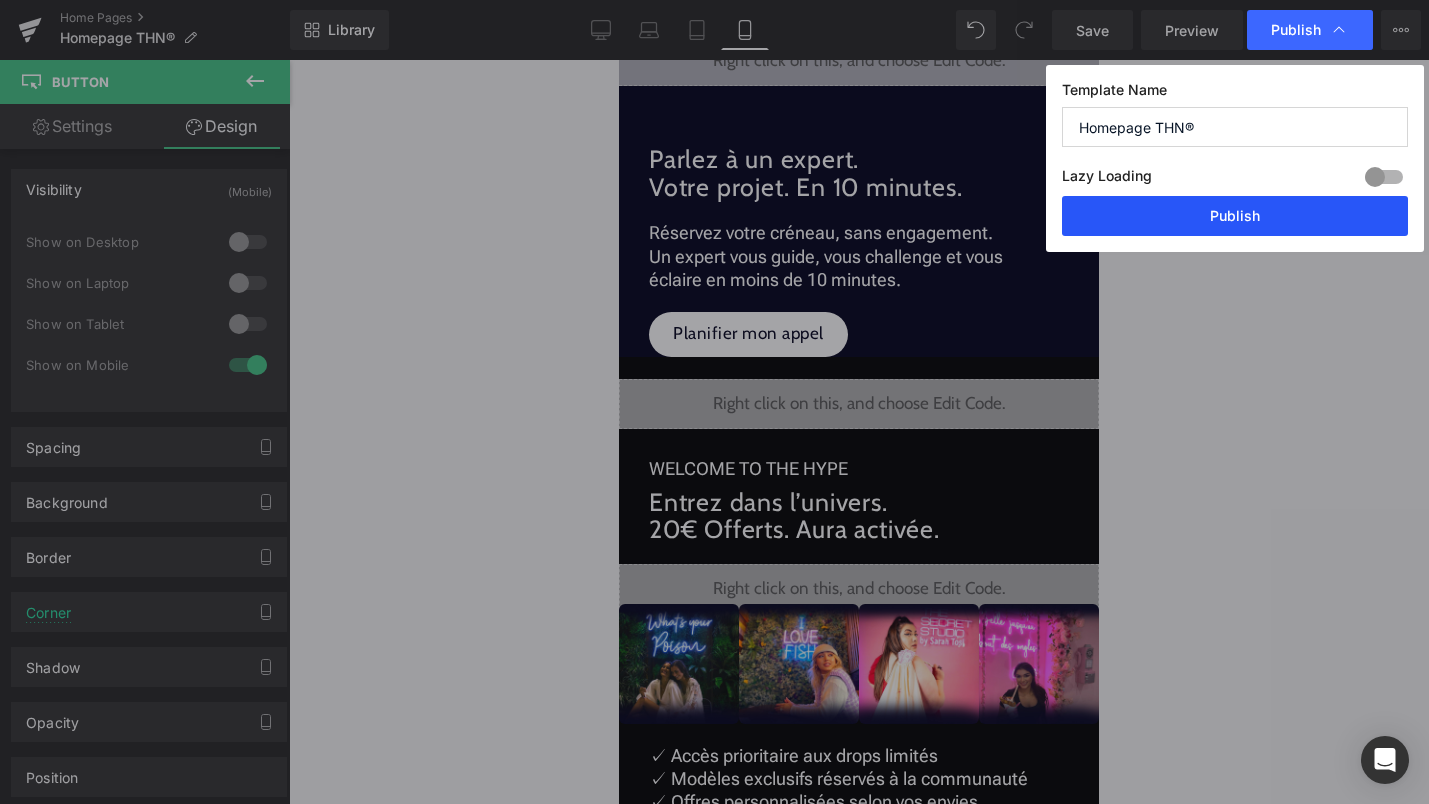 click on "Publish" at bounding box center (1235, 216) 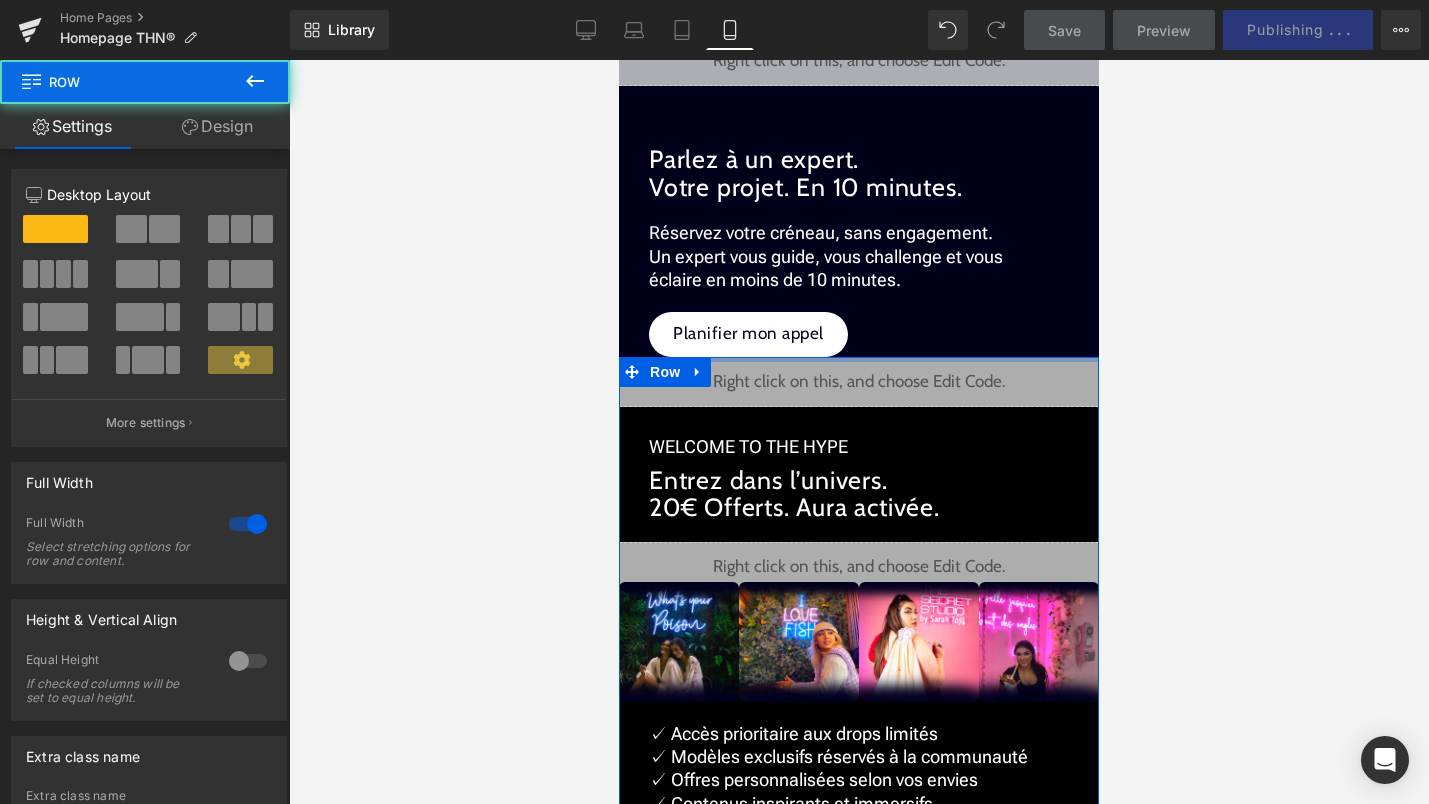 drag, startPoint x: 1005, startPoint y: 371, endPoint x: 1003, endPoint y: 348, distance: 23.086792 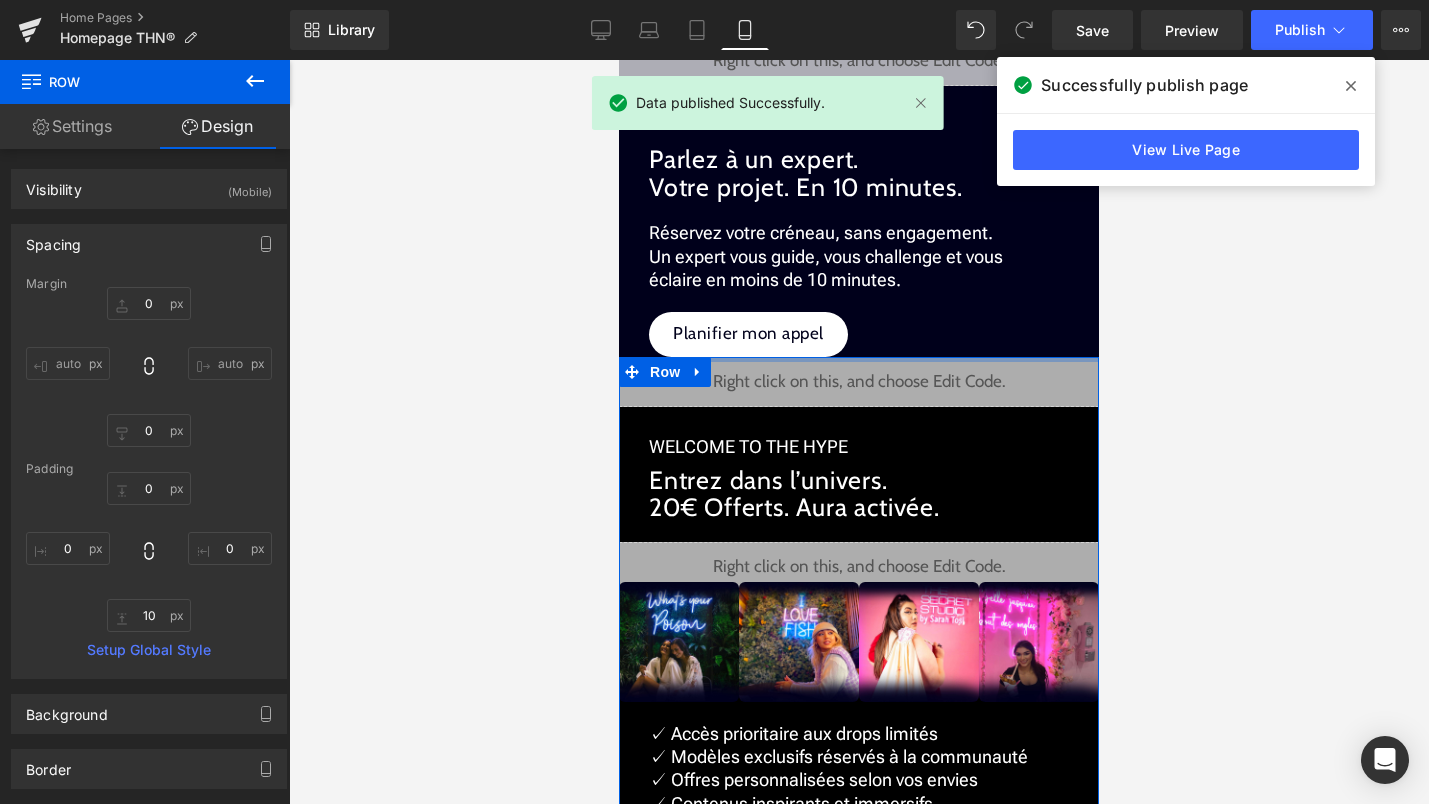 type on "0px" 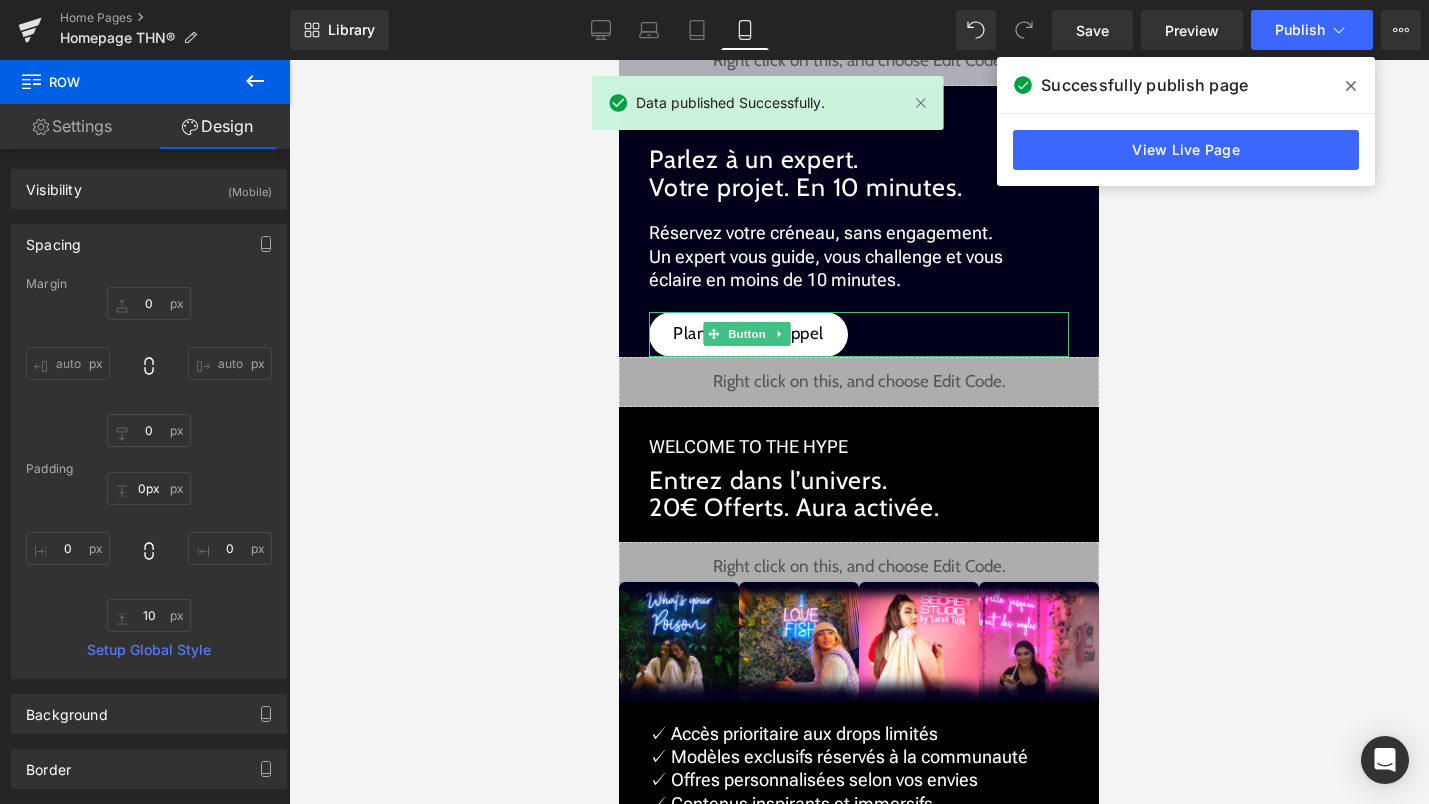 drag, startPoint x: 1035, startPoint y: 356, endPoint x: 1035, endPoint y: 336, distance: 20 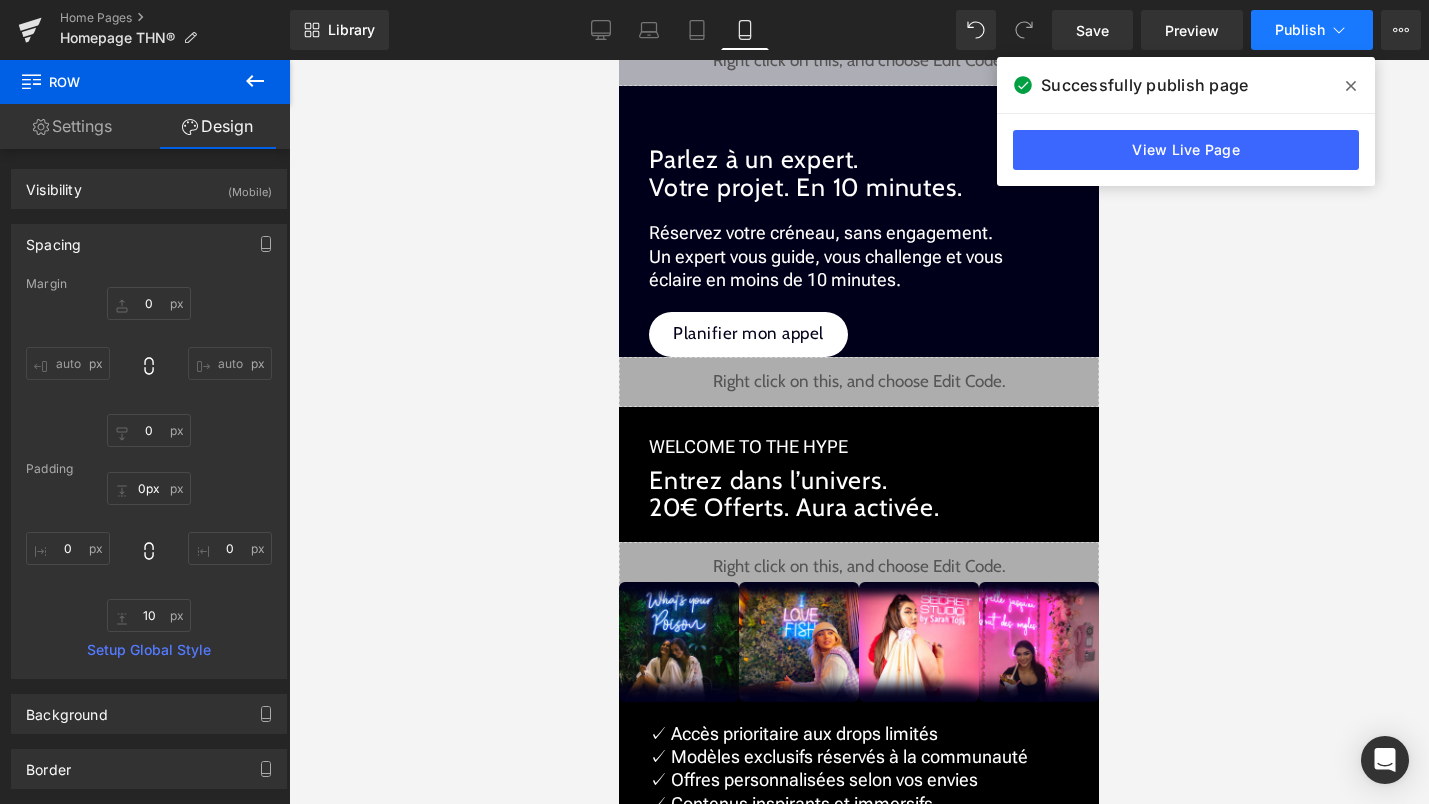 click on "Publish" at bounding box center (1300, 30) 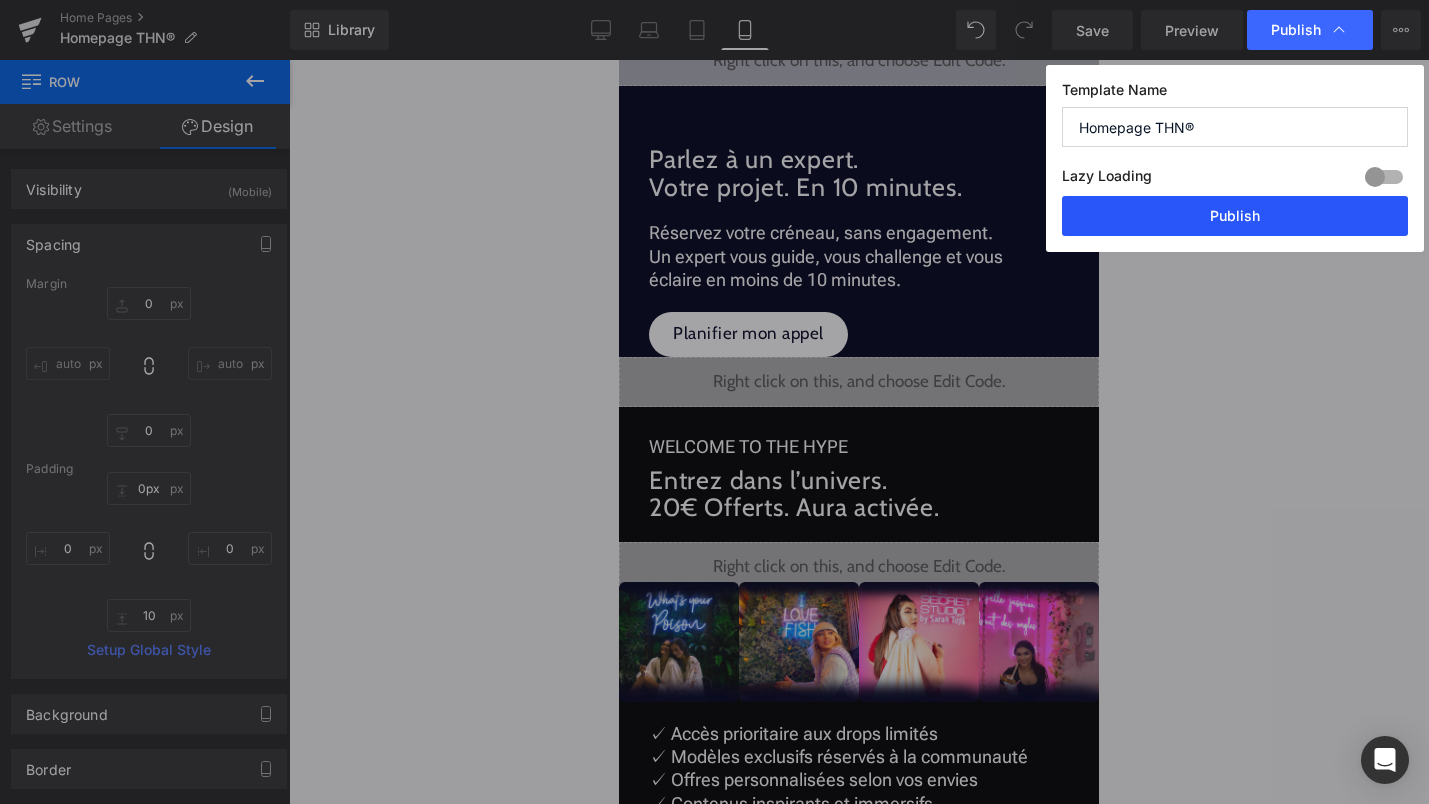 click on "Publish" at bounding box center (1235, 216) 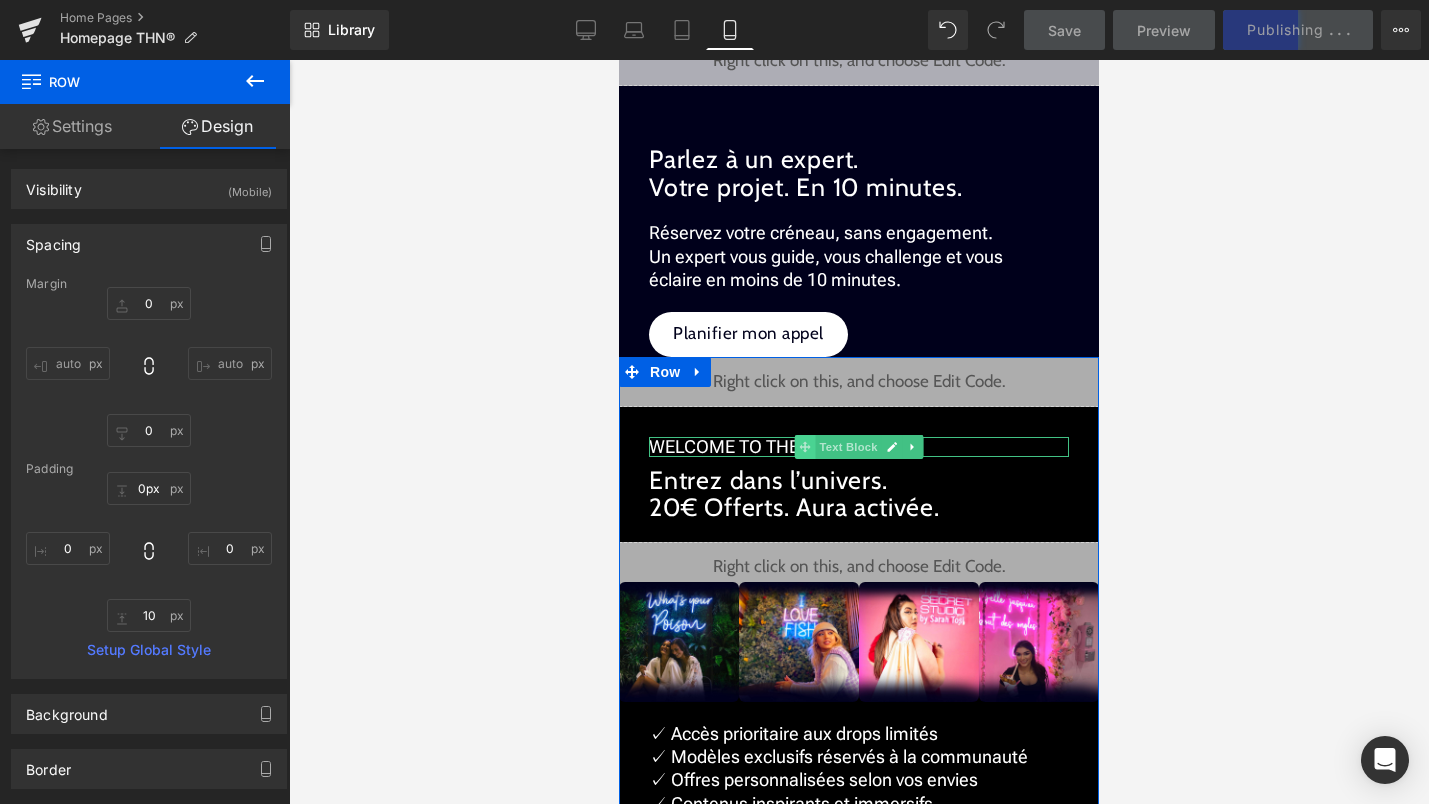 click 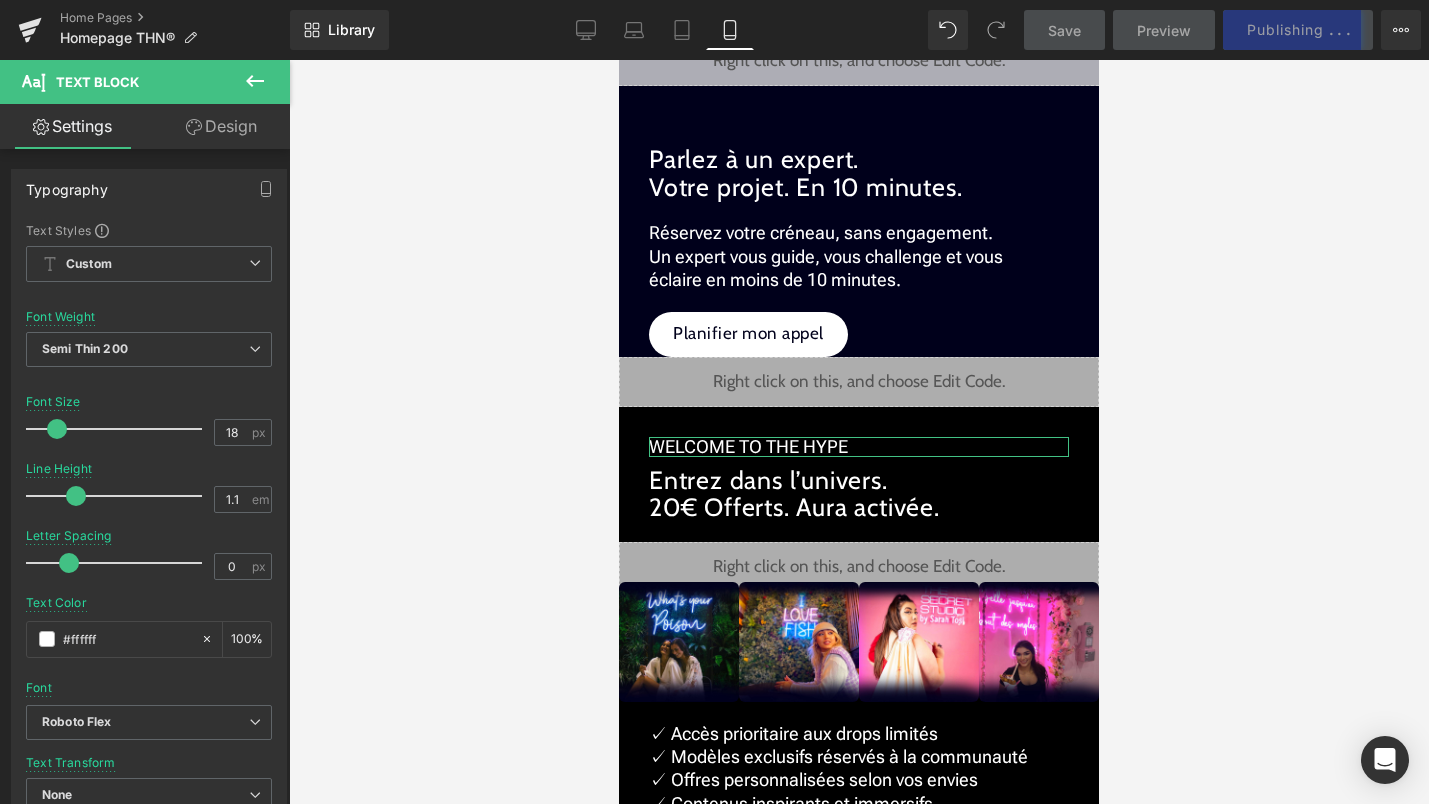 click on "Design" at bounding box center (221, 126) 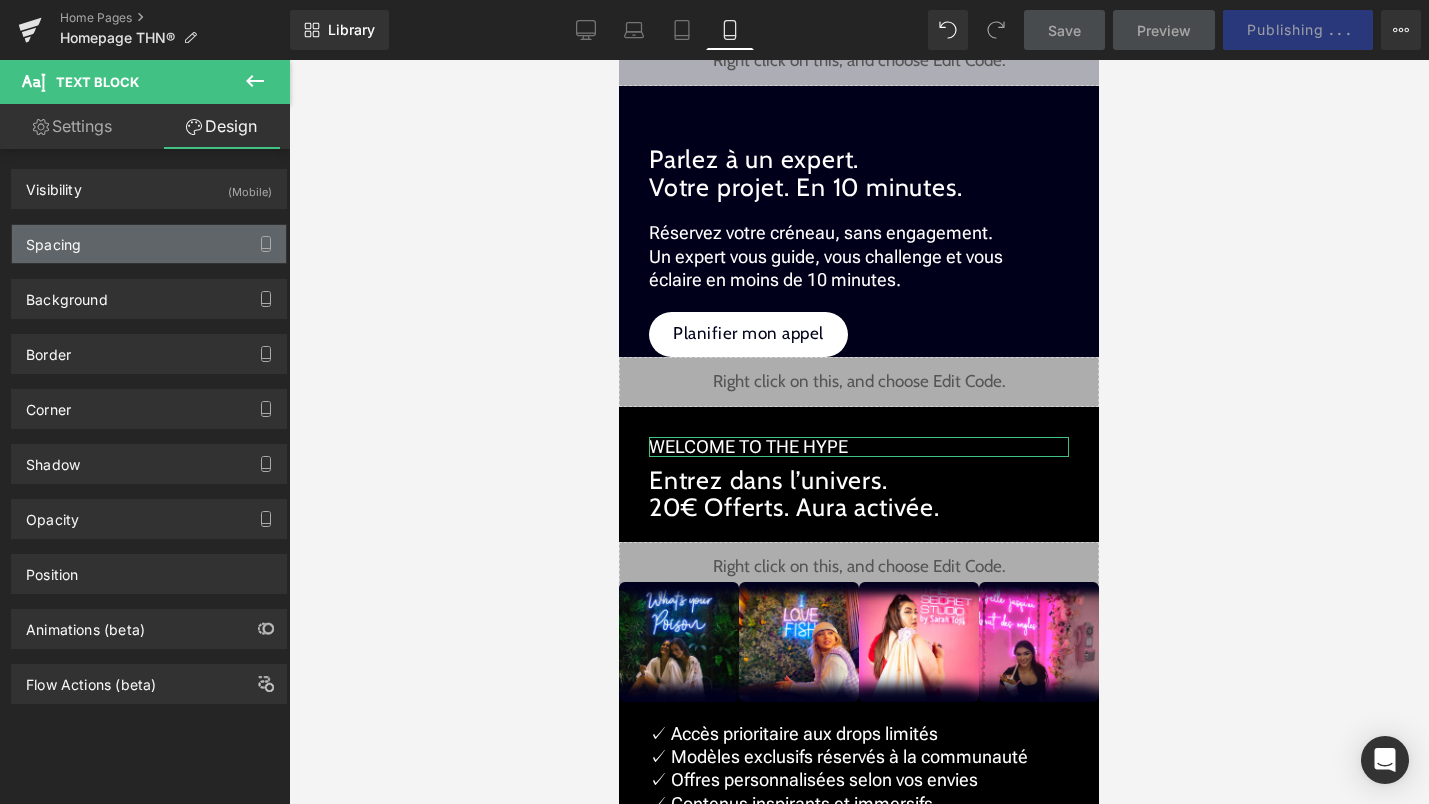 click on "Spacing" at bounding box center (149, 244) 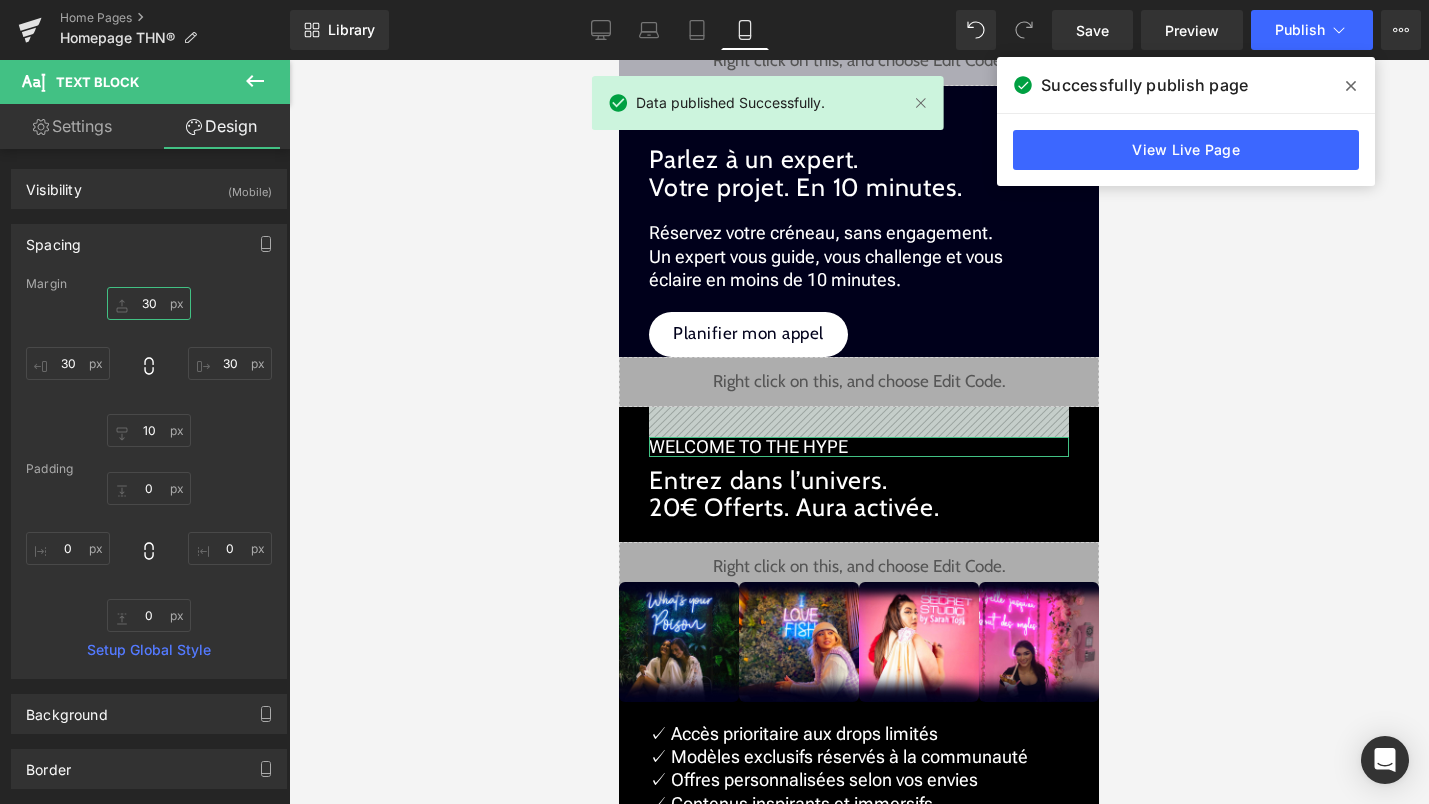 click on "30" at bounding box center [149, 303] 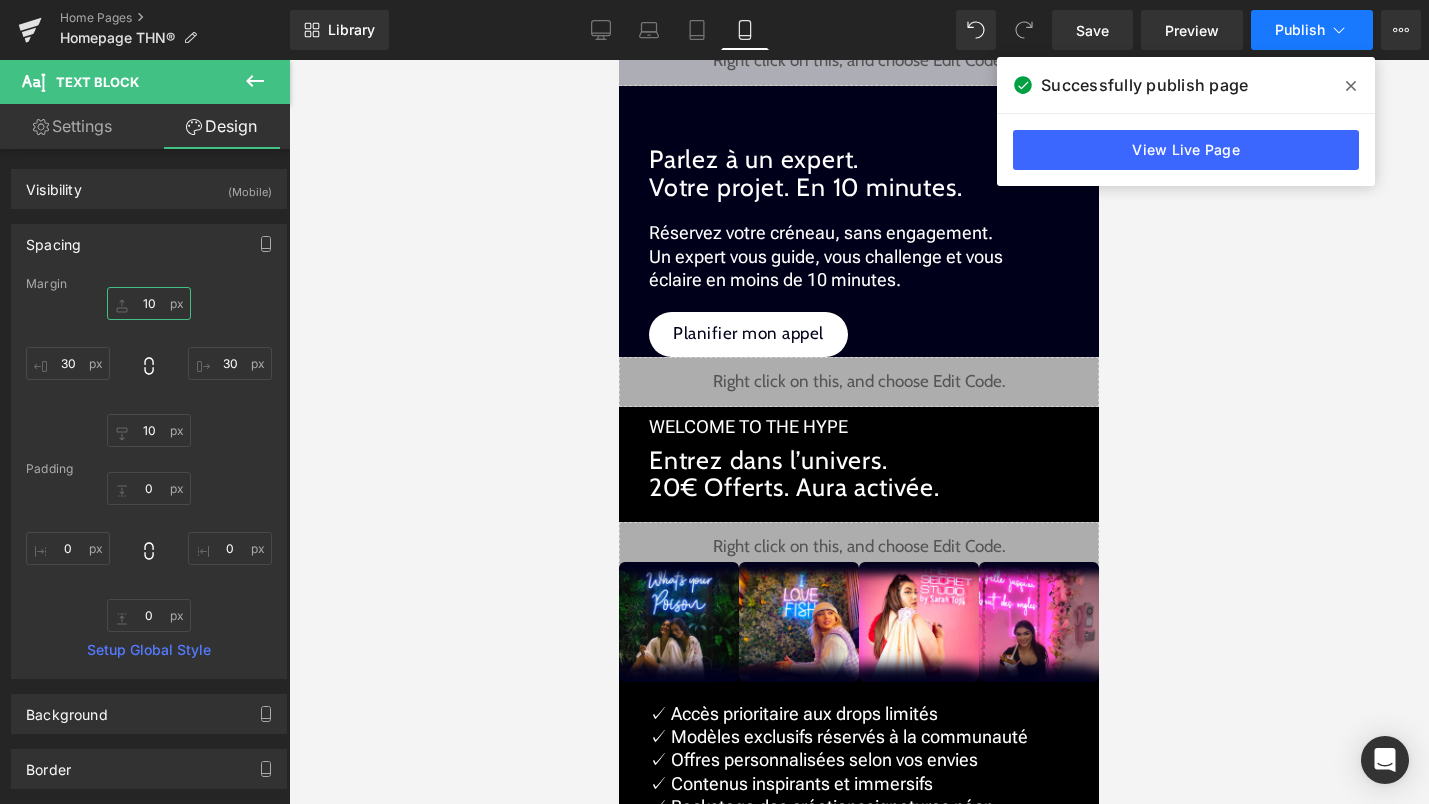 type on "10" 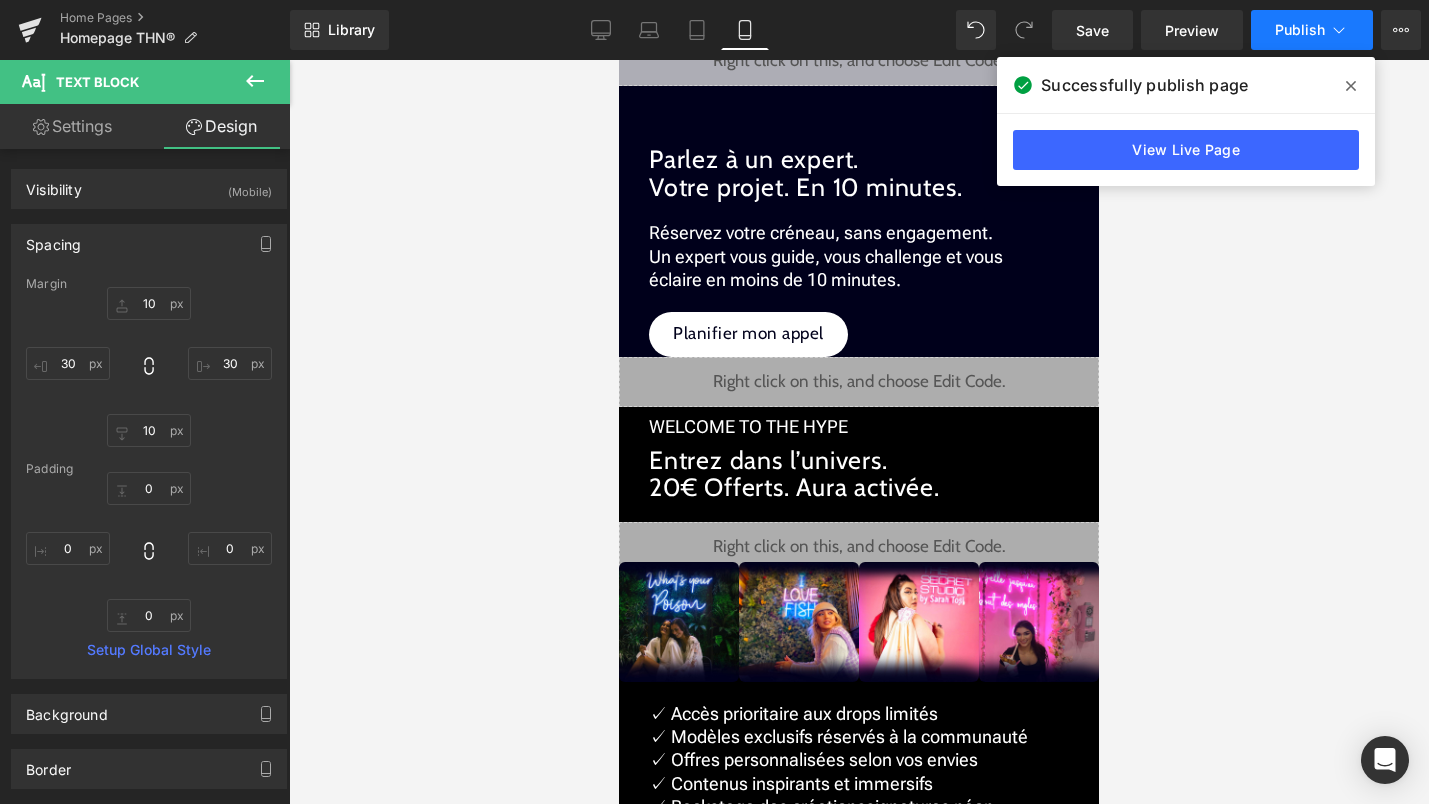 click on "Publish" at bounding box center [1312, 30] 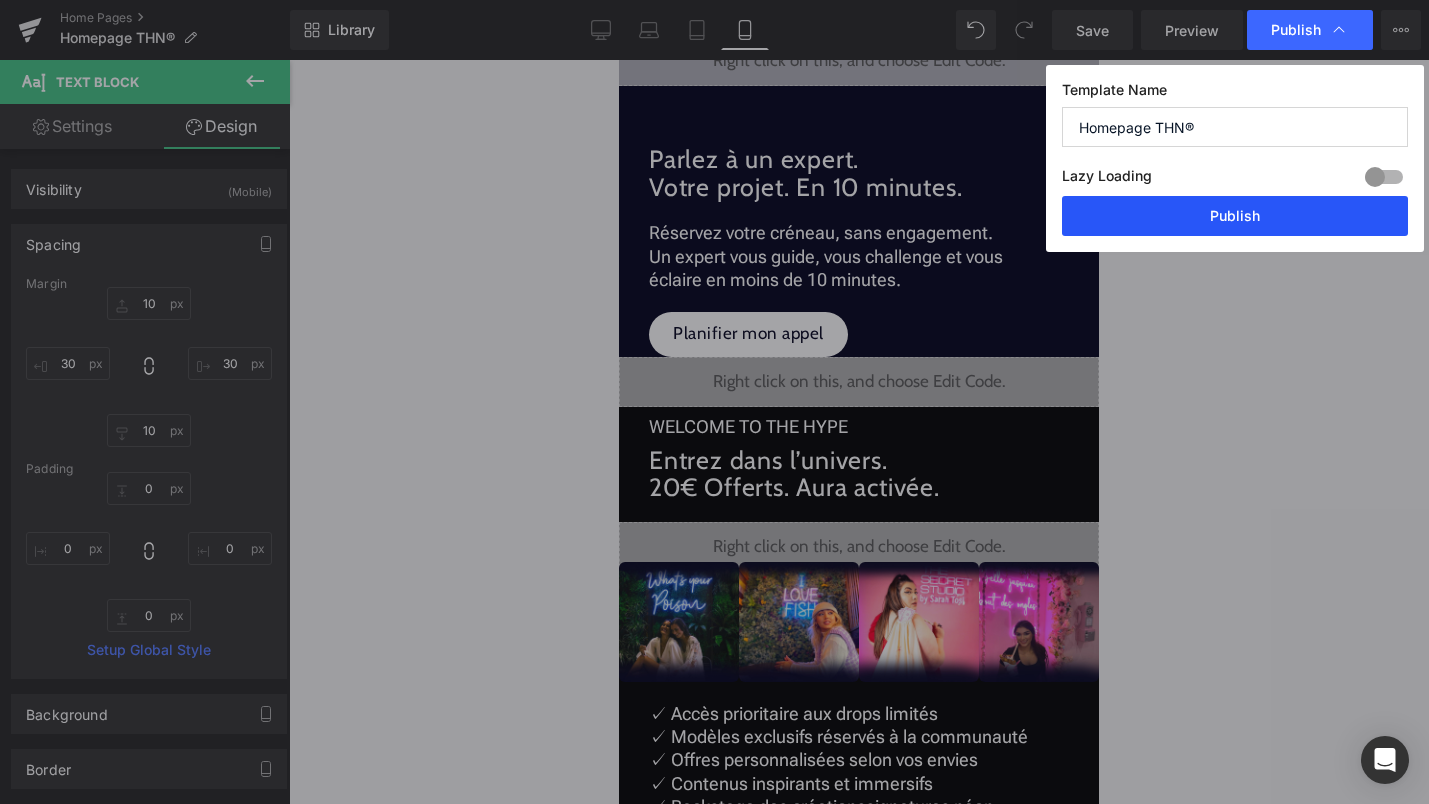 click on "Publish" at bounding box center [1235, 216] 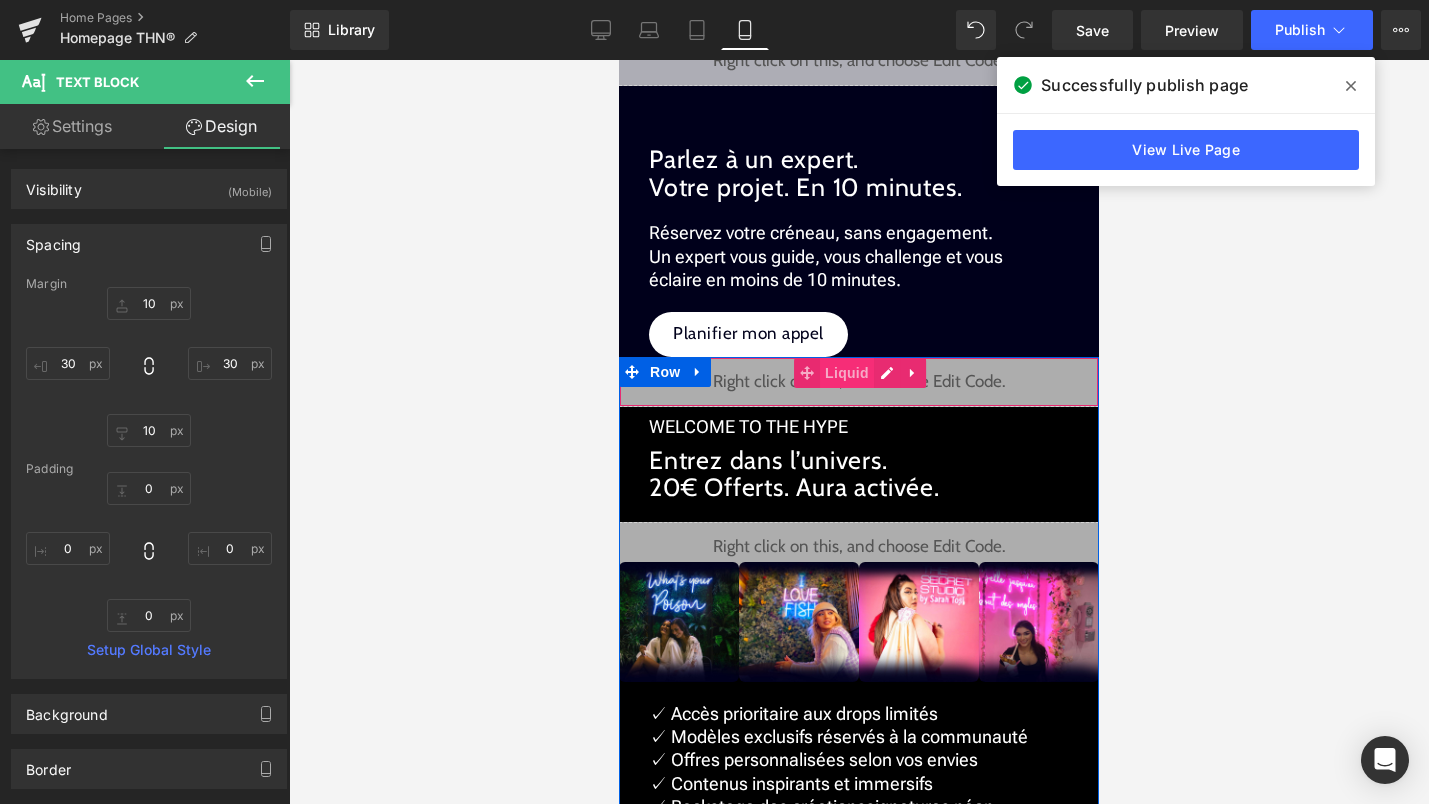 click on "Liquid" at bounding box center [847, 373] 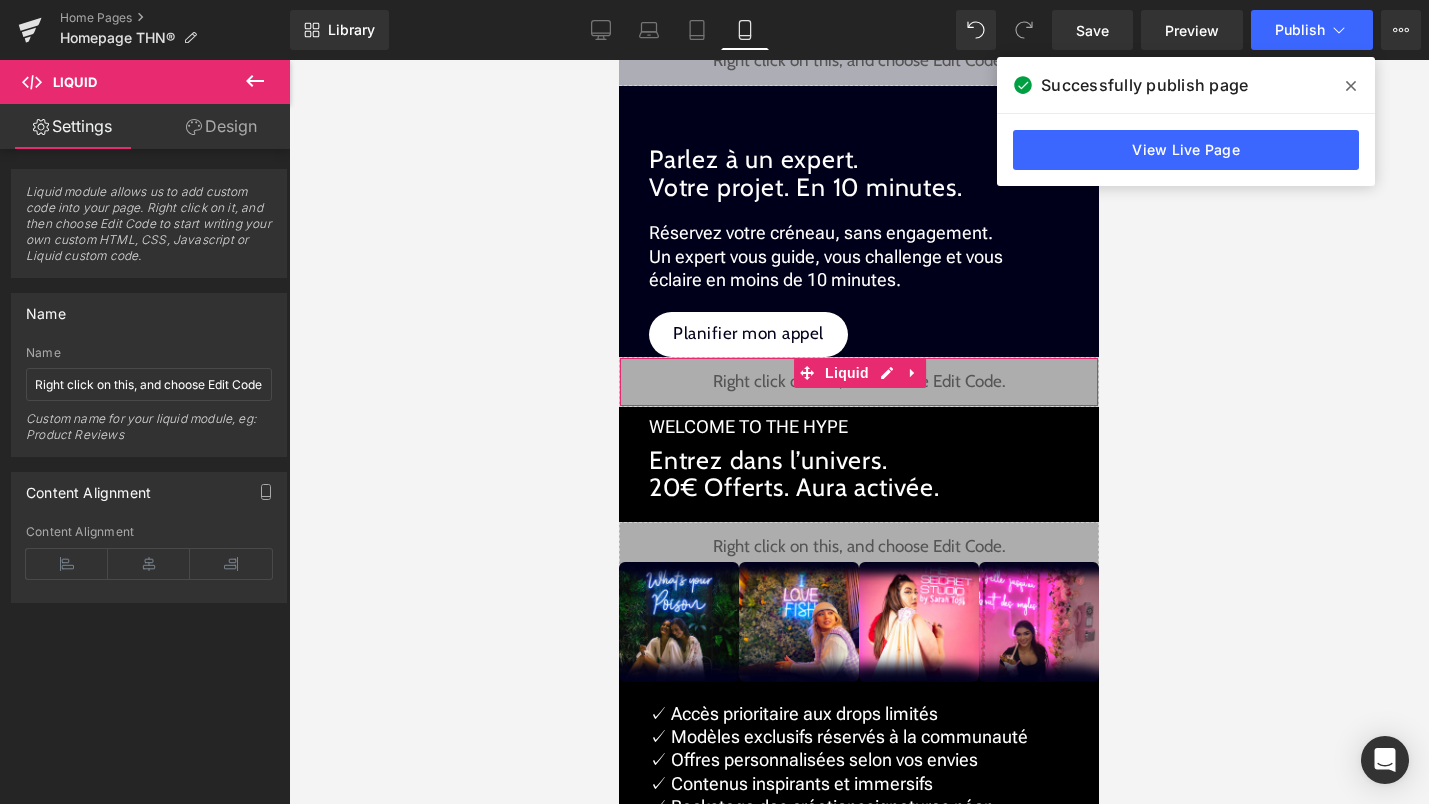 click on "Design" at bounding box center (221, 126) 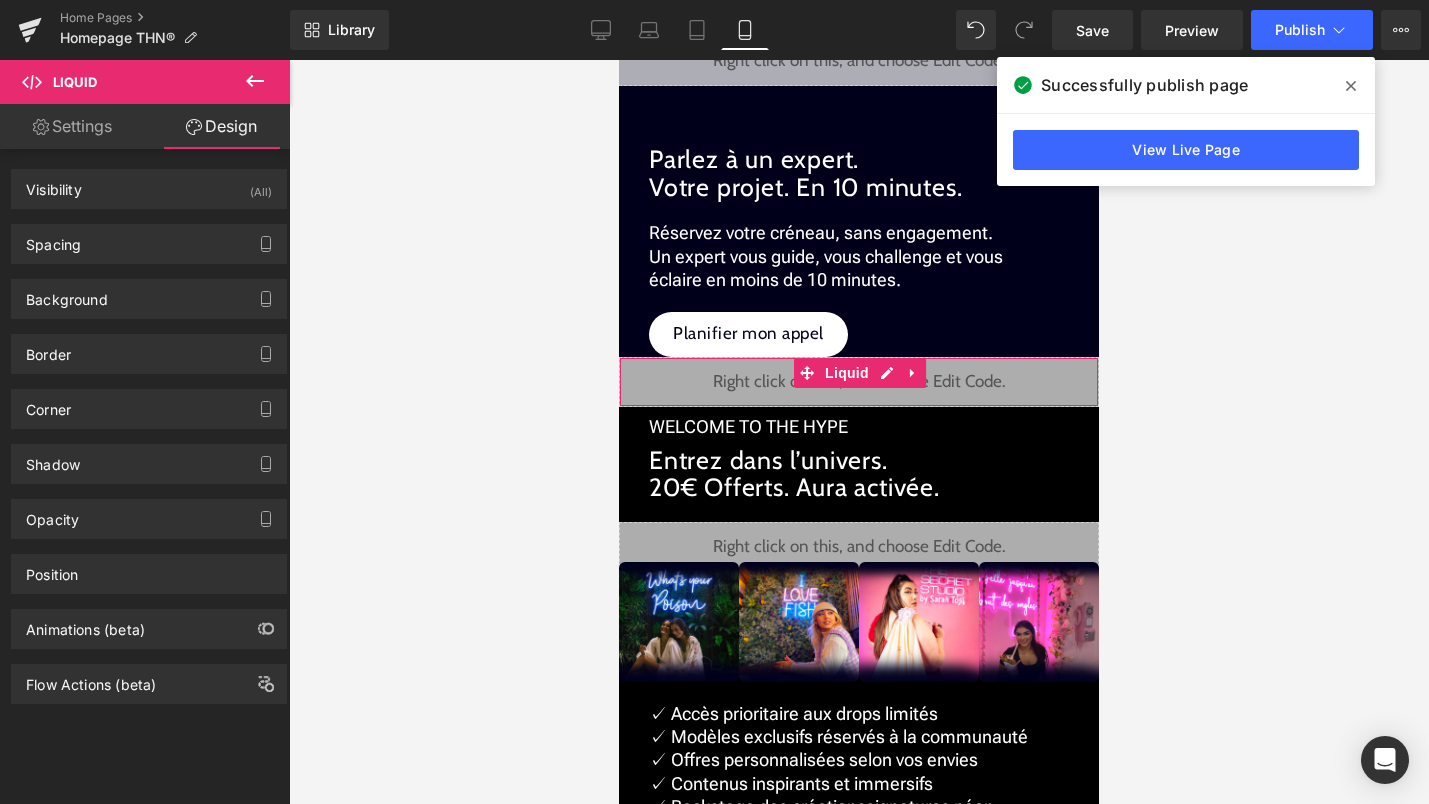 click on "Flow Actions (beta)" at bounding box center [149, 676] 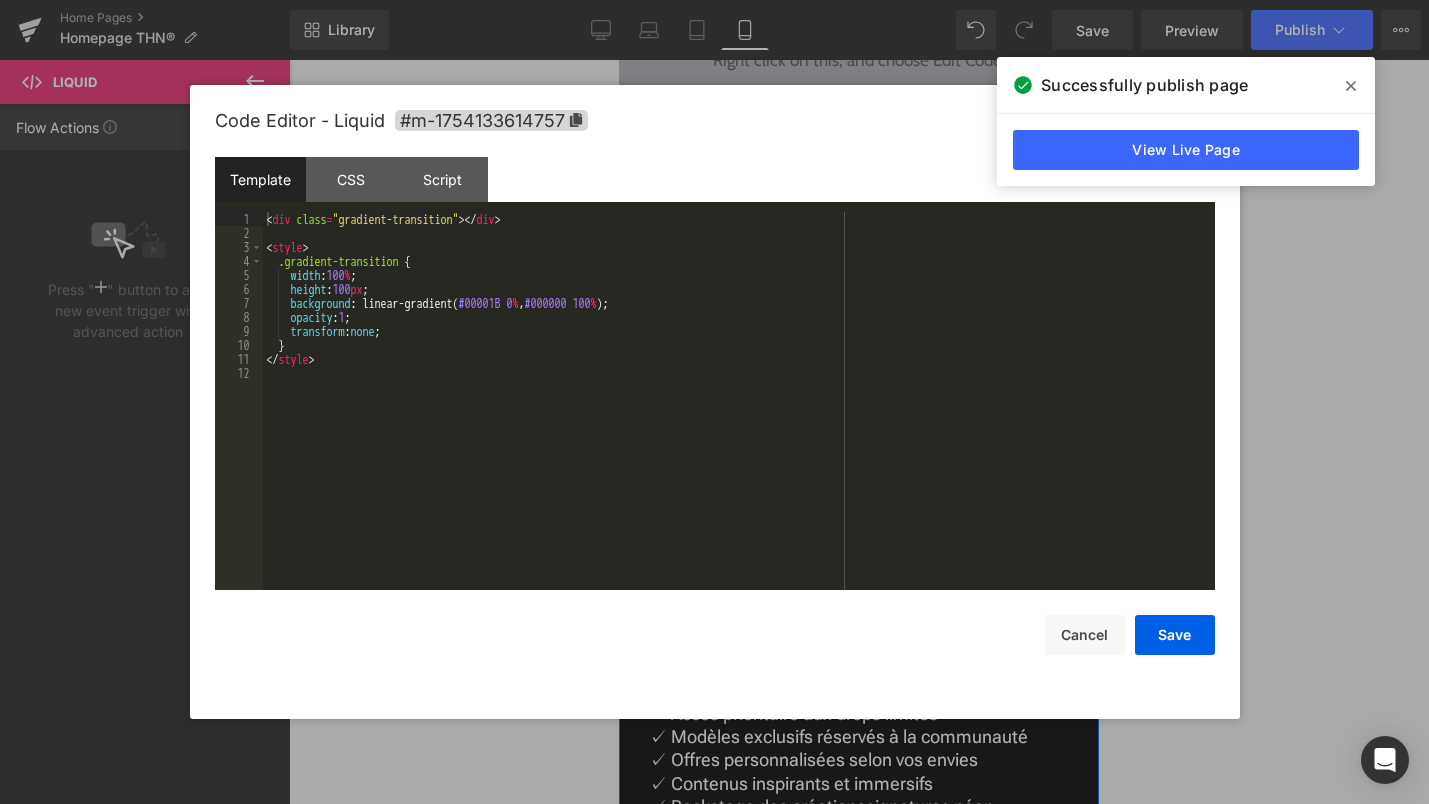 click on "Liquid" at bounding box center [859, 382] 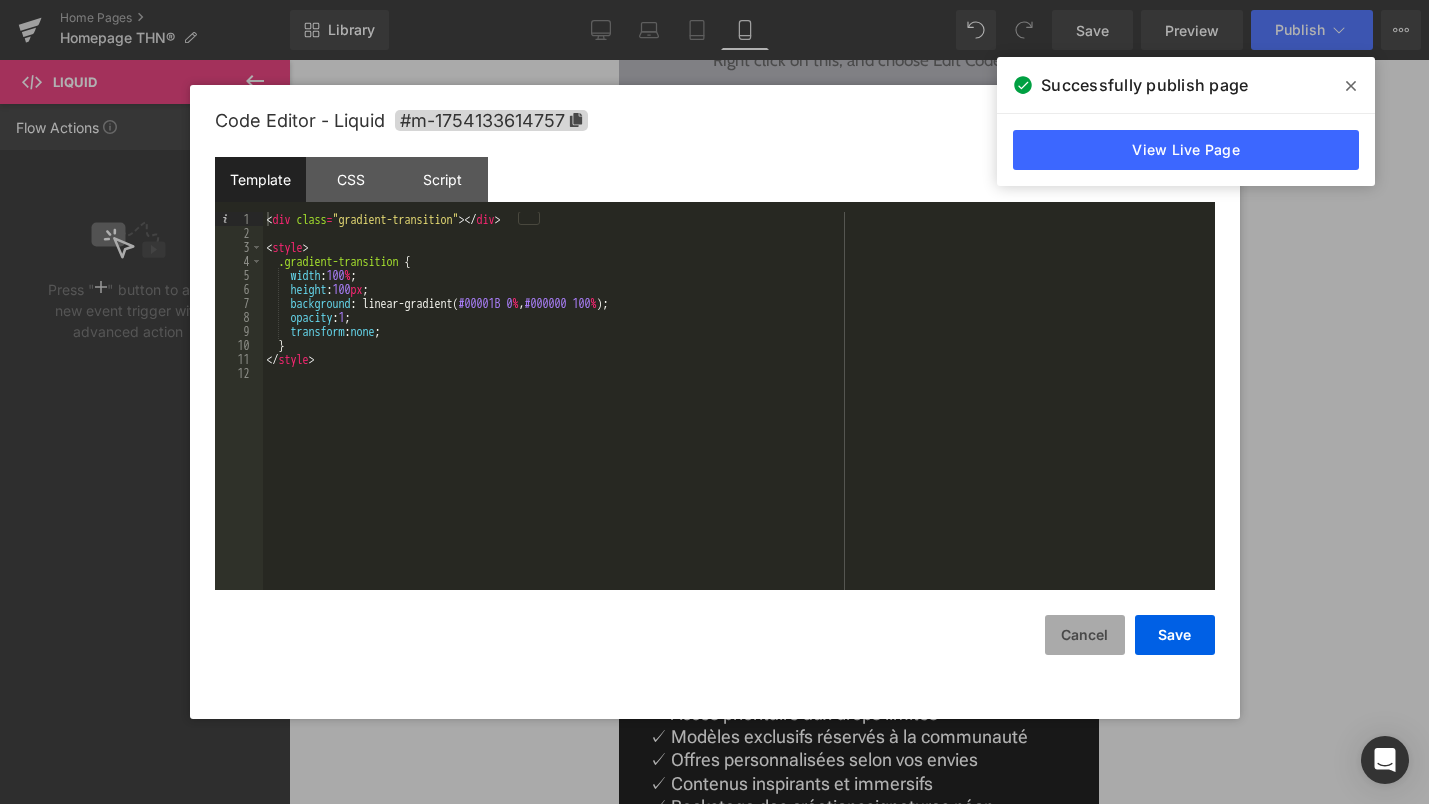click on "Cancel" at bounding box center [1085, 635] 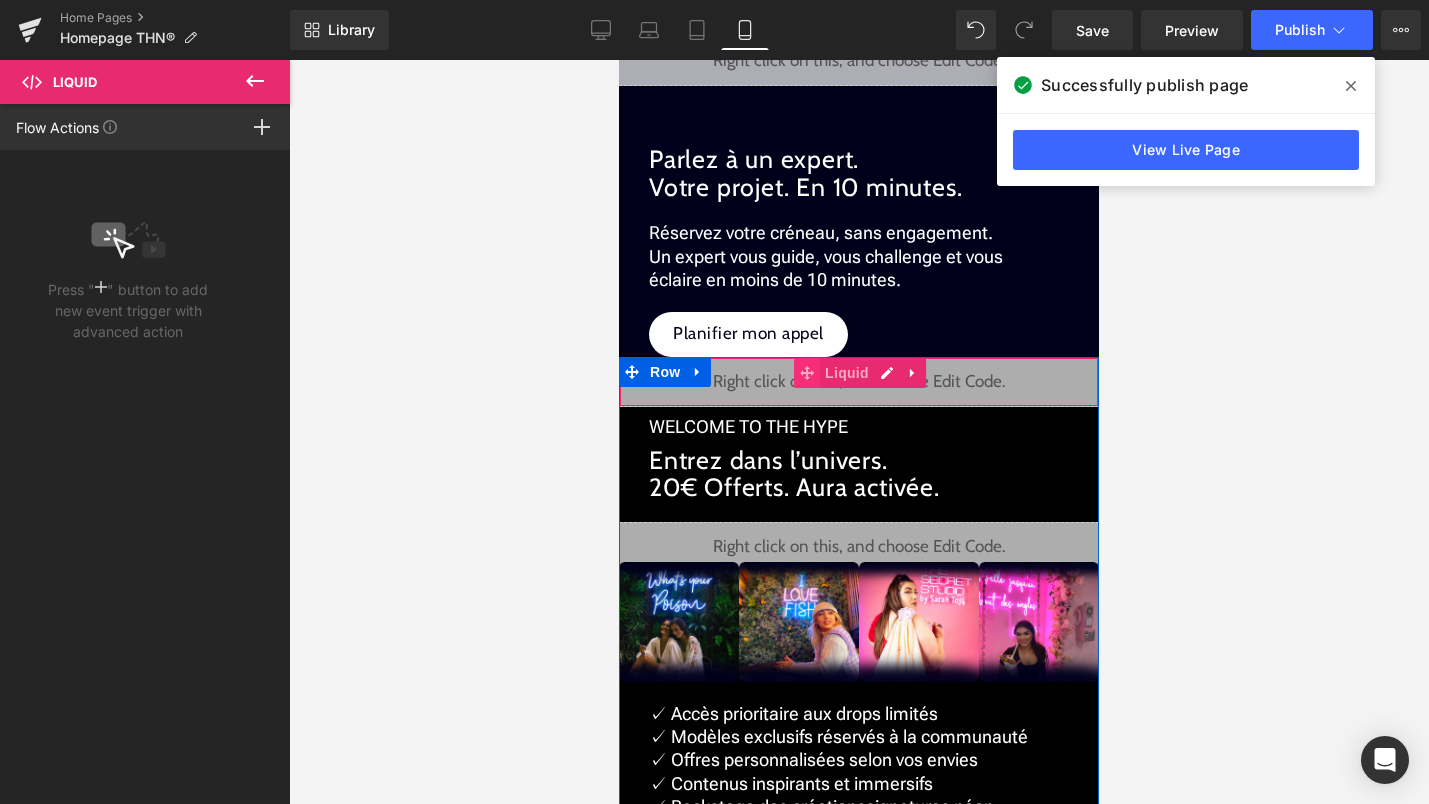 click 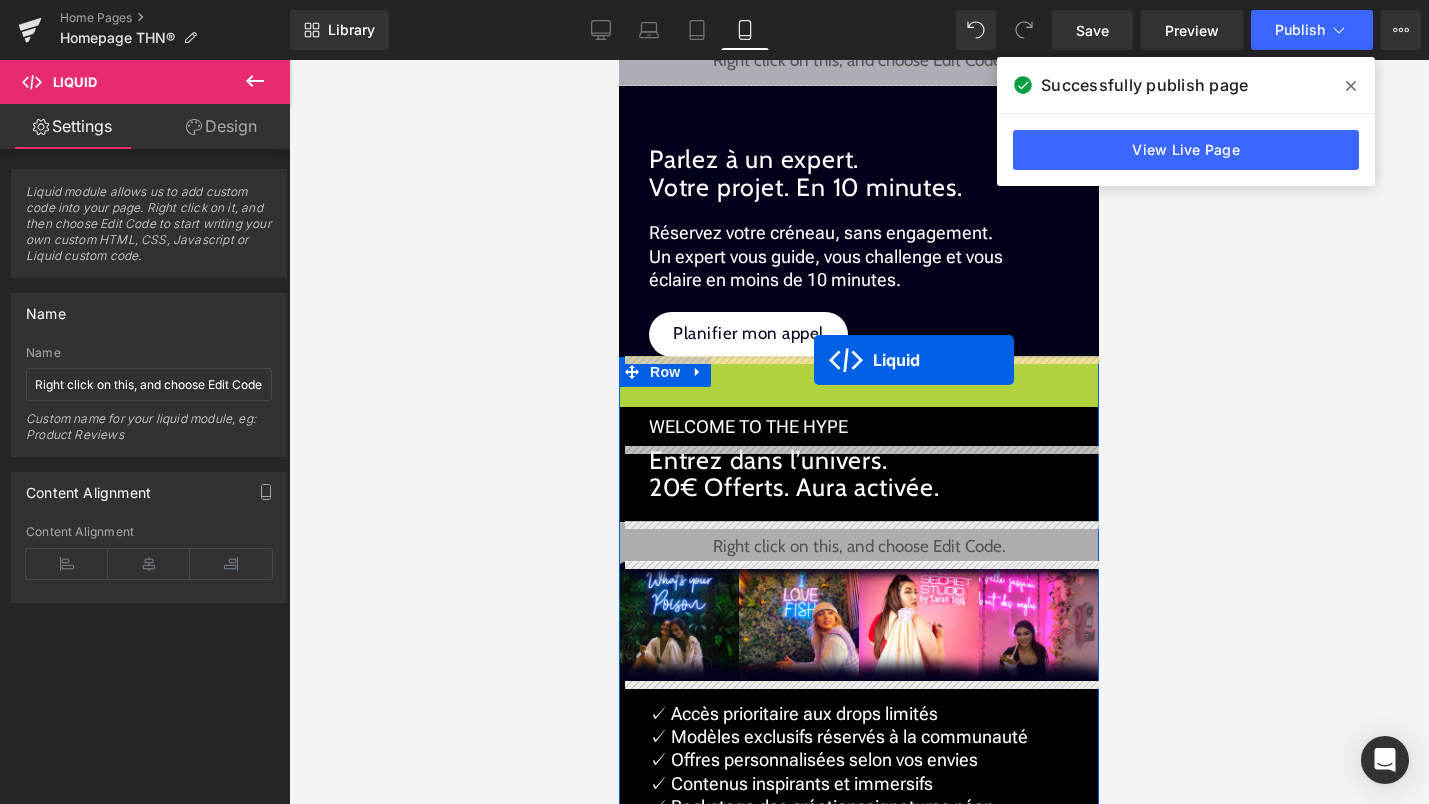 drag, startPoint x: 814, startPoint y: 372, endPoint x: 814, endPoint y: 360, distance: 12 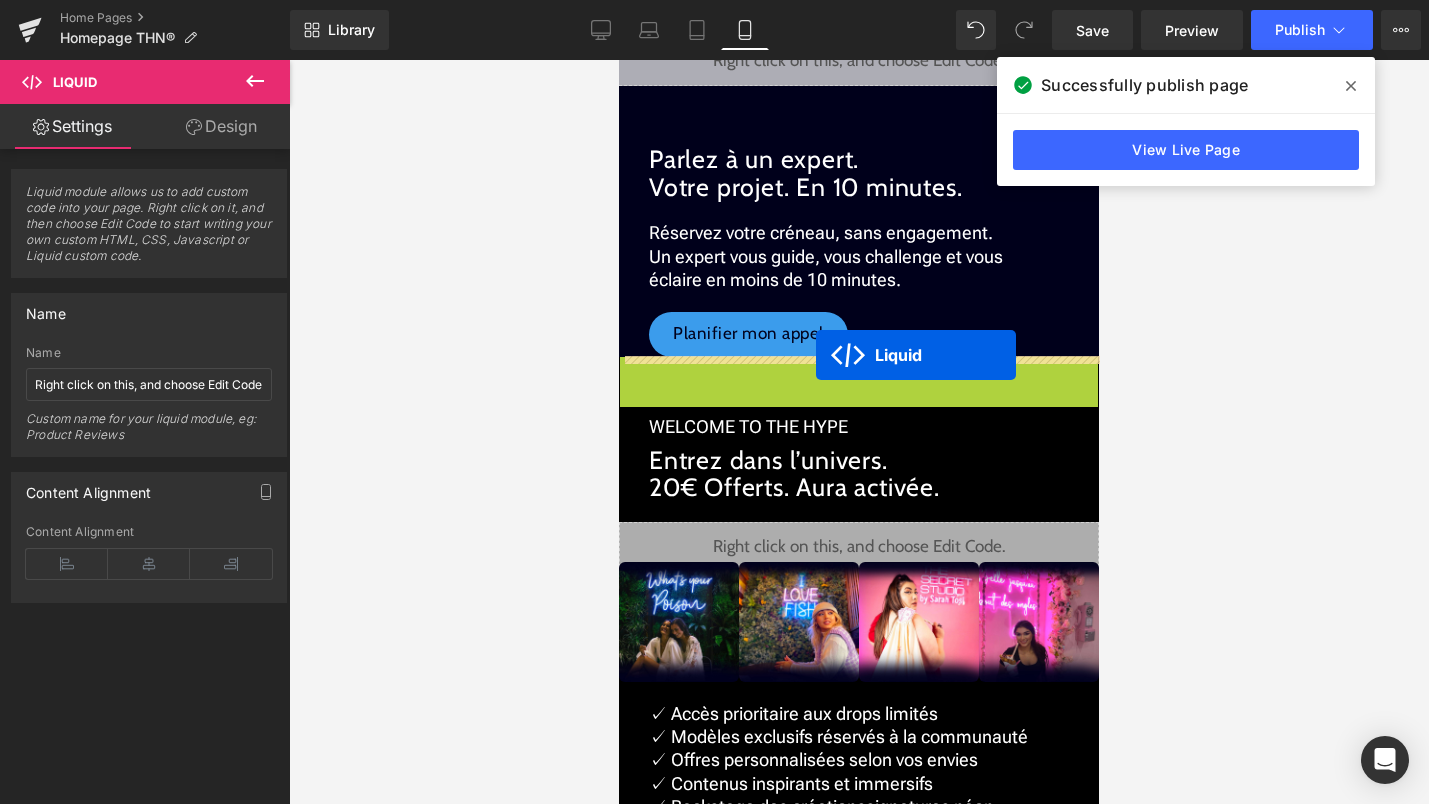 drag, startPoint x: 814, startPoint y: 375, endPoint x: 816, endPoint y: 354, distance: 21.095022 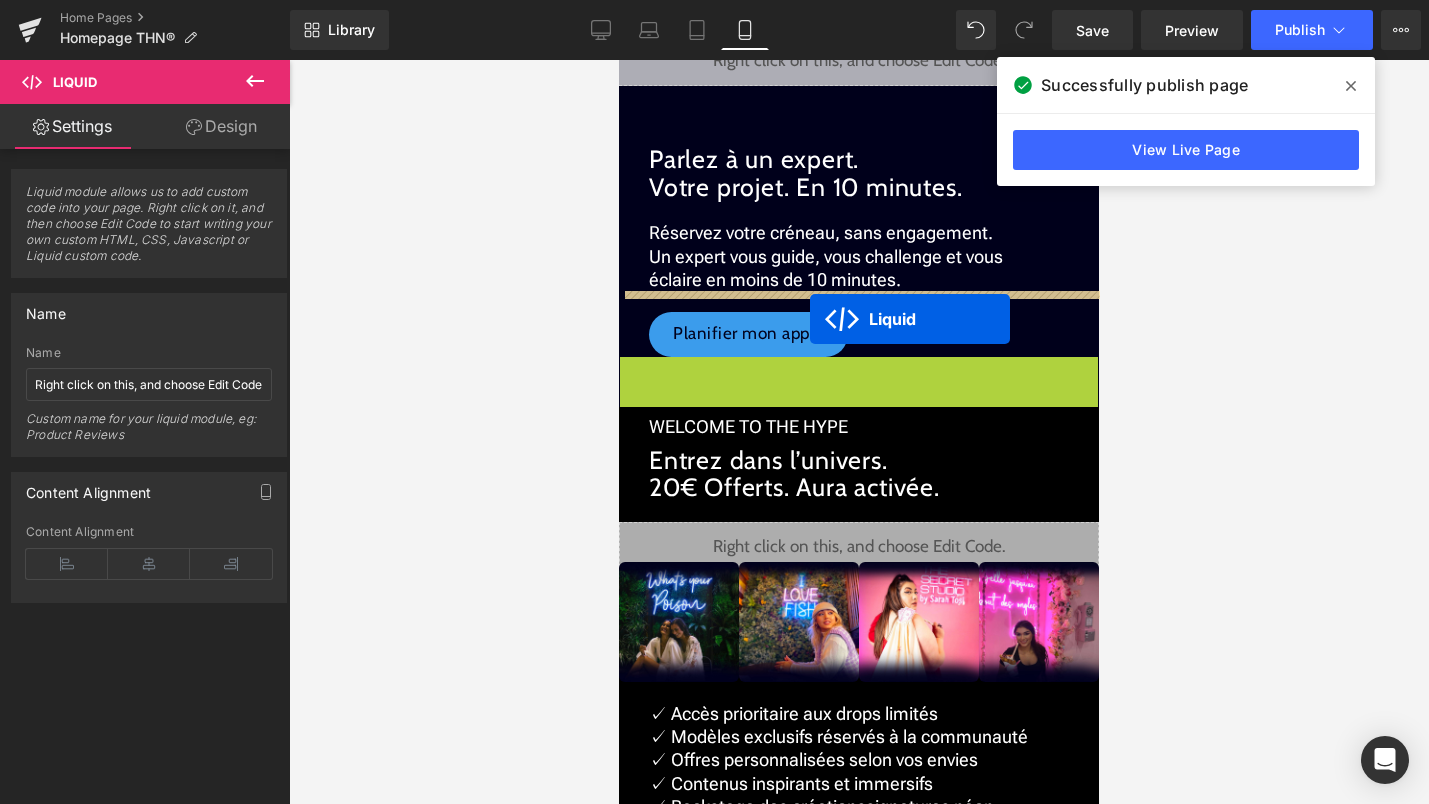 drag, startPoint x: 810, startPoint y: 375, endPoint x: 810, endPoint y: 313, distance: 62 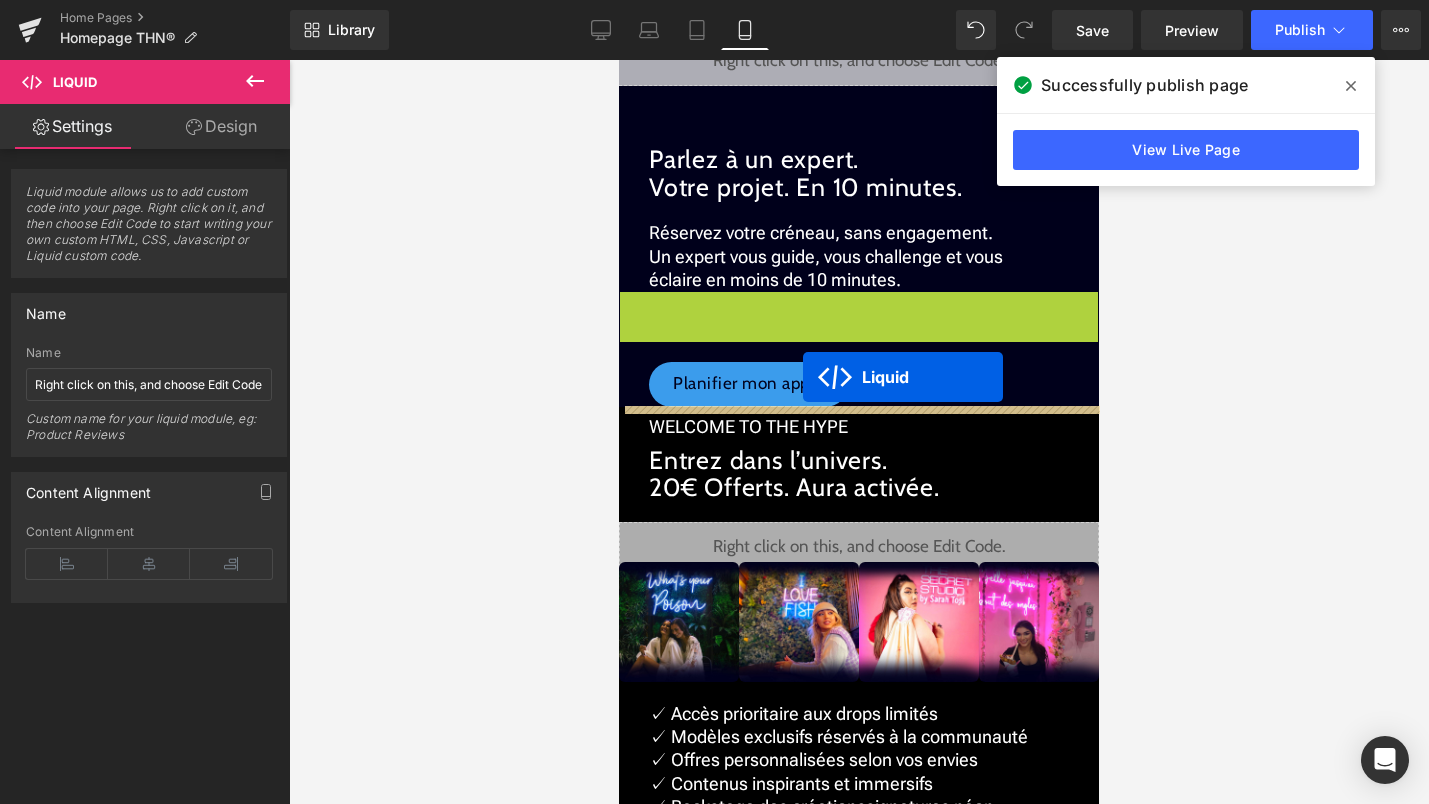 drag, startPoint x: 811, startPoint y: 308, endPoint x: 803, endPoint y: 376, distance: 68.46897 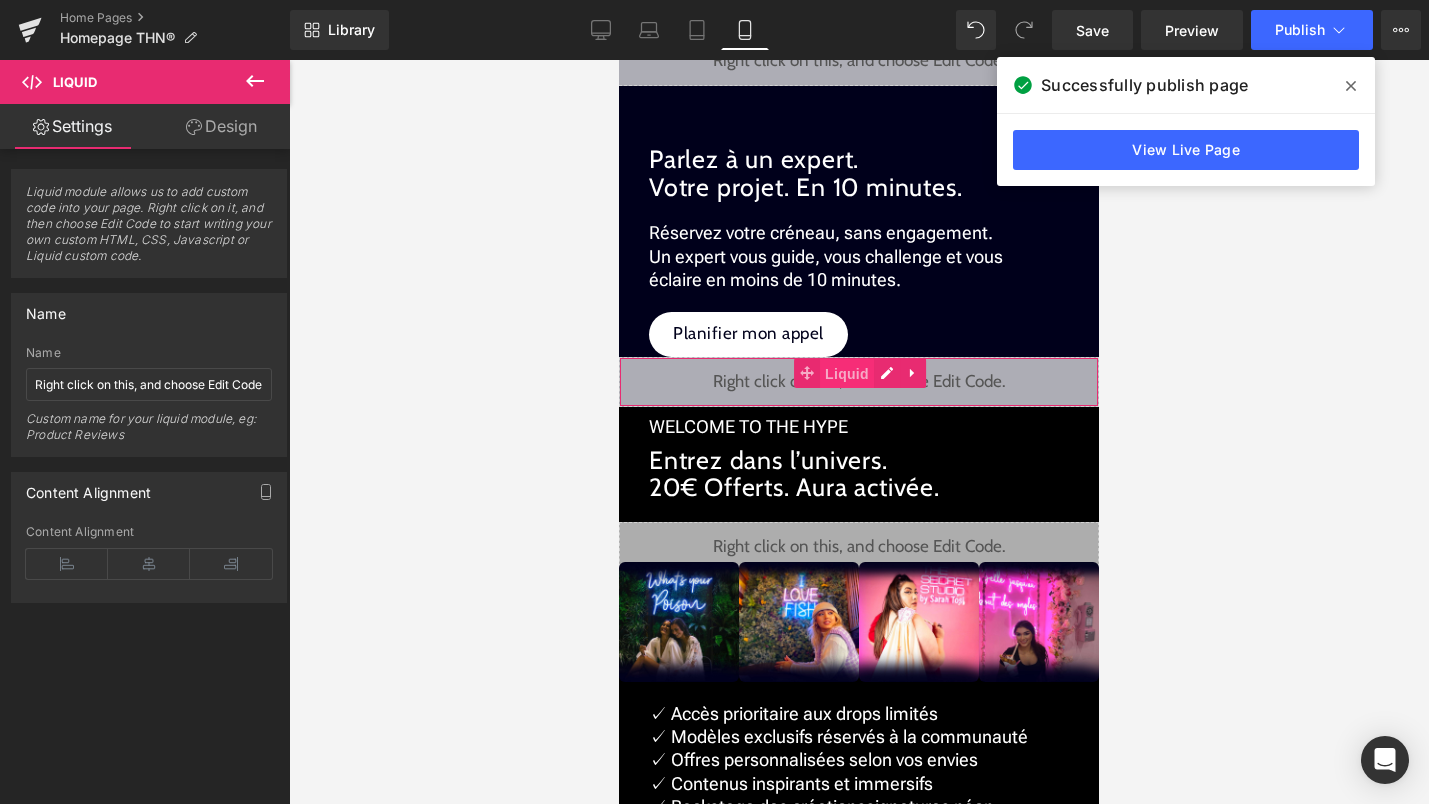 click on "Liquid" at bounding box center [847, 374] 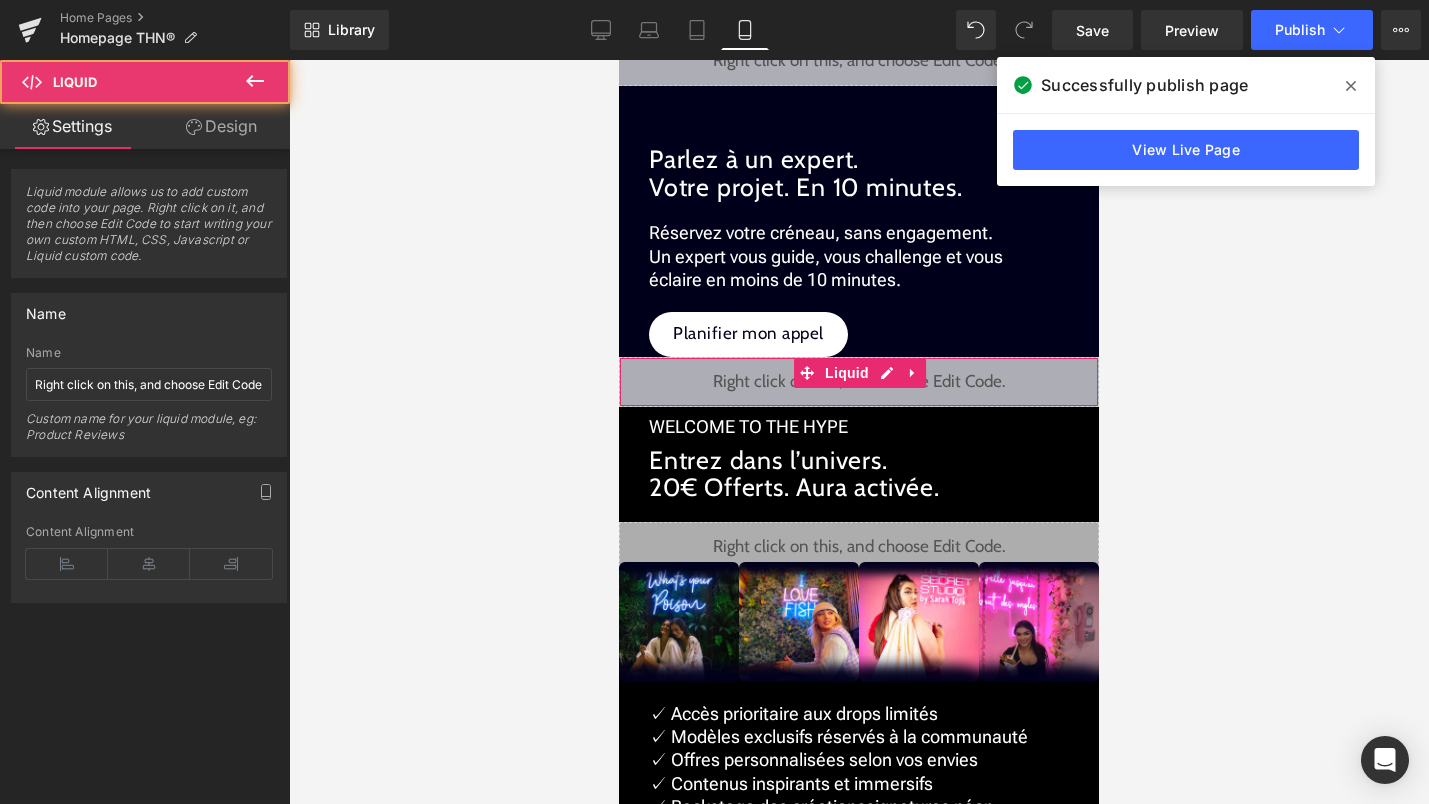 click on "Design" at bounding box center (221, 126) 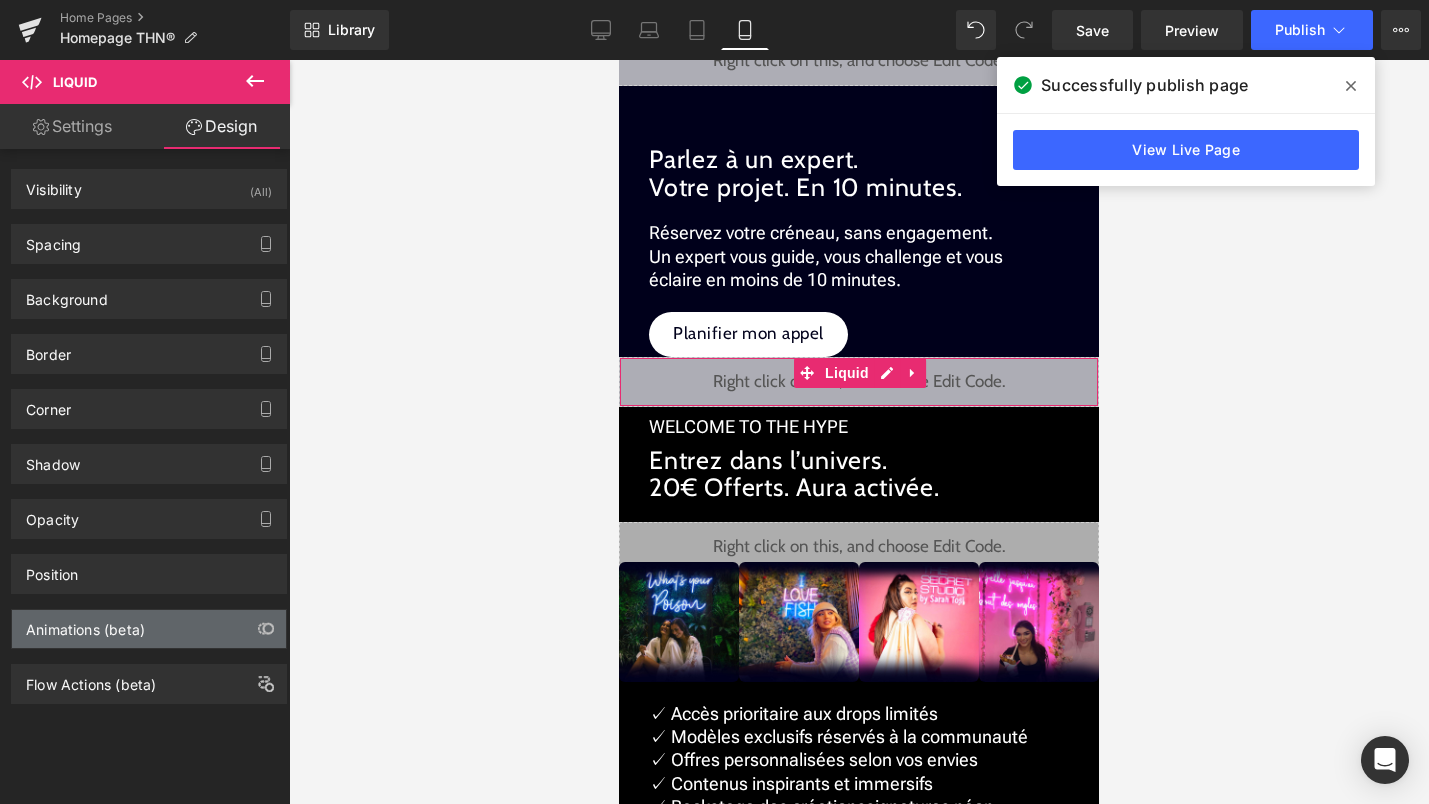 click on "Animations (beta)" at bounding box center [85, 624] 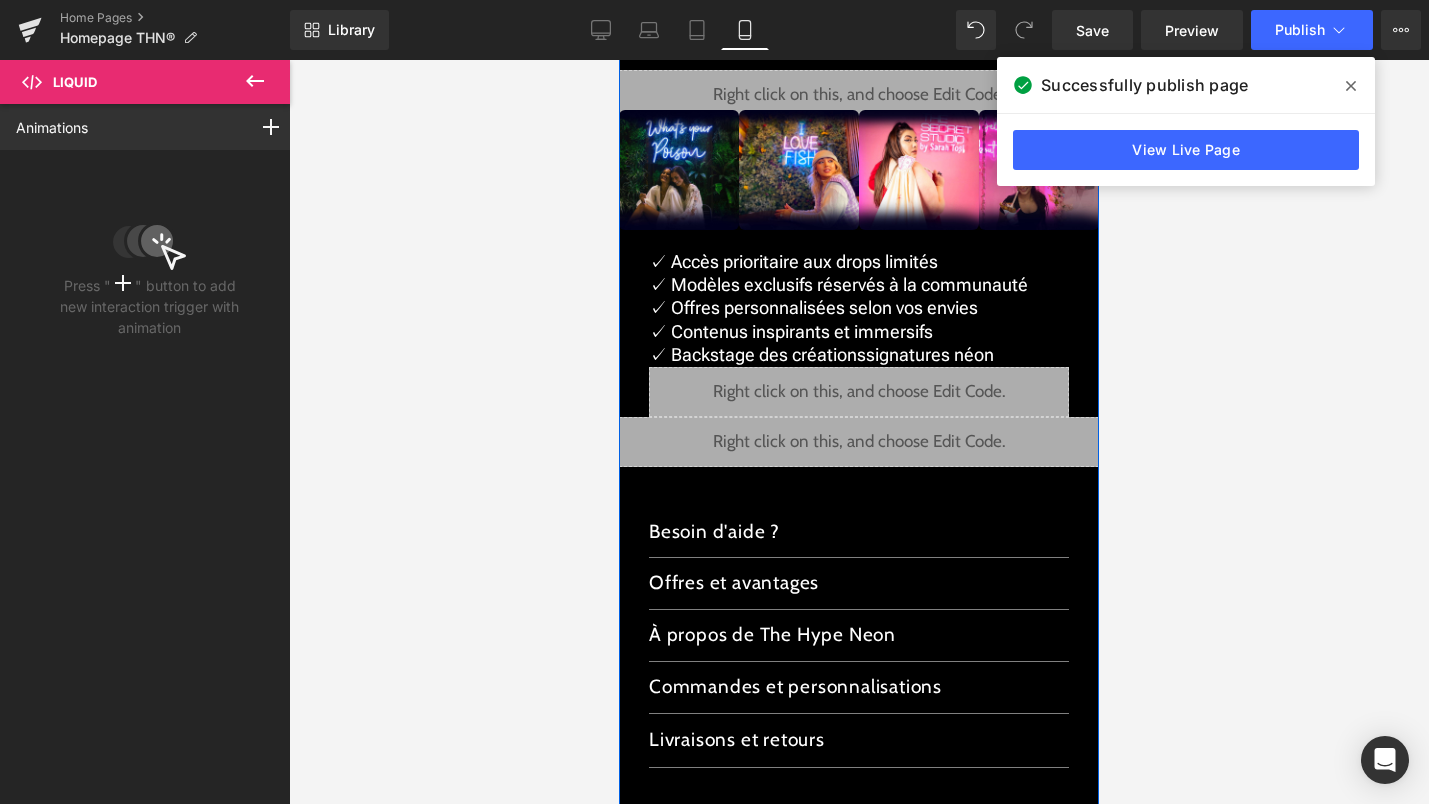 scroll, scrollTop: 2605, scrollLeft: 0, axis: vertical 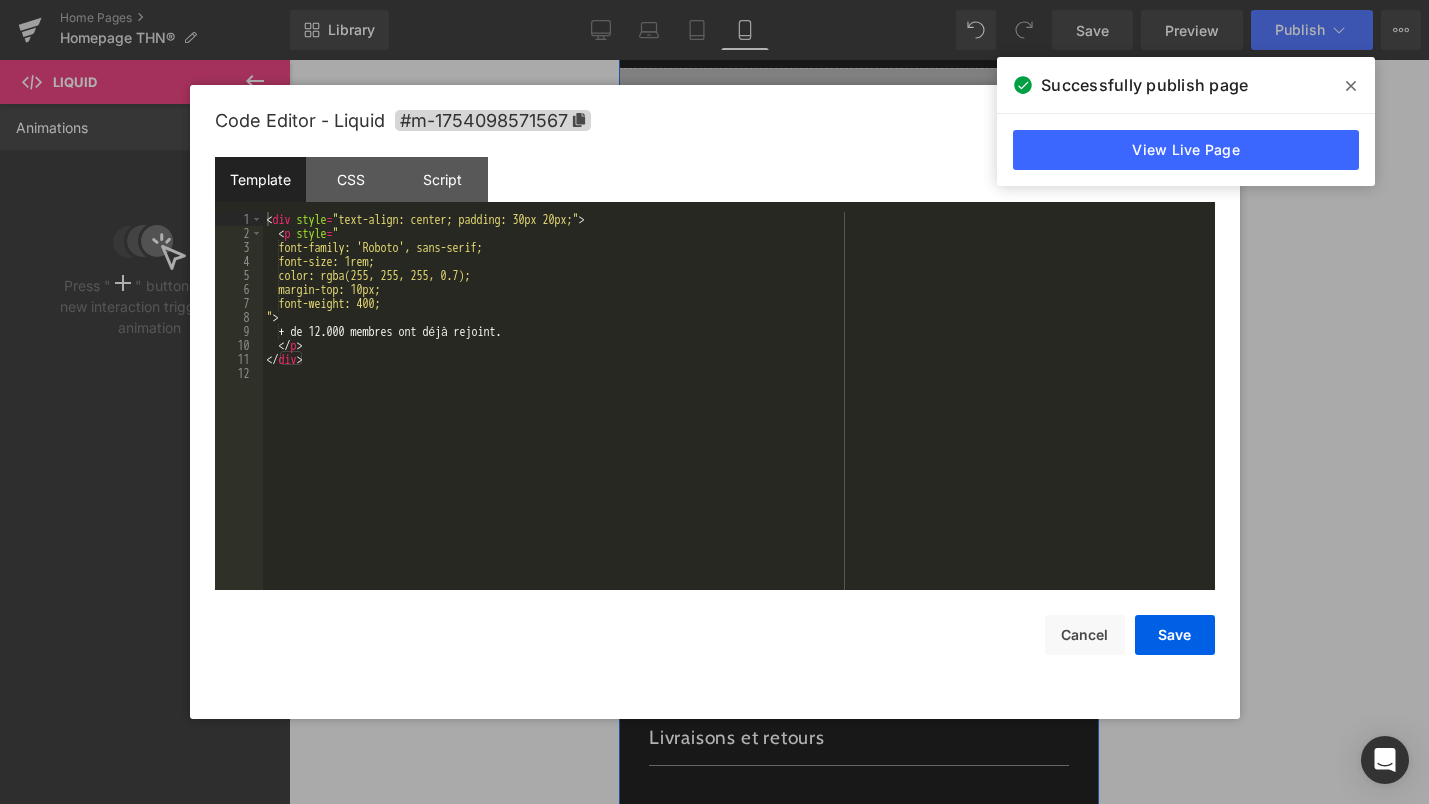 click on "Liquid" at bounding box center (859, 390) 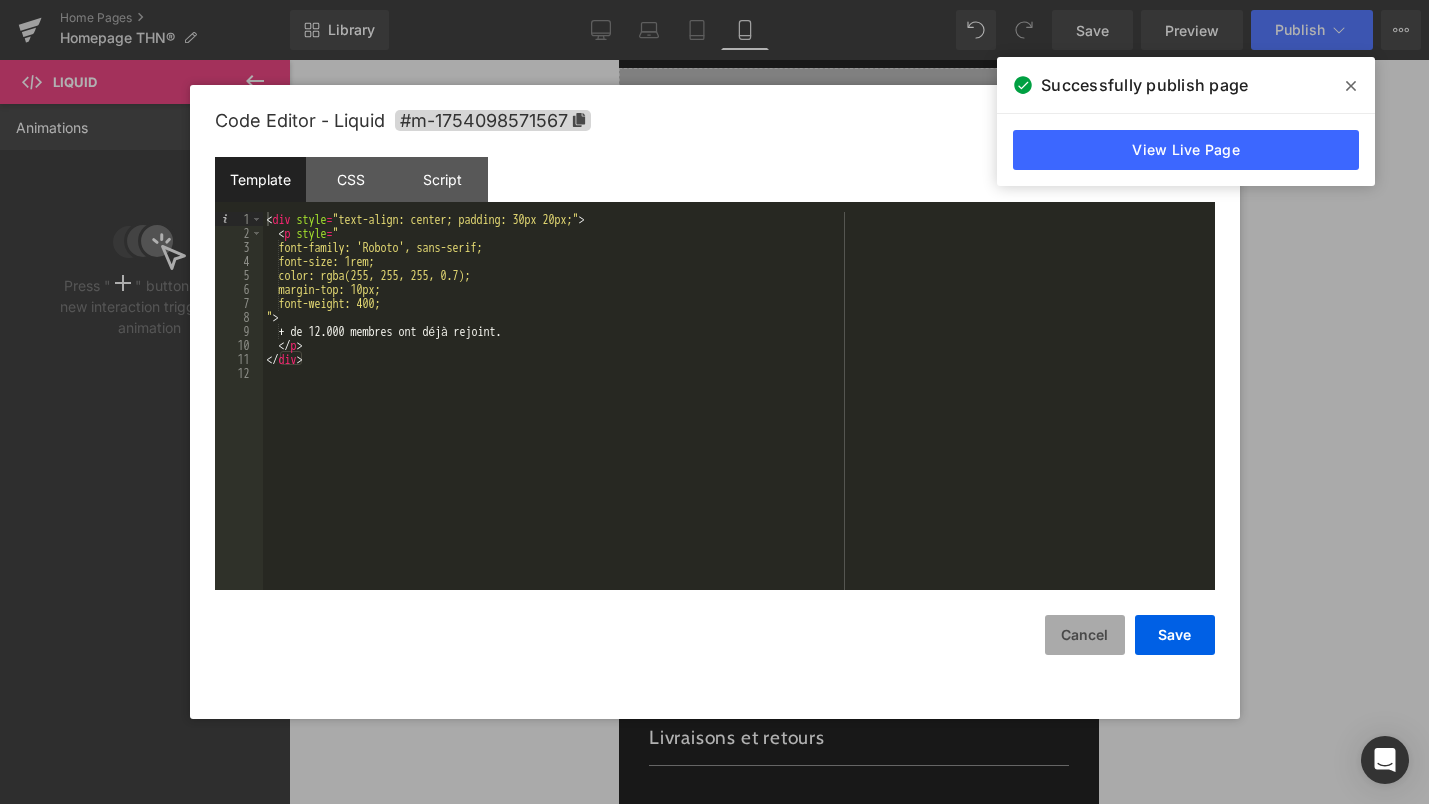 click on "Cancel" at bounding box center [1085, 635] 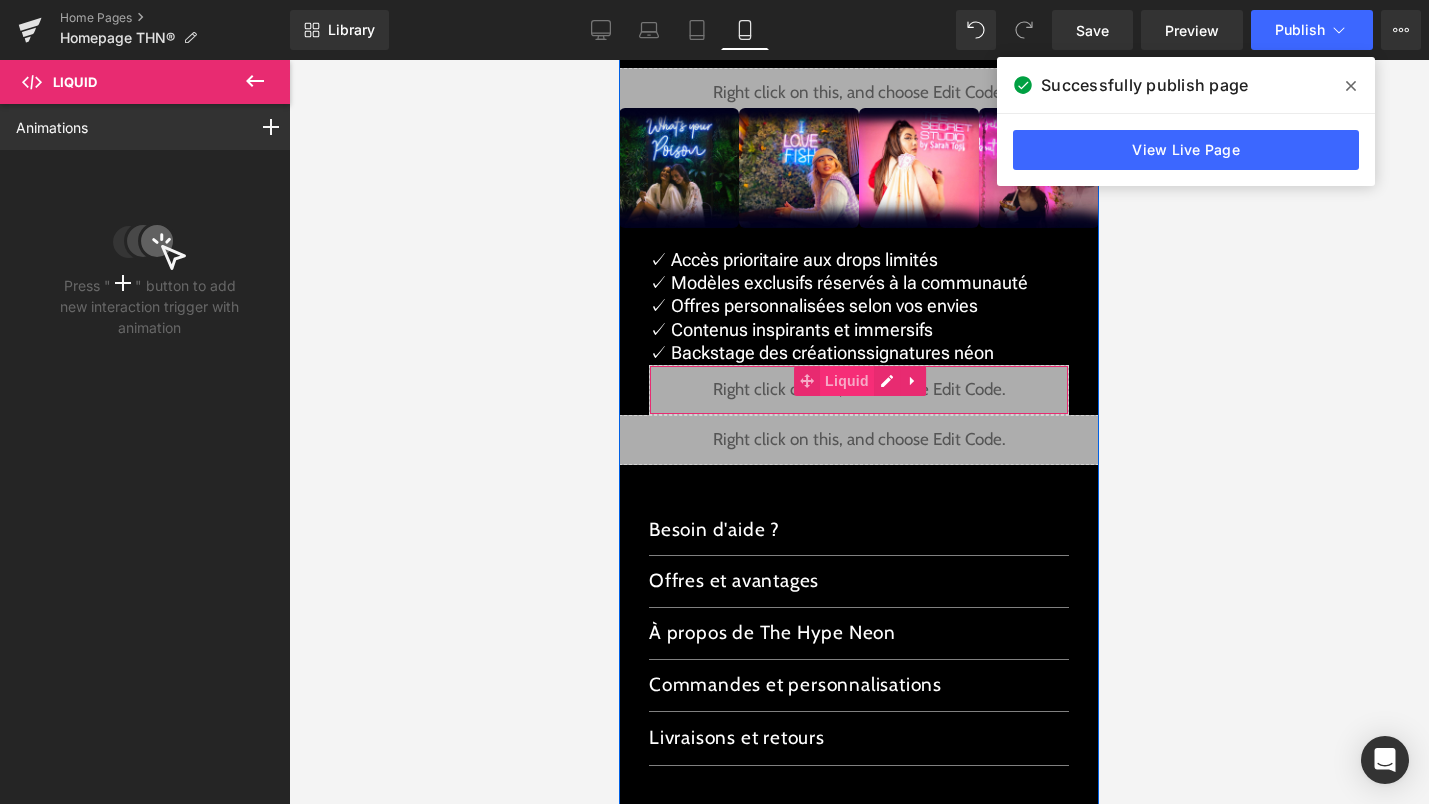click on "Liquid" at bounding box center (847, 381) 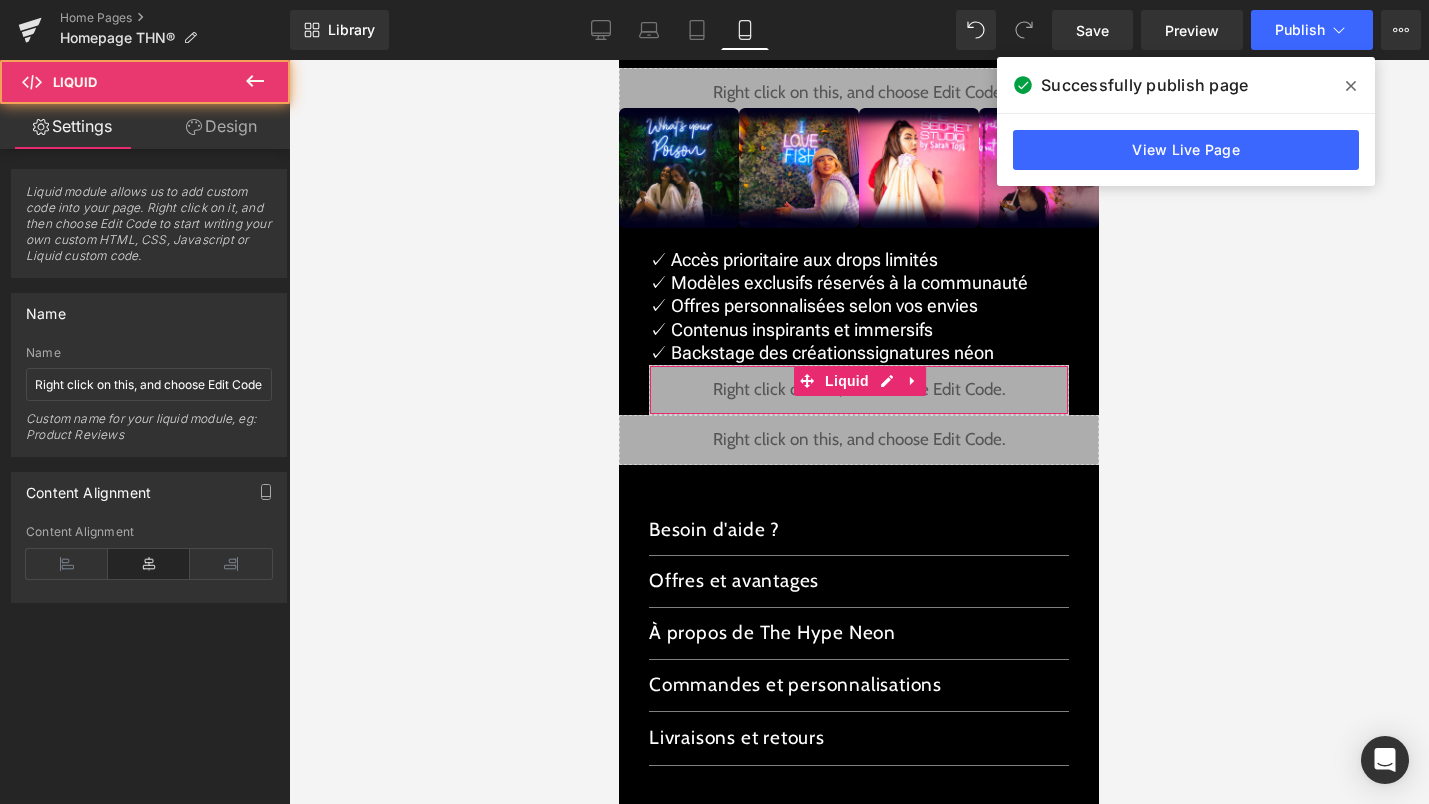 click on "Design" at bounding box center (221, 126) 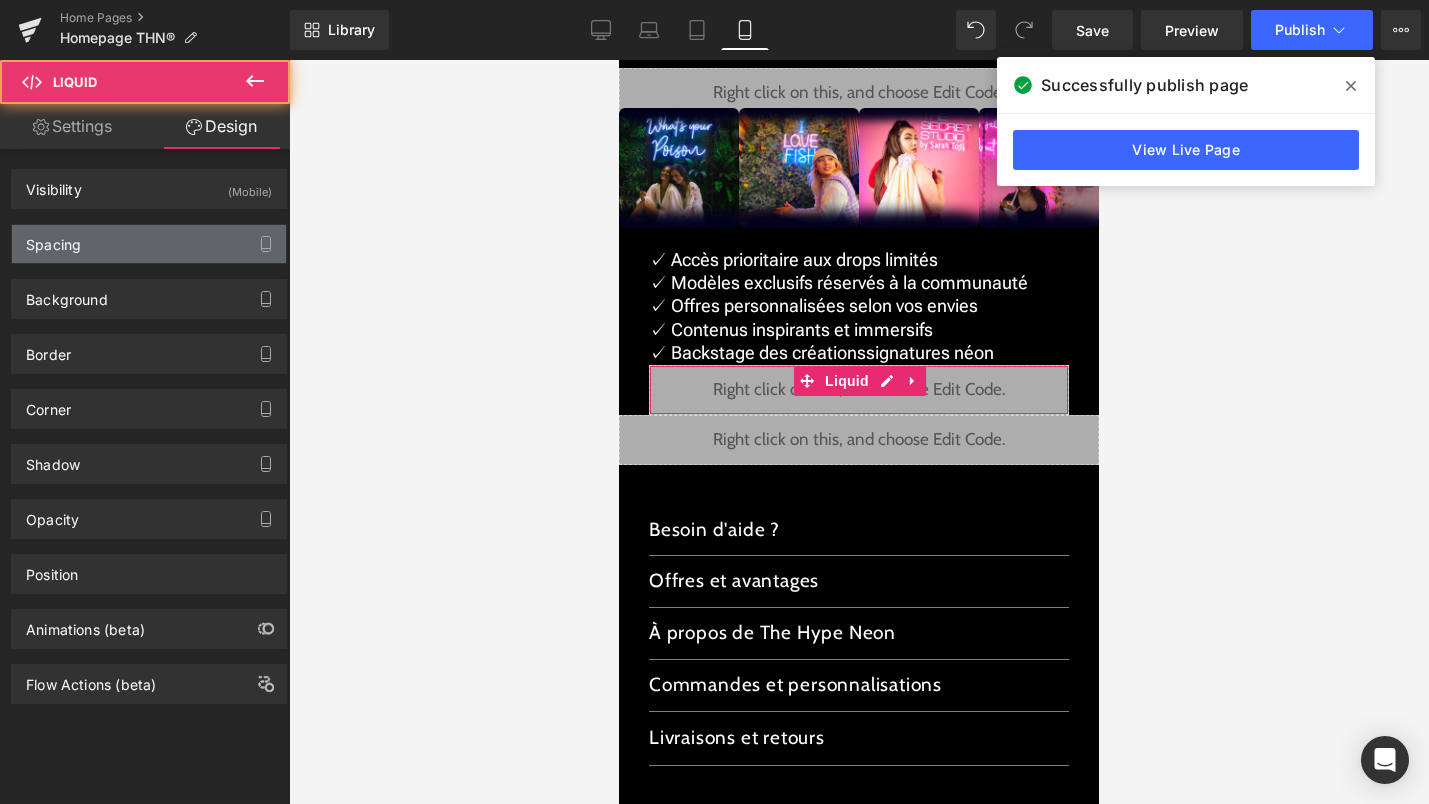 type on "0" 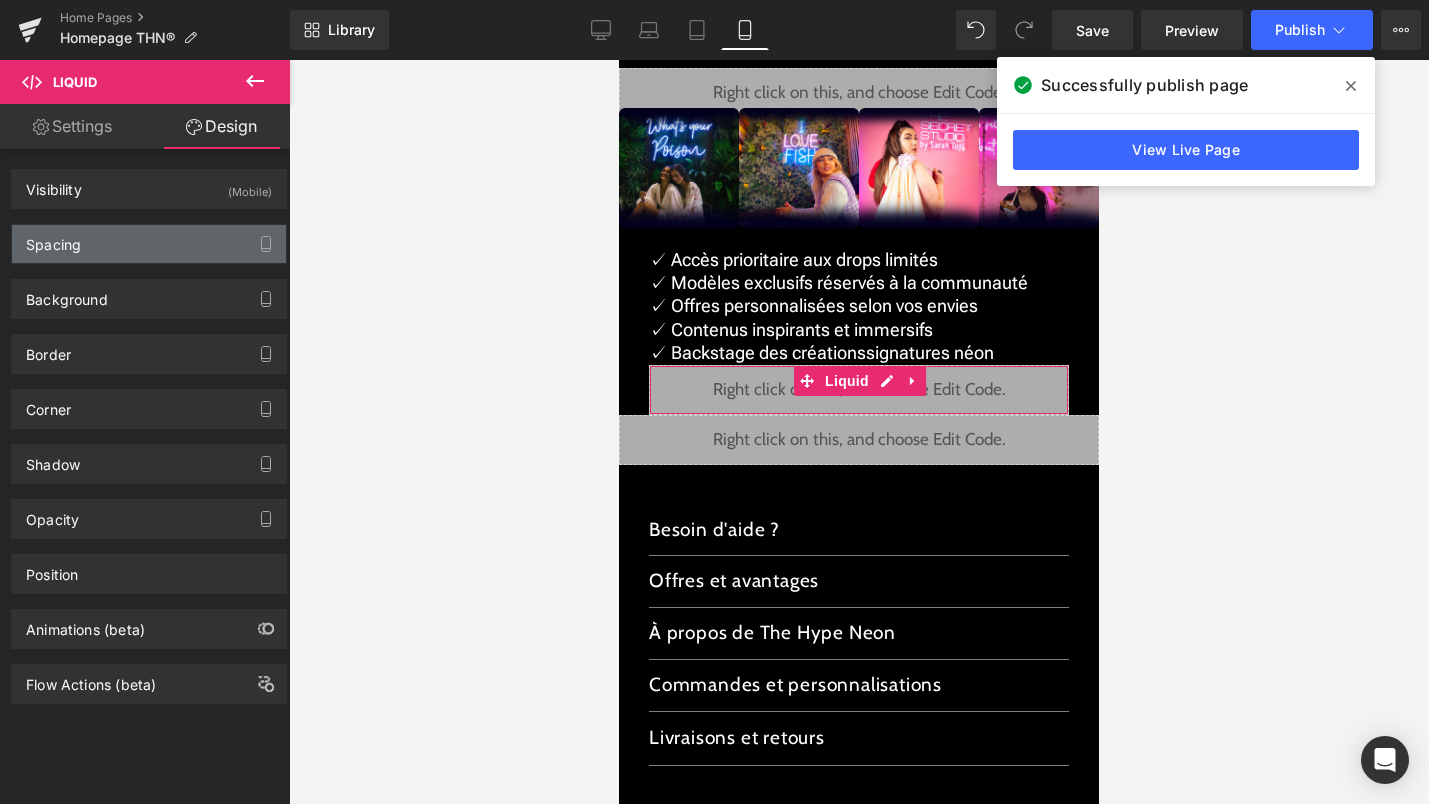 click on "Spacing" at bounding box center (149, 244) 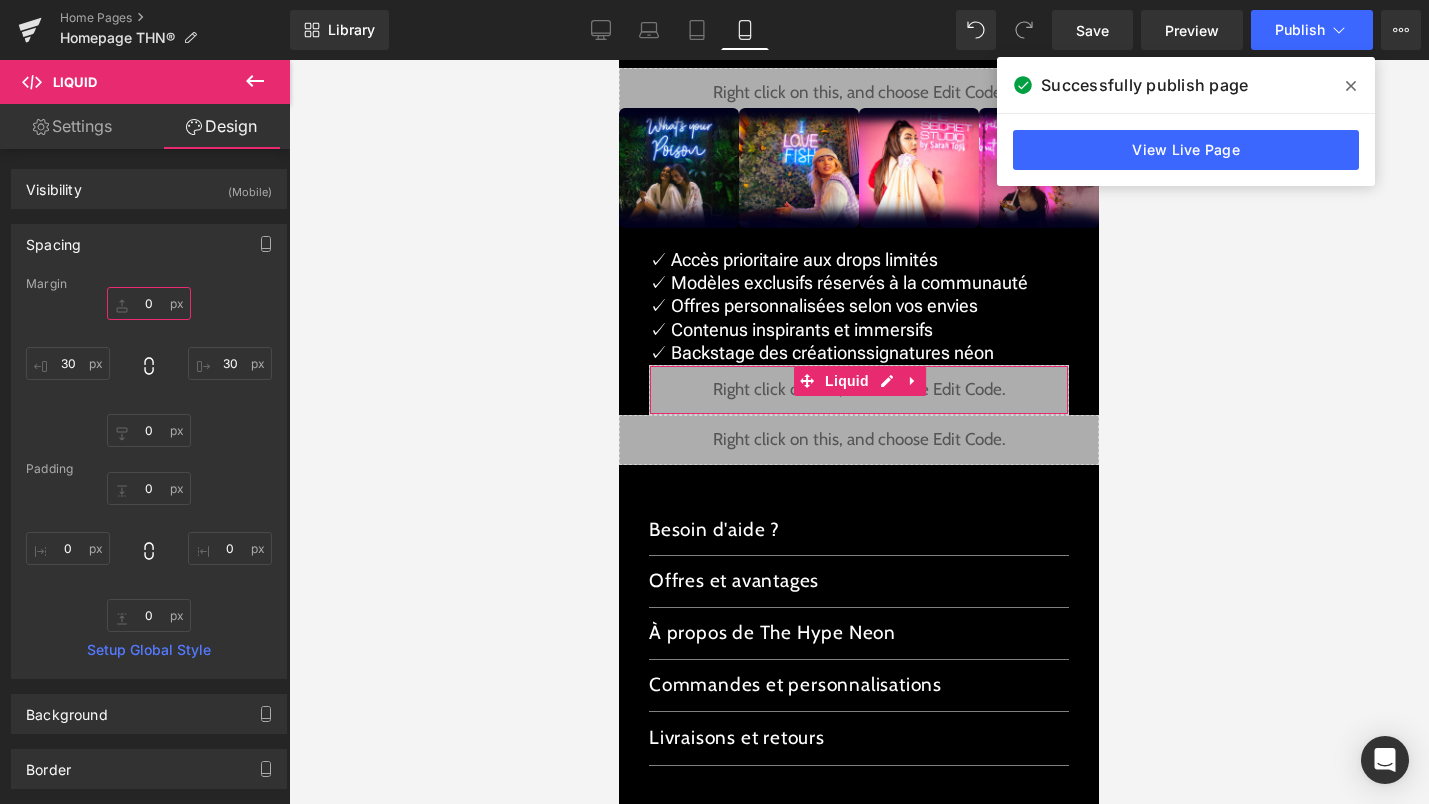 click on "0" at bounding box center [149, 303] 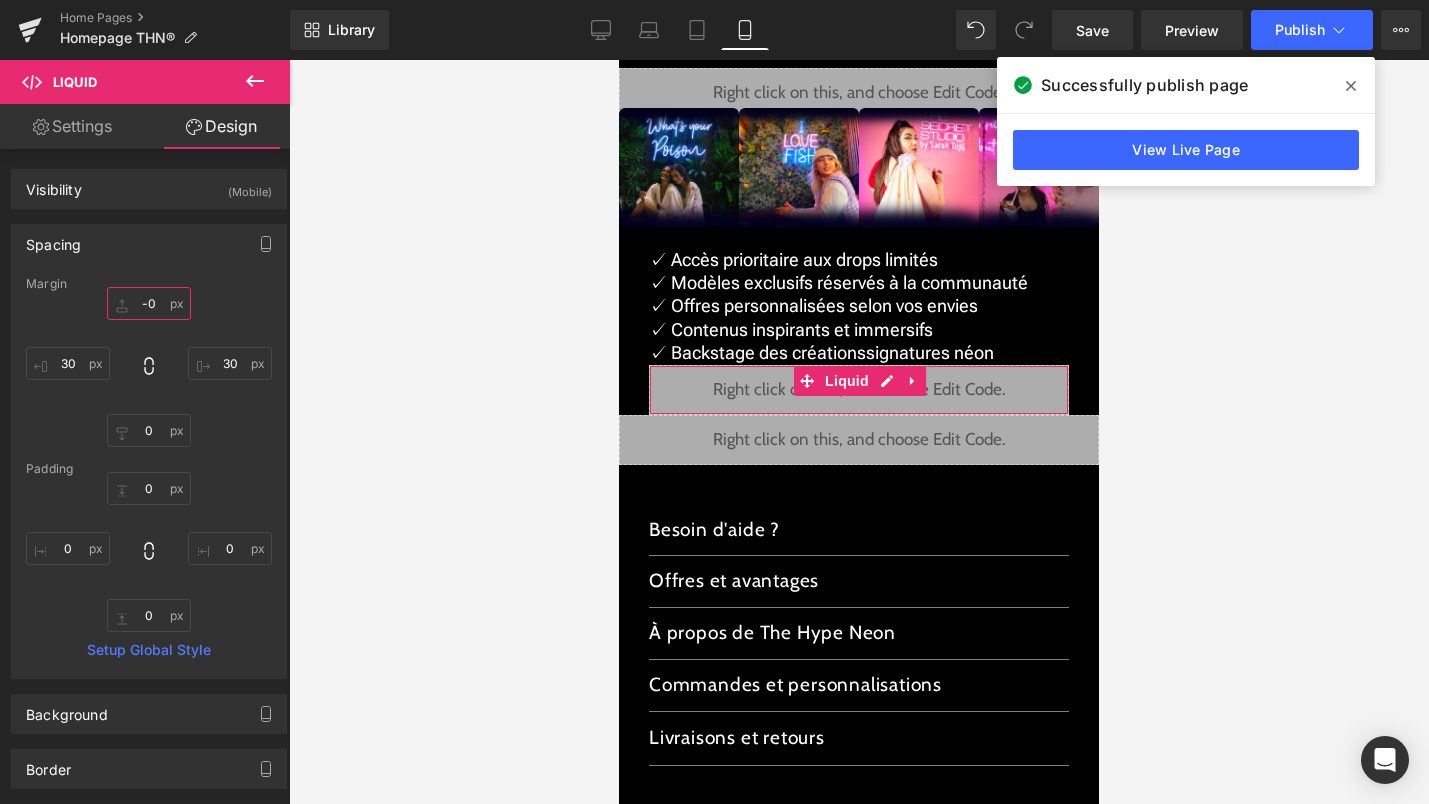 type on "-30" 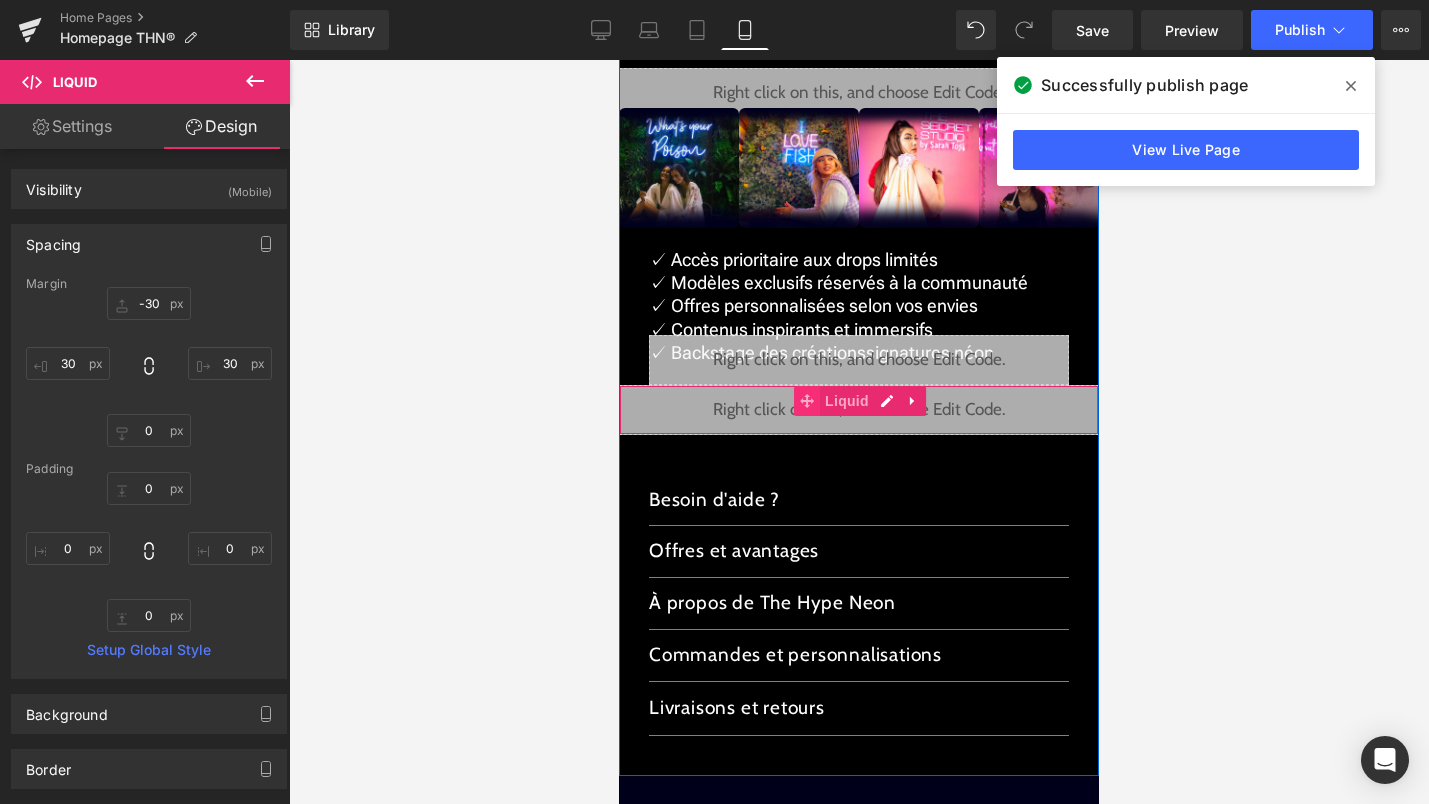 click 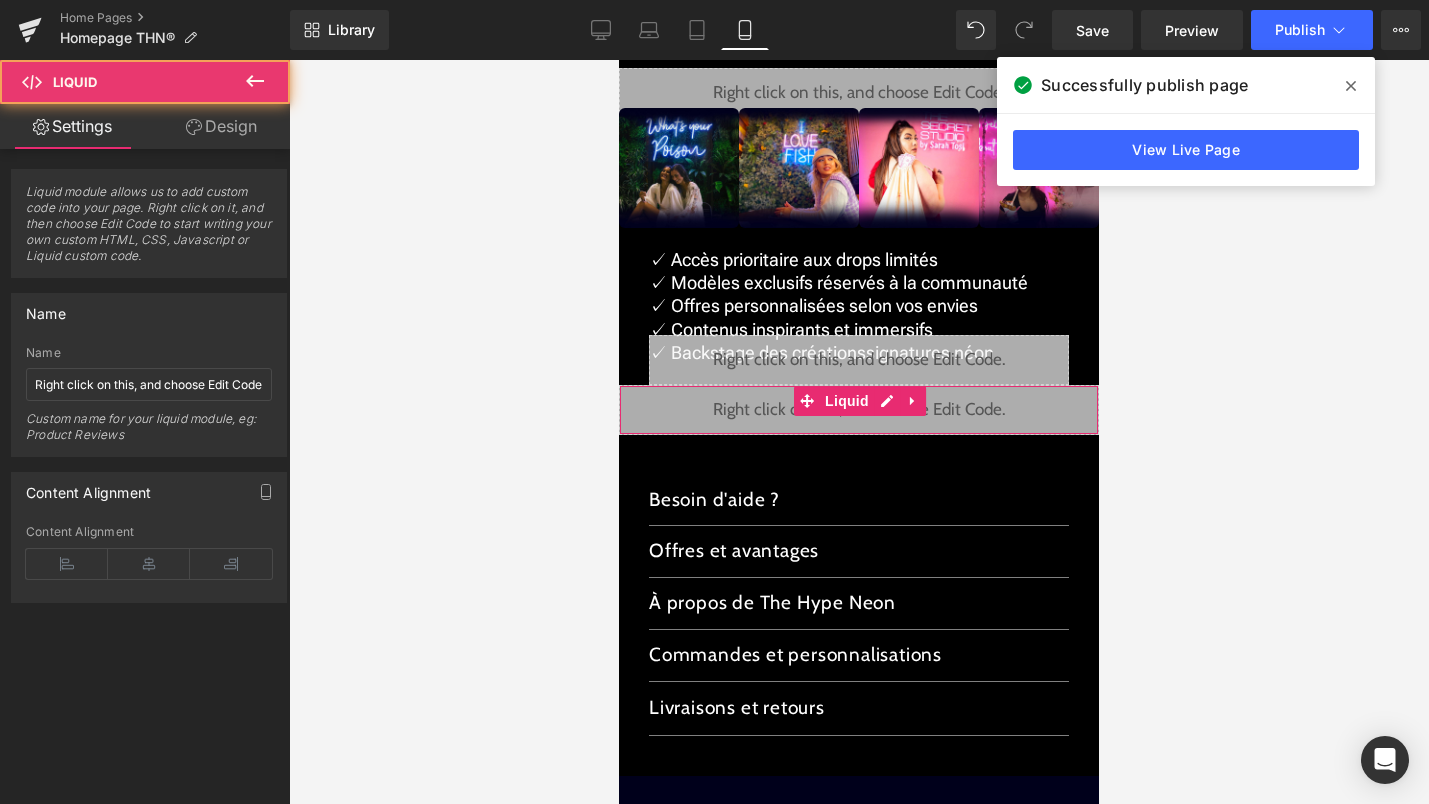 click on "Design" at bounding box center [221, 126] 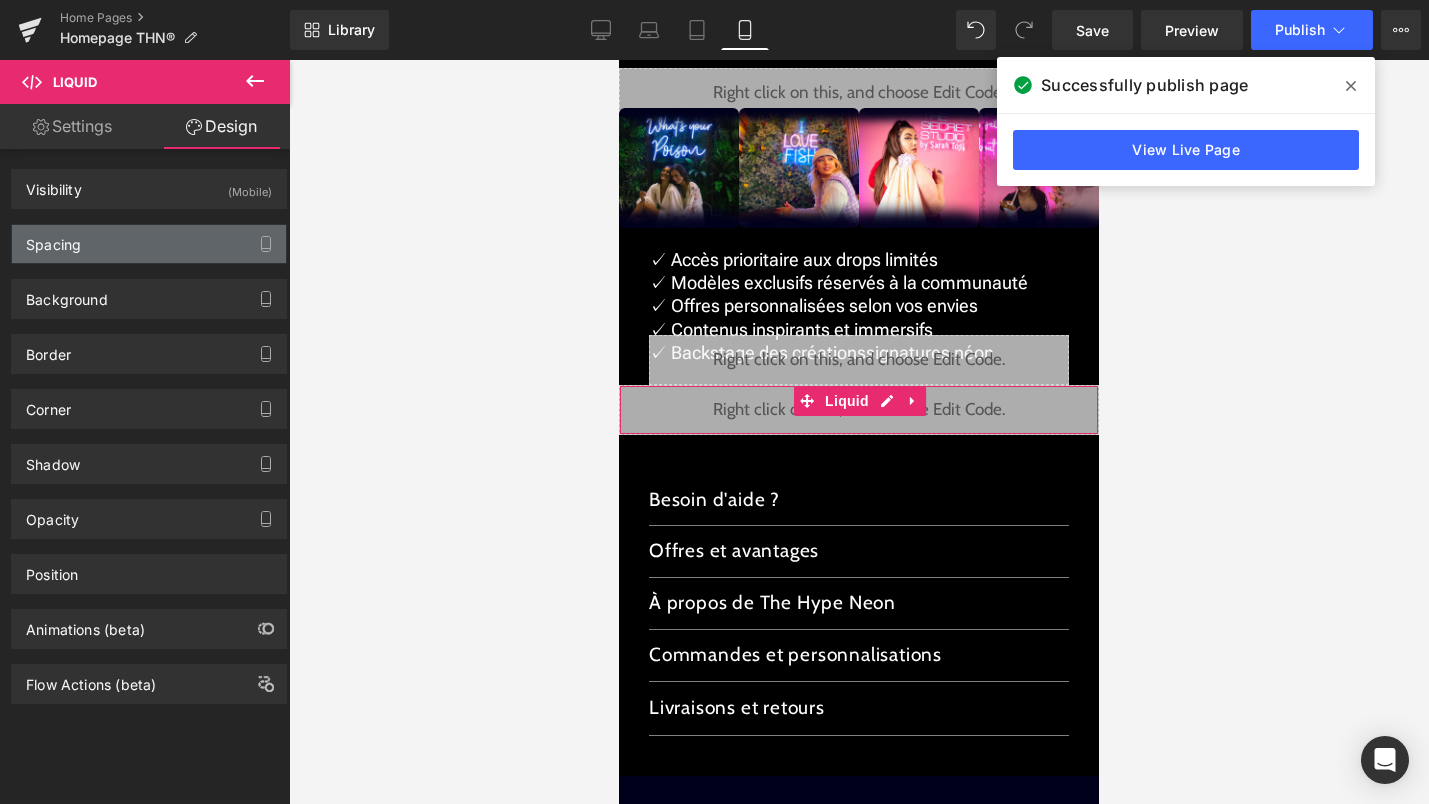 click on "Spacing" at bounding box center (149, 244) 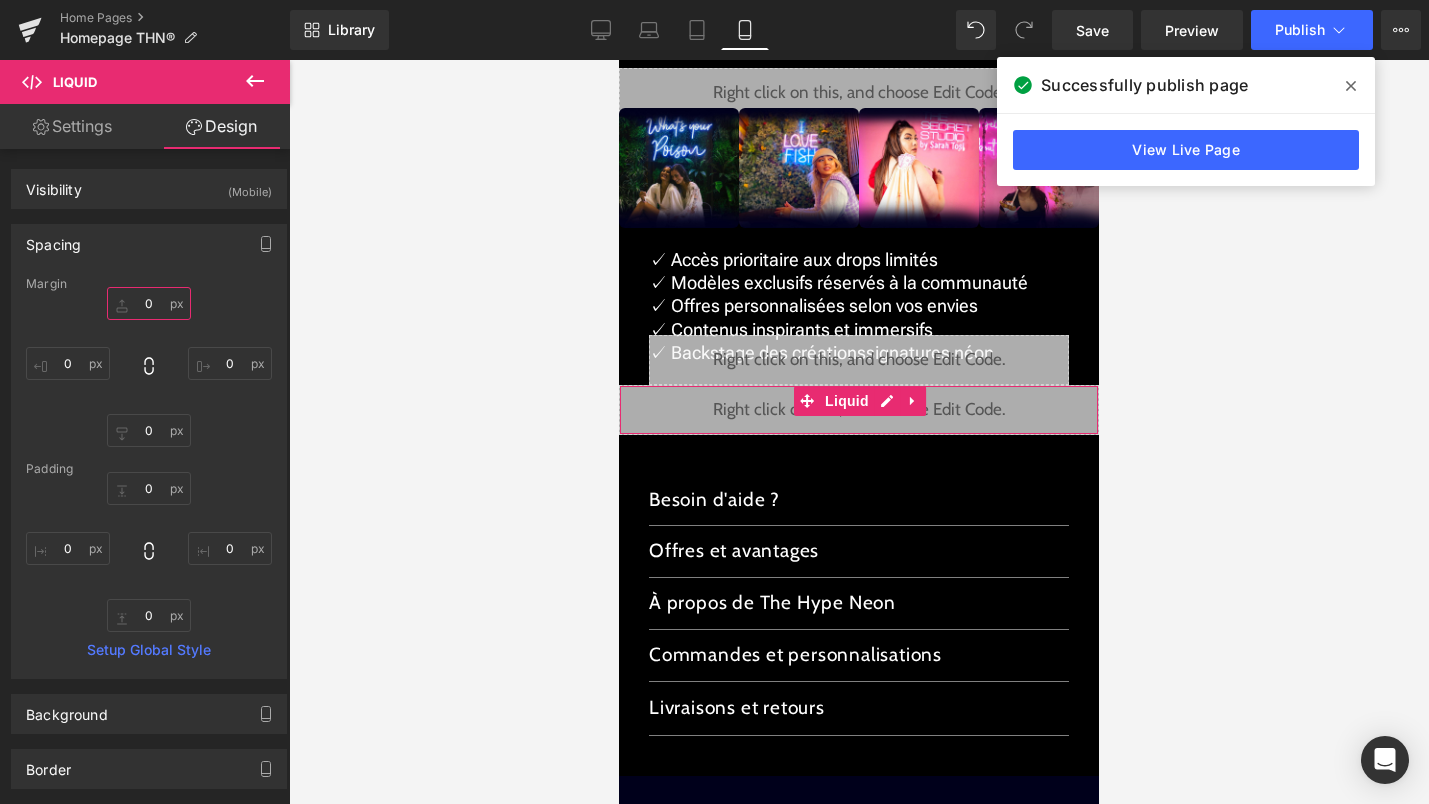 click on "0" at bounding box center (149, 303) 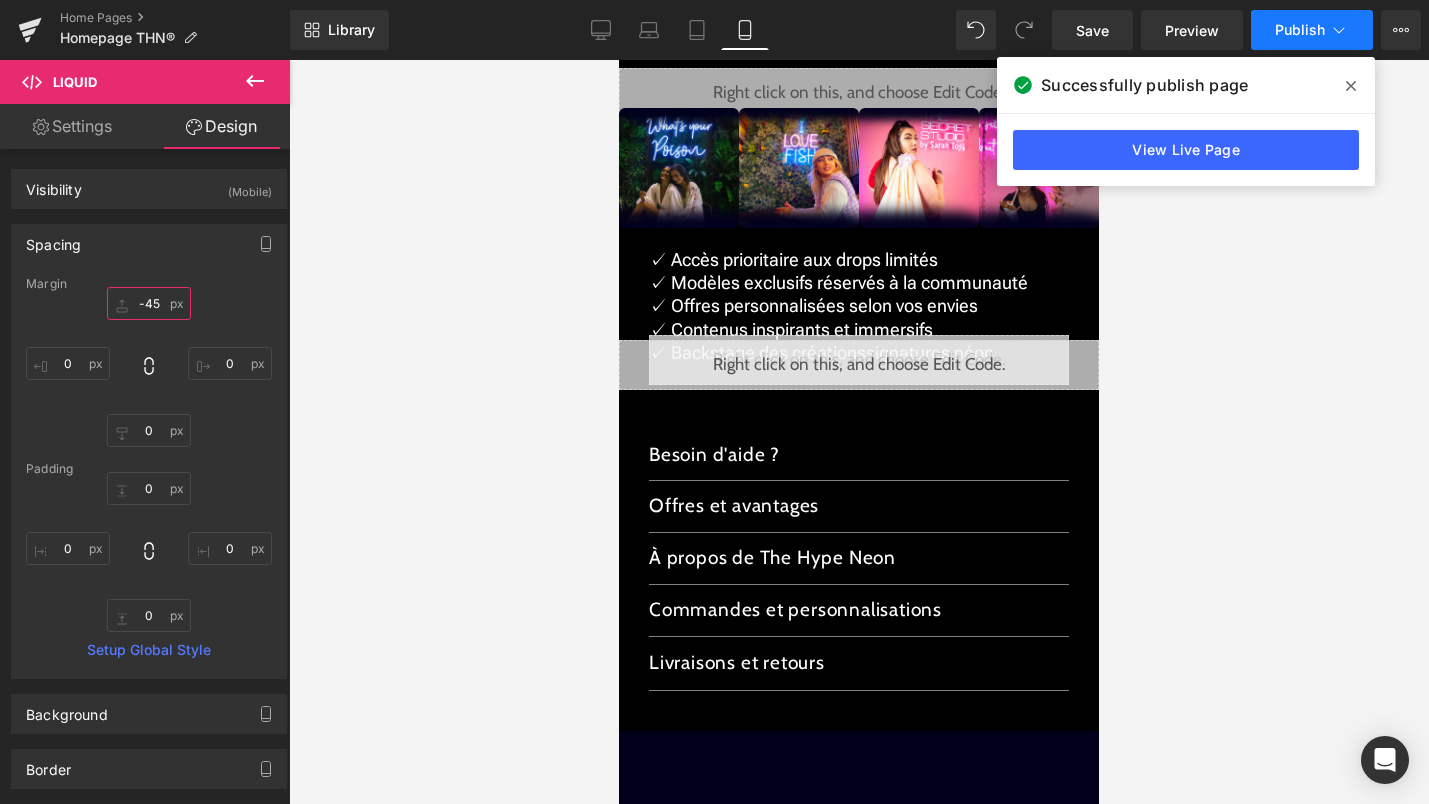 type on "-45" 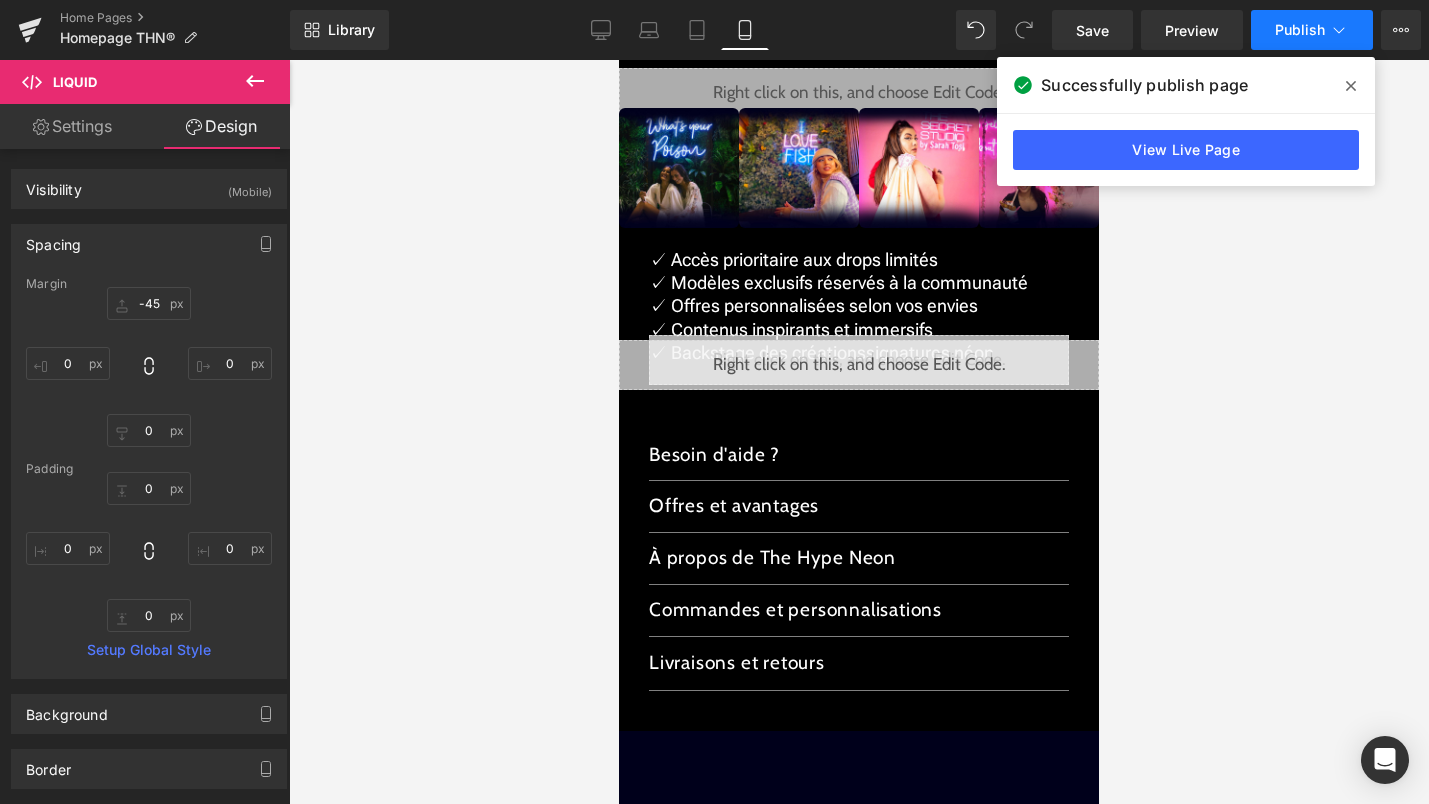 click on "Publish" at bounding box center (1312, 30) 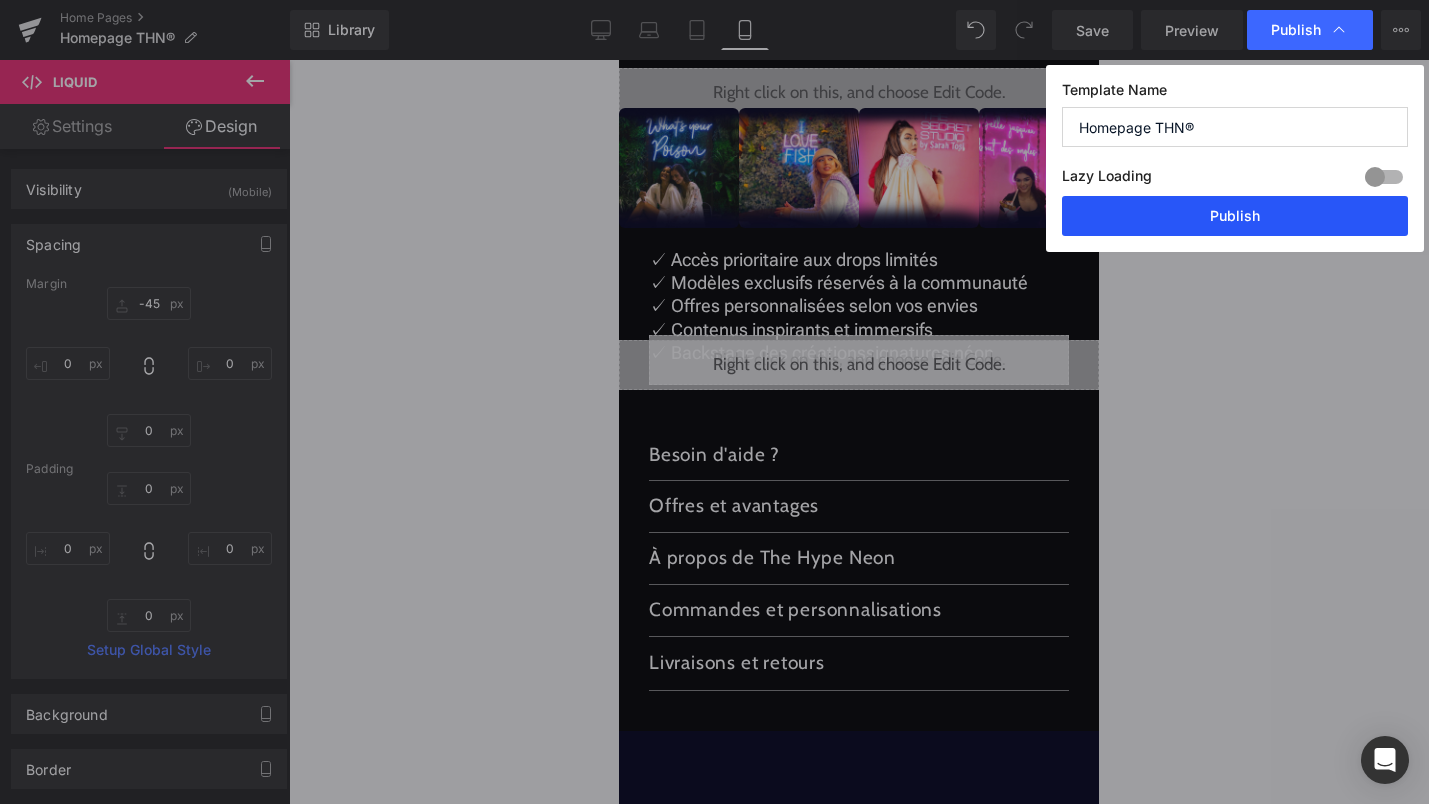 click on "Publish" at bounding box center (1235, 216) 